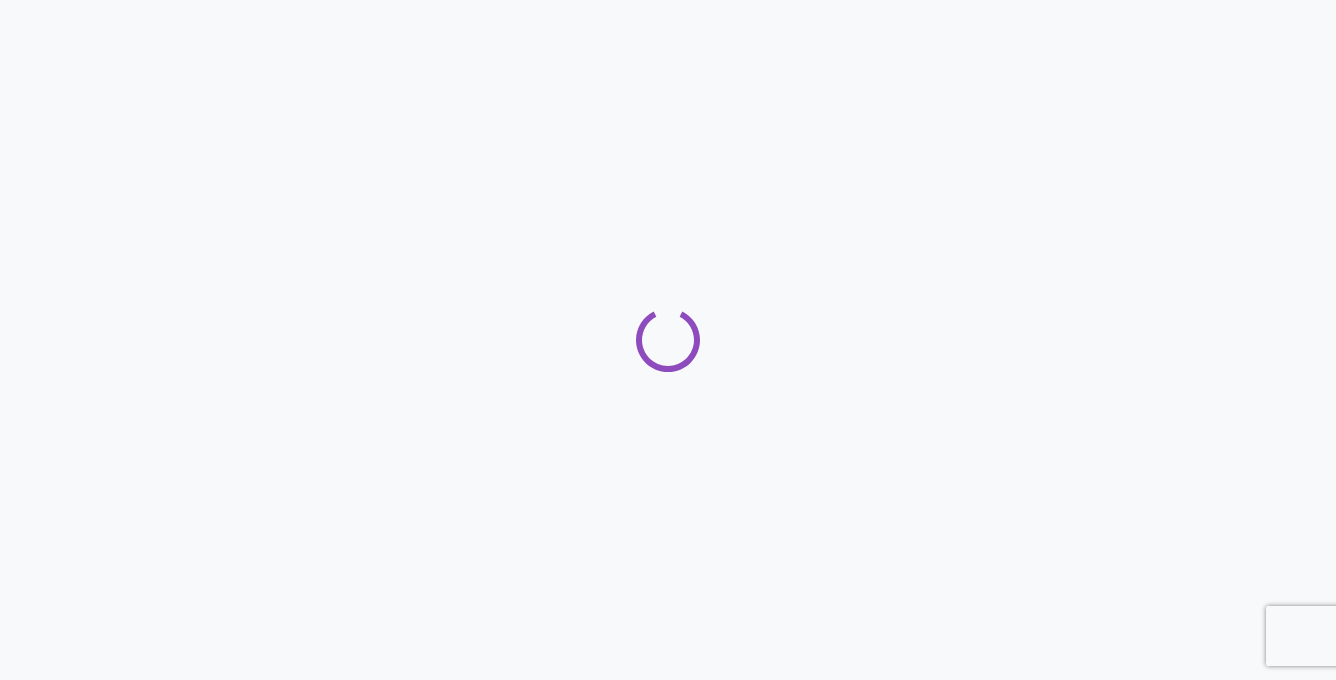 scroll, scrollTop: 0, scrollLeft: 0, axis: both 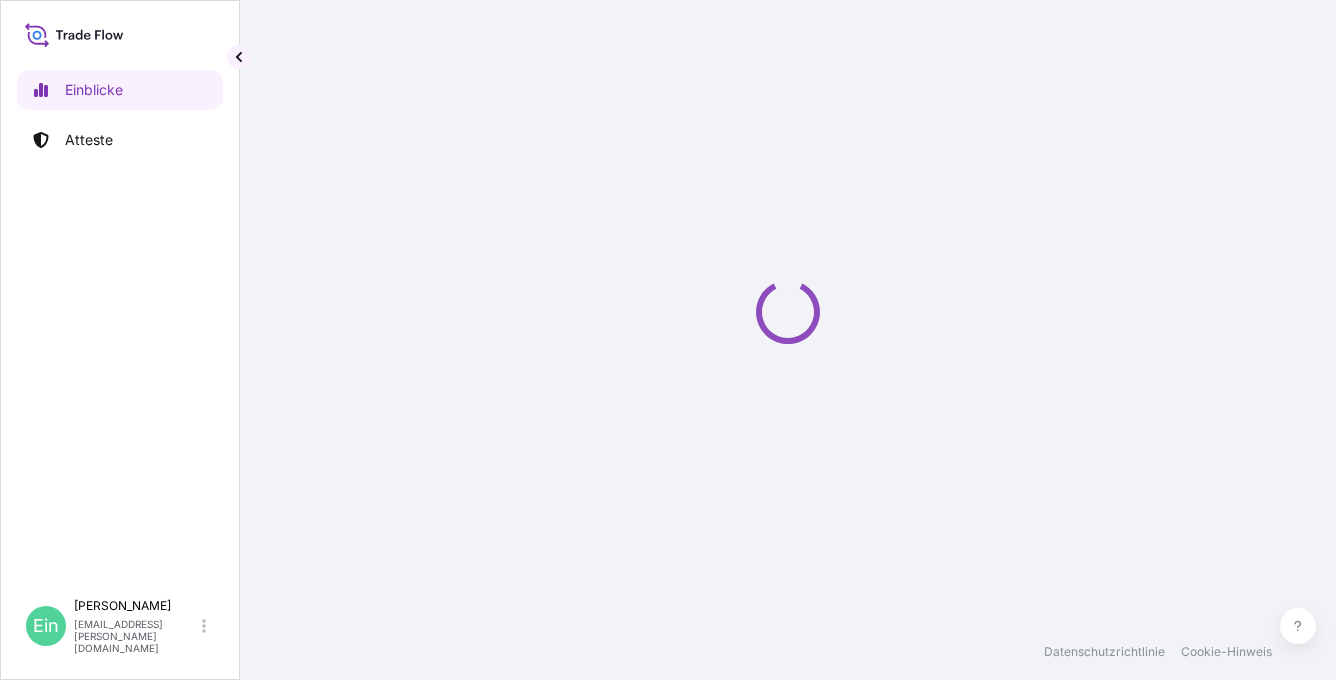 select on "2025" 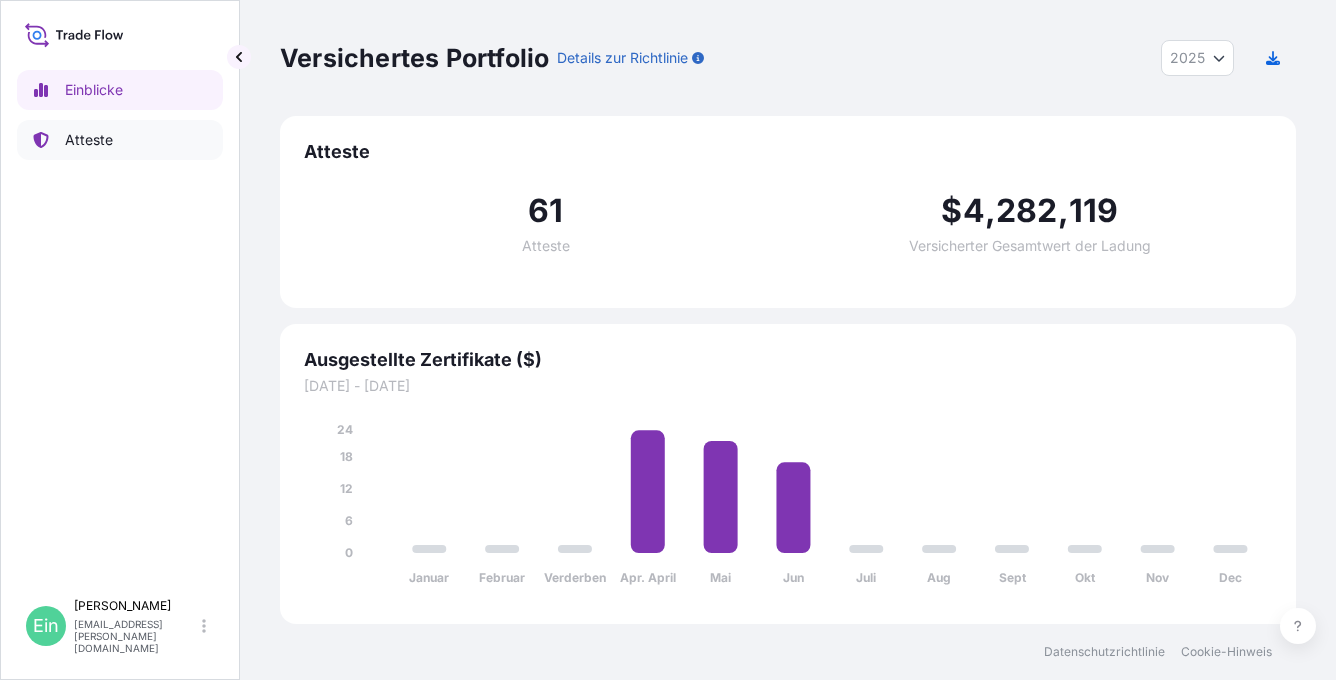 click on "Atteste" at bounding box center (89, 140) 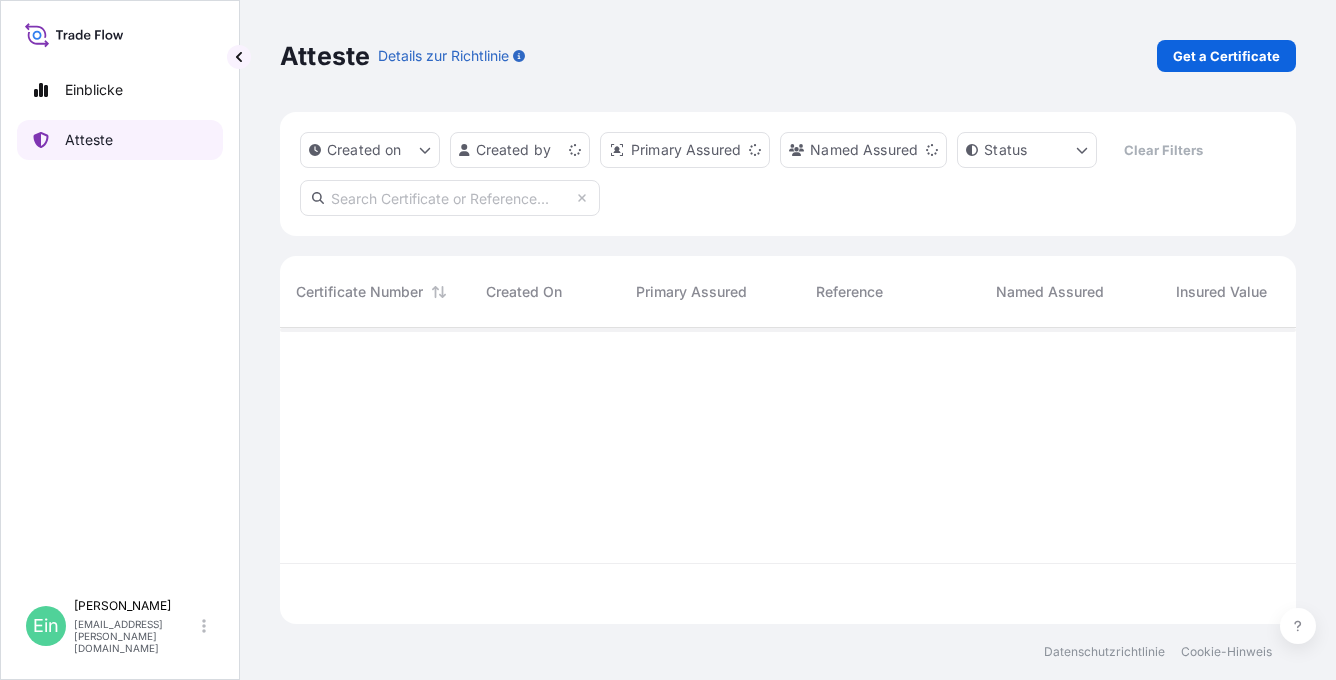 scroll, scrollTop: 16, scrollLeft: 16, axis: both 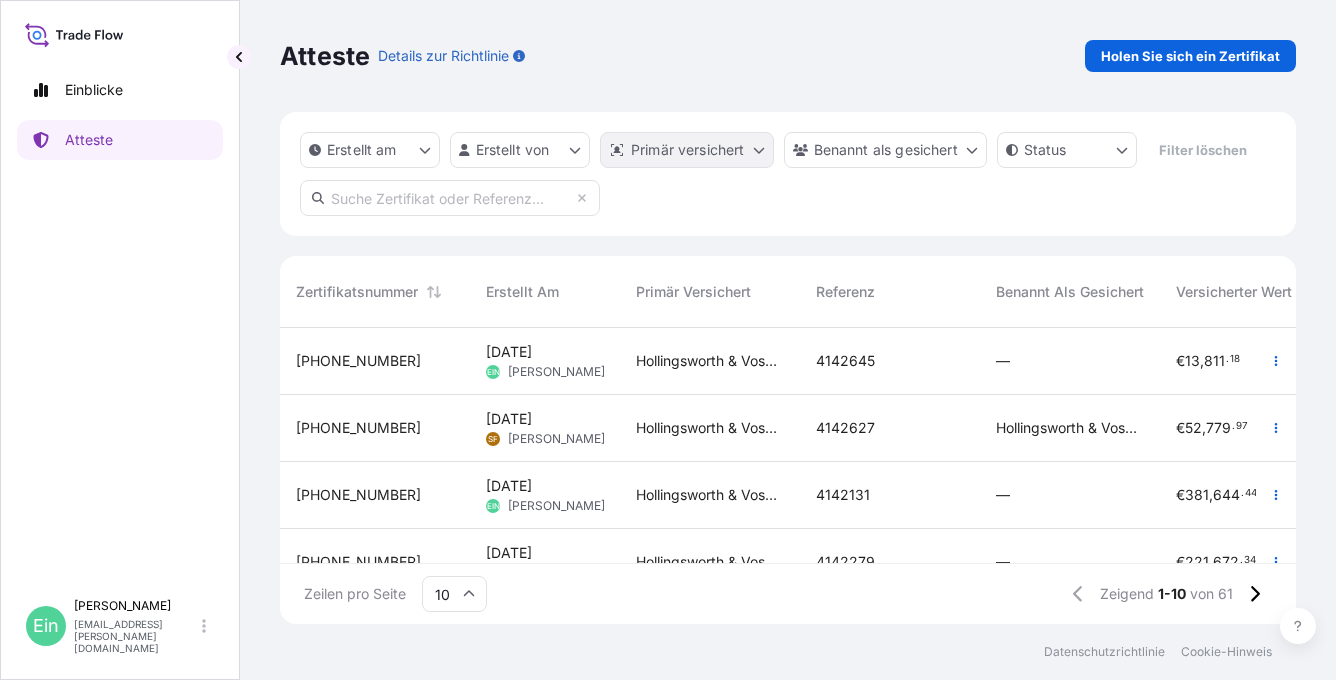 click on "Einblicke Atteste Ein Anke Nitsche anke.nitsche@hovo.de Atteste Details zur Richtlinie Holen Sie sich ein Zertifikat Erstellt am Erstellt von Primär versichert Benannt als gesichert Status Filter löschen Zertifikatsnummer Erstellt am Primär versichert Referenz Benannt als gesichert Versicherter Wert Abfahrt Ankunft Status 31506-61-1 Jun 27, 2025 EIN Anke Nitsche Hollingsworth & Vose Unternehmen 4142645 — € 13 , 811 . 18 DEHAM 06/20/2025 JPTYO —/—/— Ausgestellt 31506-60-1 Jun 26, 2025 SF Sandra Forster Hollingsworth & Vose Unternehmen 4142627 Hollingsworth & Vose GmbH € 52 , 779 . 97 DEHAM 06/21/2025 TRISK —/—/— Ausgestellt 31506-59-1 Jun 25, 2025 EIN Anke Nitsche Hollingsworth & Vose Unternehmen 4142131 — € 381 , 644 . 44 DEHAM 06/22/2025 CNSGH —/—/— Ausgestellt 31506-58-1 Jun 25, 2025 EIN Anke Nitsche Hollingsworth & Vose Unternehmen 4142279 — € 221 , 672 . 34 DEHAM 06/20/2025 CNTXG —/—/— Ausgestellt 31506-57-2 Jun 23, 2025 JG Jenny Guo — $ 34 , 255 . 99" at bounding box center (668, 340) 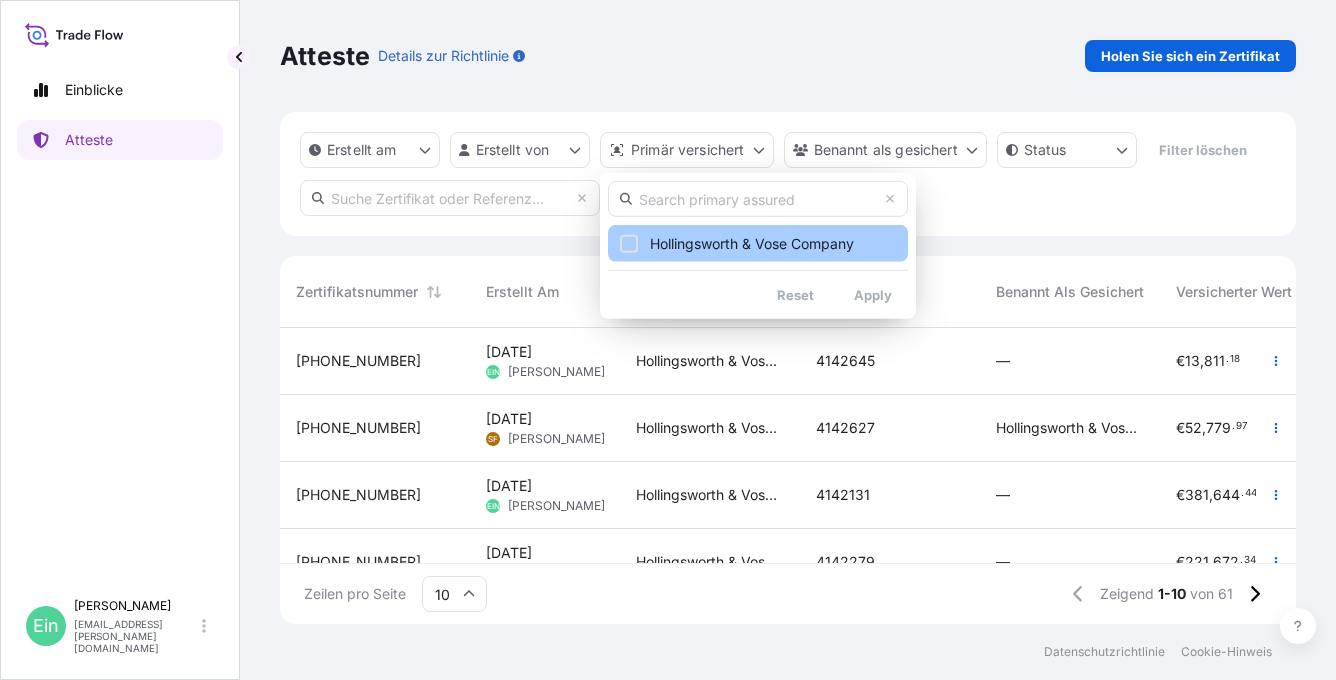 click at bounding box center [629, 243] 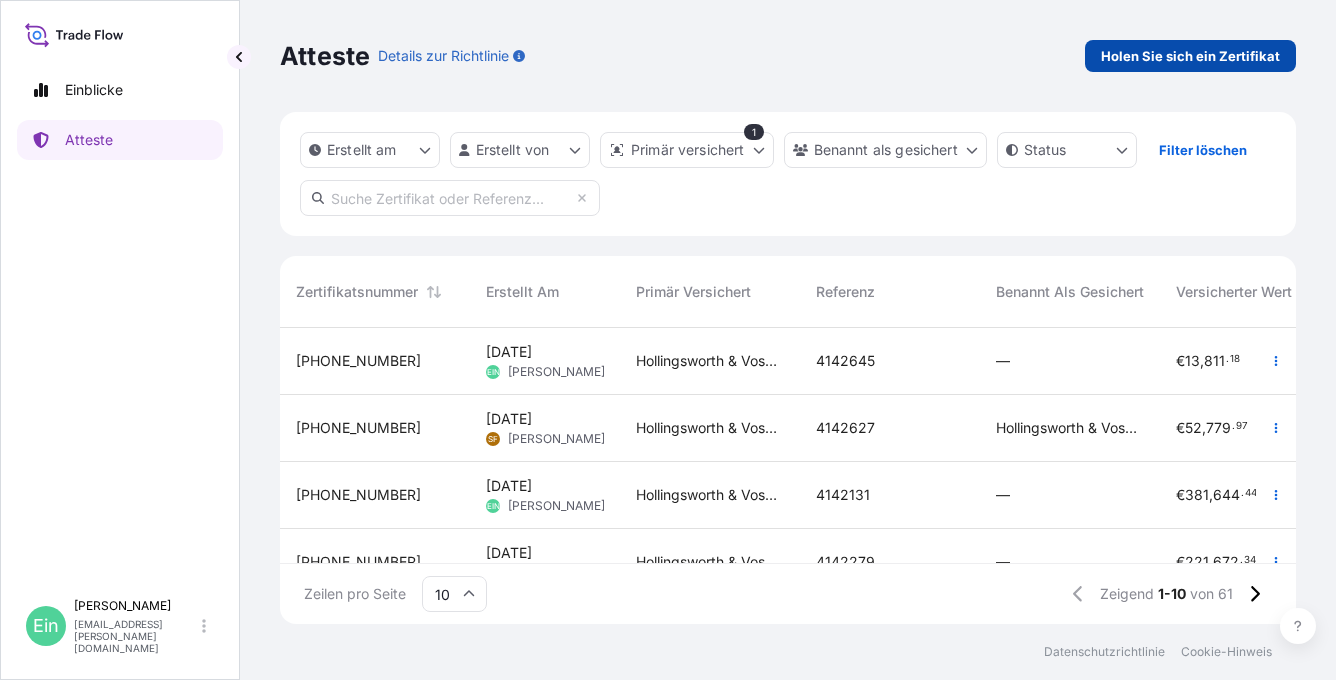 click on "Holen Sie sich ein Zertifikat" at bounding box center (1190, 56) 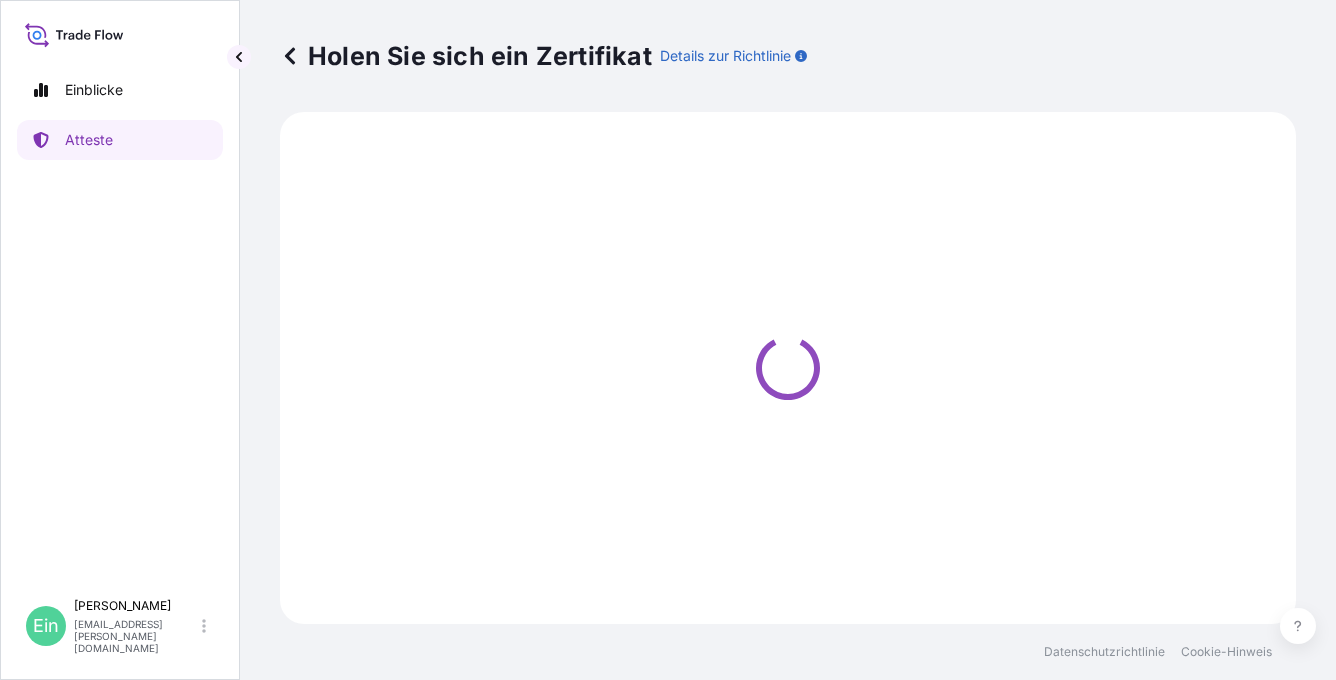 select on "Ocean Vessel" 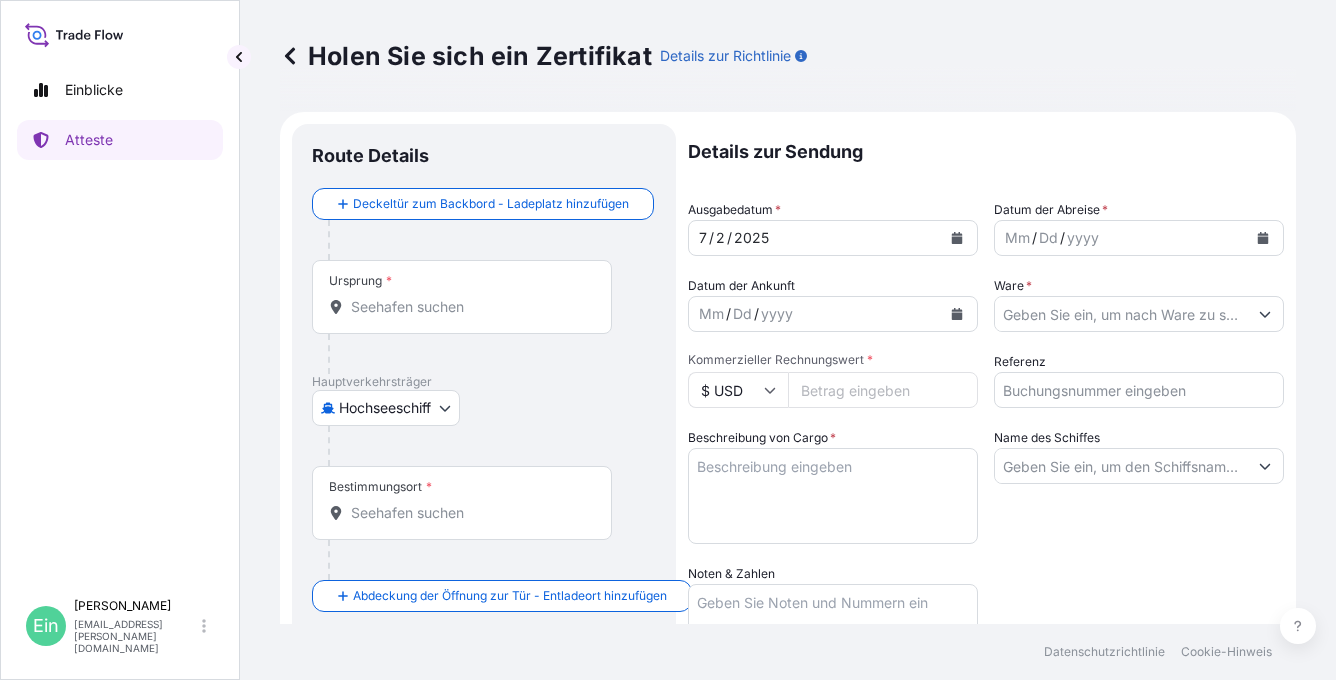 click on "Ursprung *" at bounding box center [462, 297] 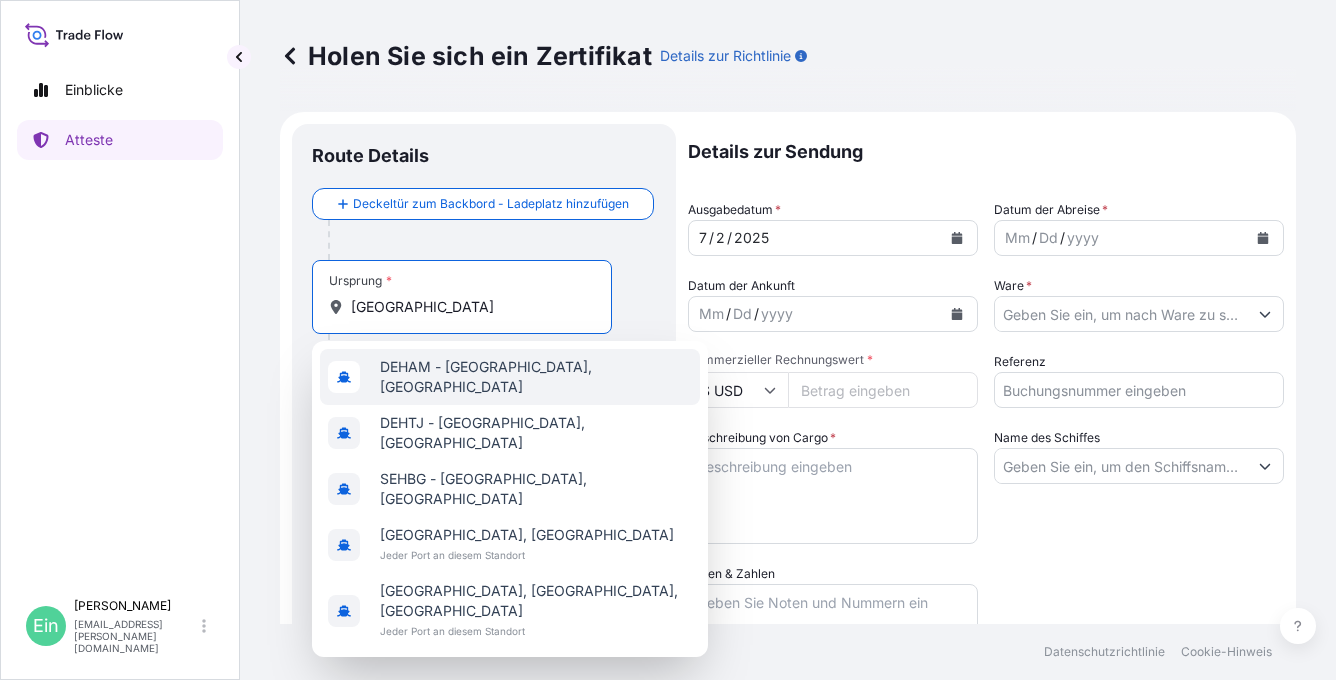 click on "DEHAM - Hamburg, Deutschland" at bounding box center (536, 377) 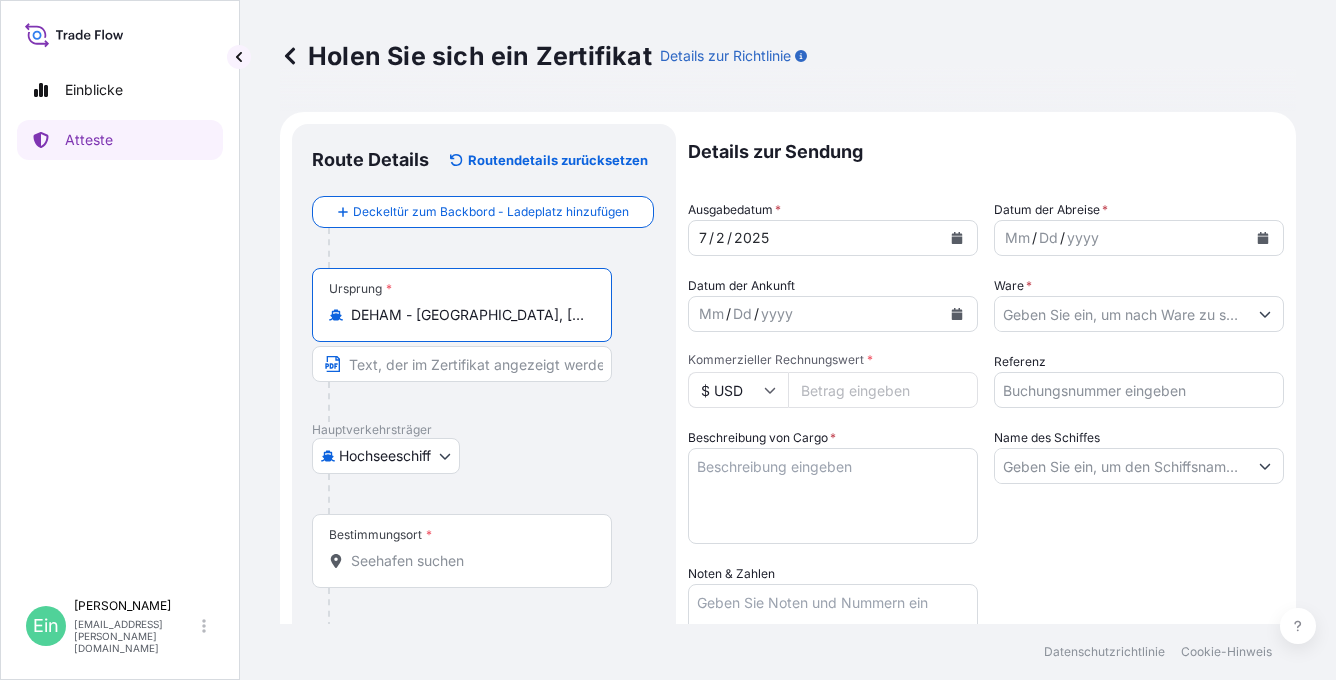 type on "DEHAM - [GEOGRAPHIC_DATA], [GEOGRAPHIC_DATA]" 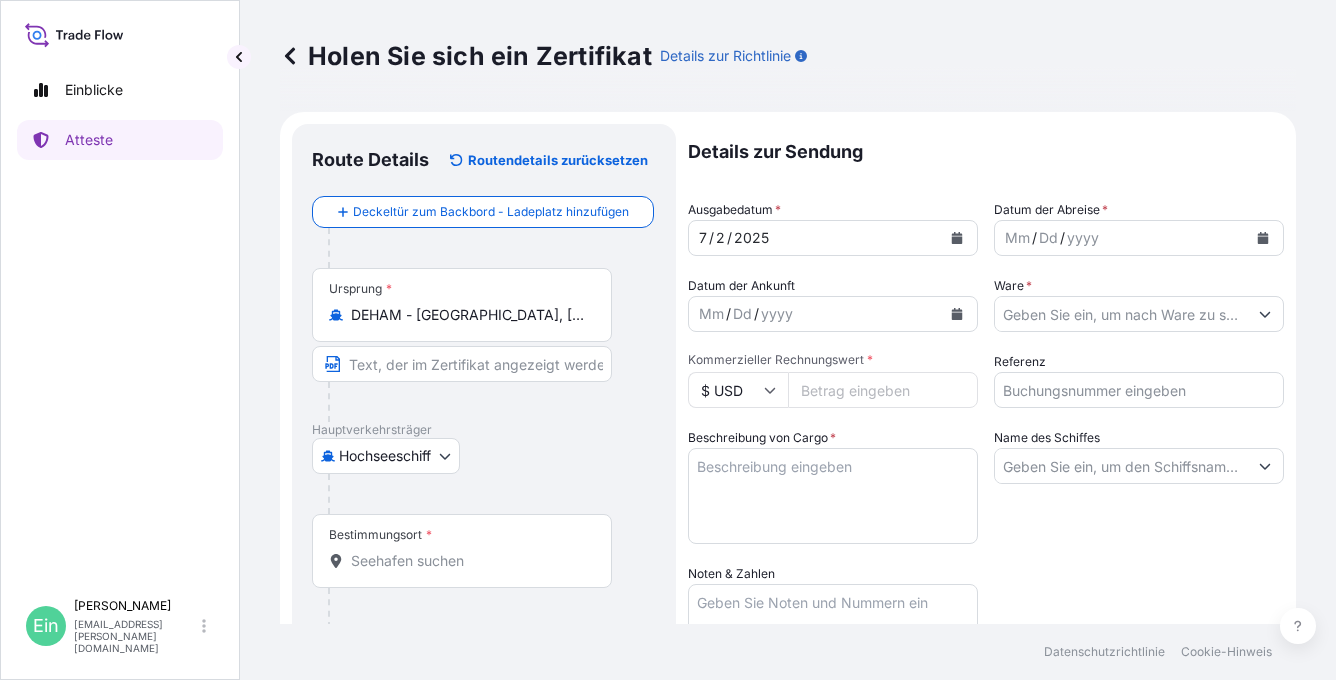 click on "Bestimmungsort *" at bounding box center [462, 551] 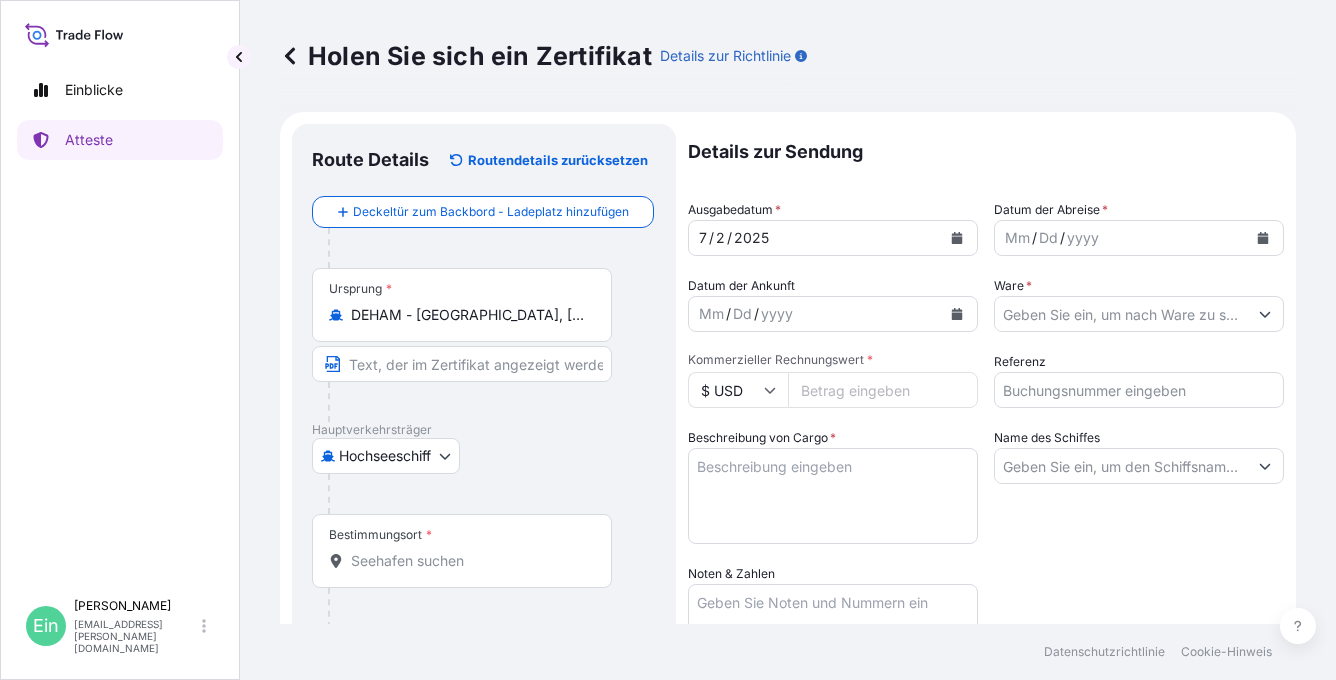 click on "Bestimmungsort *" at bounding box center [469, 561] 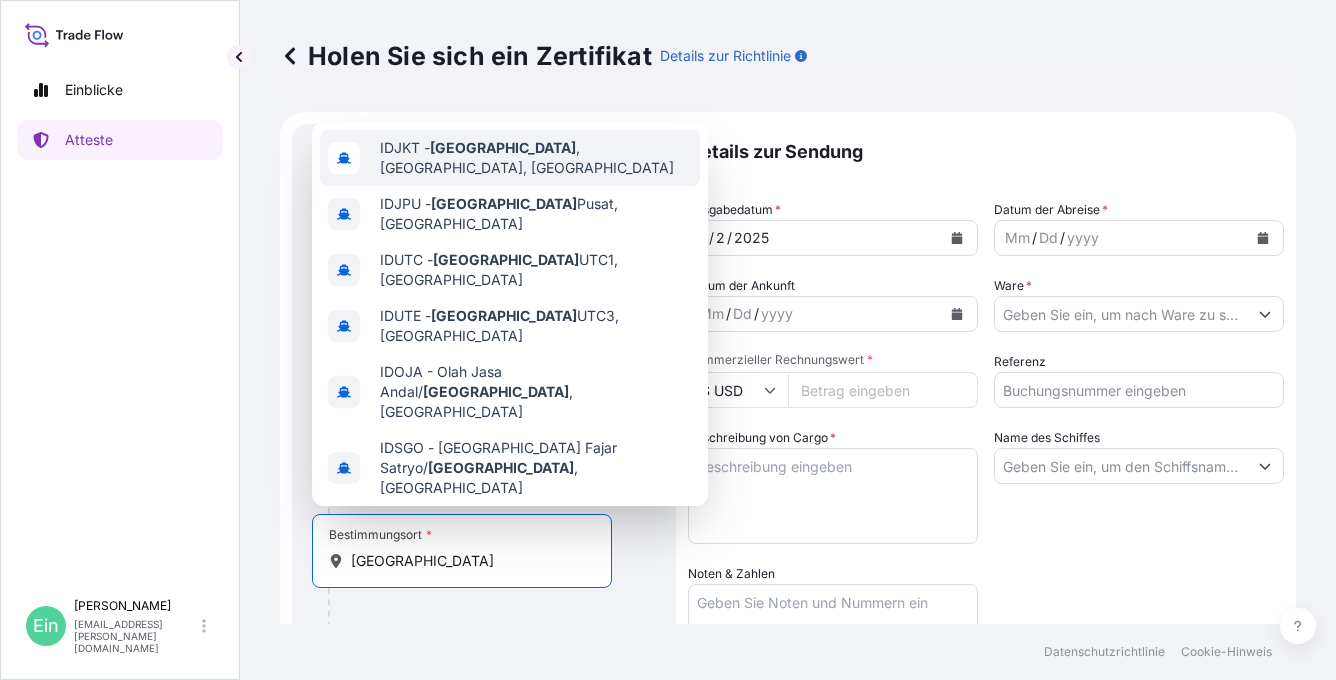 click on "IDJKT -  [GEOGRAPHIC_DATA] , [GEOGRAPHIC_DATA], [GEOGRAPHIC_DATA]" at bounding box center [536, 158] 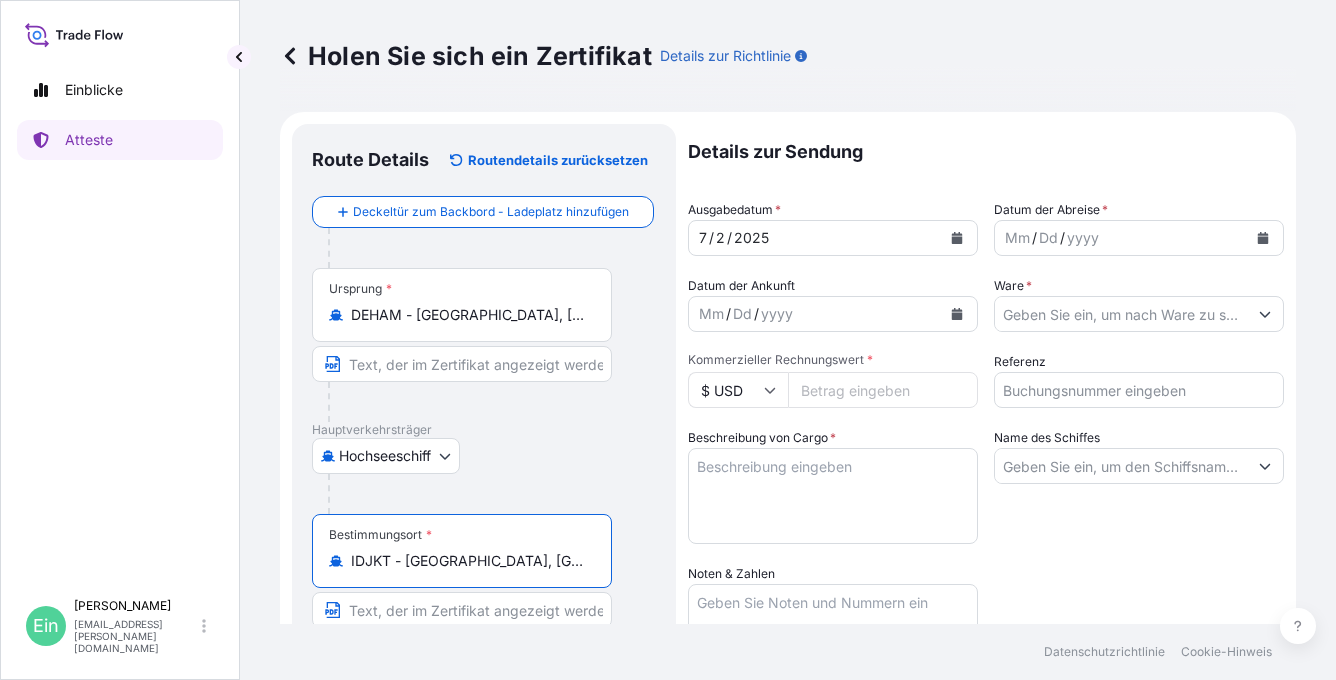 click on "IDJKT - [GEOGRAPHIC_DATA], [GEOGRAPHIC_DATA], [GEOGRAPHIC_DATA]" at bounding box center (469, 561) 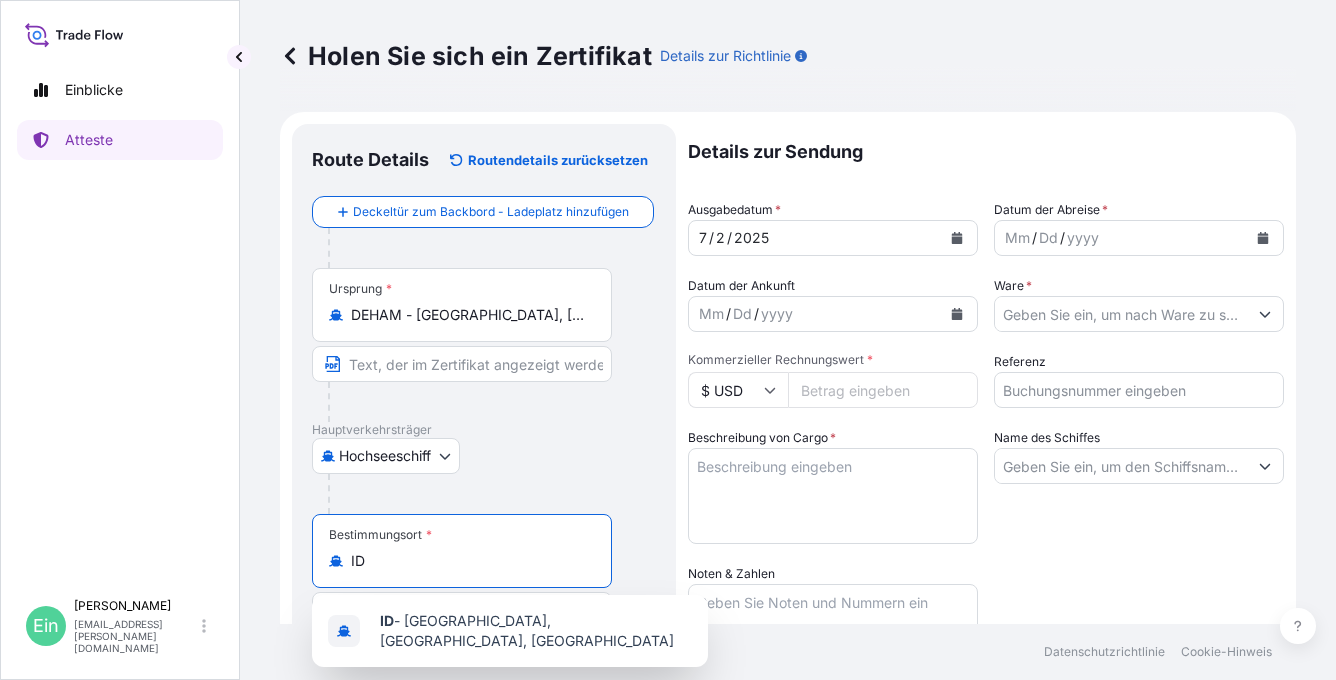 type on "I" 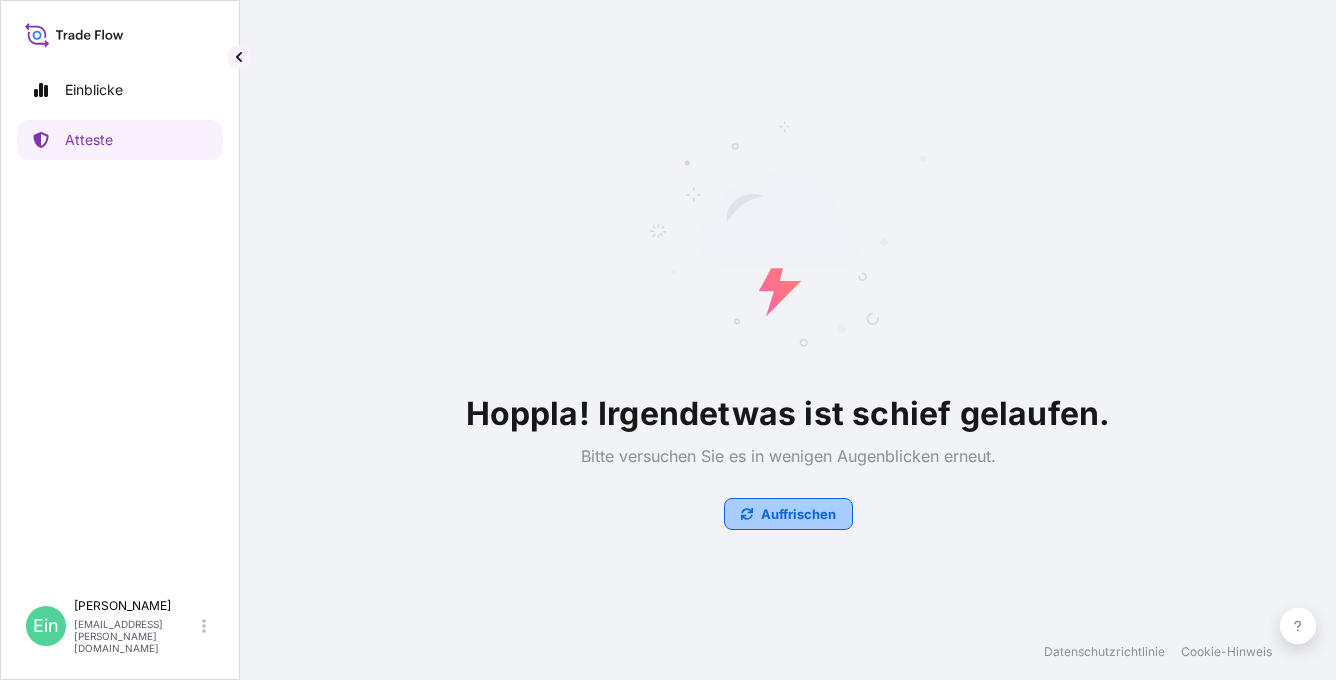 click on "Auffrischen" at bounding box center [798, 514] 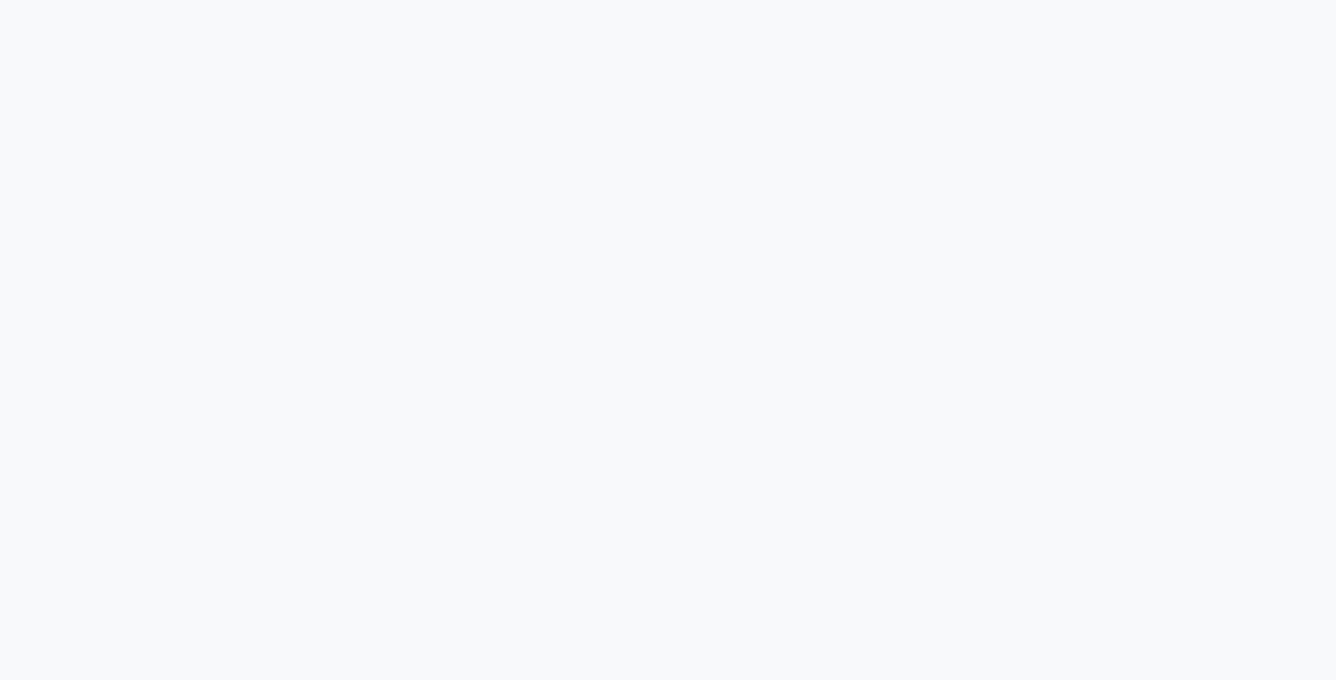 scroll, scrollTop: 0, scrollLeft: 0, axis: both 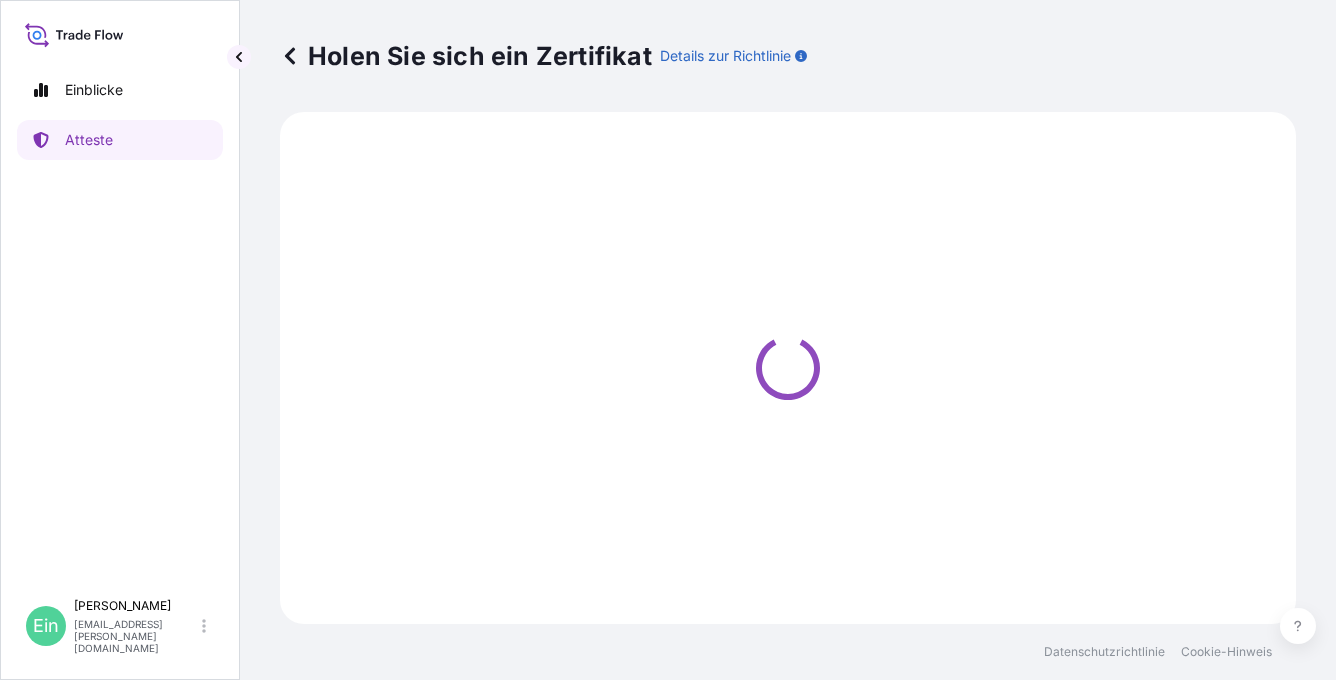 select on "Ocean Vessel" 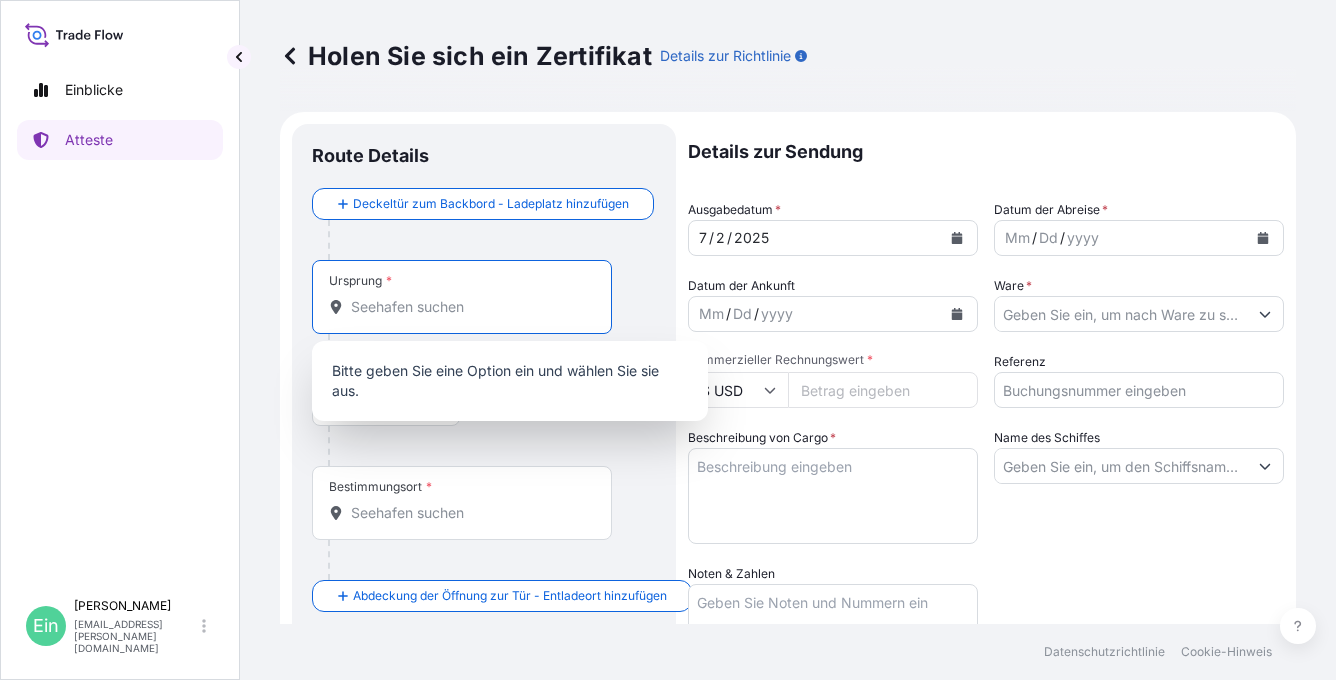click on "Ursprung *" at bounding box center (469, 307) 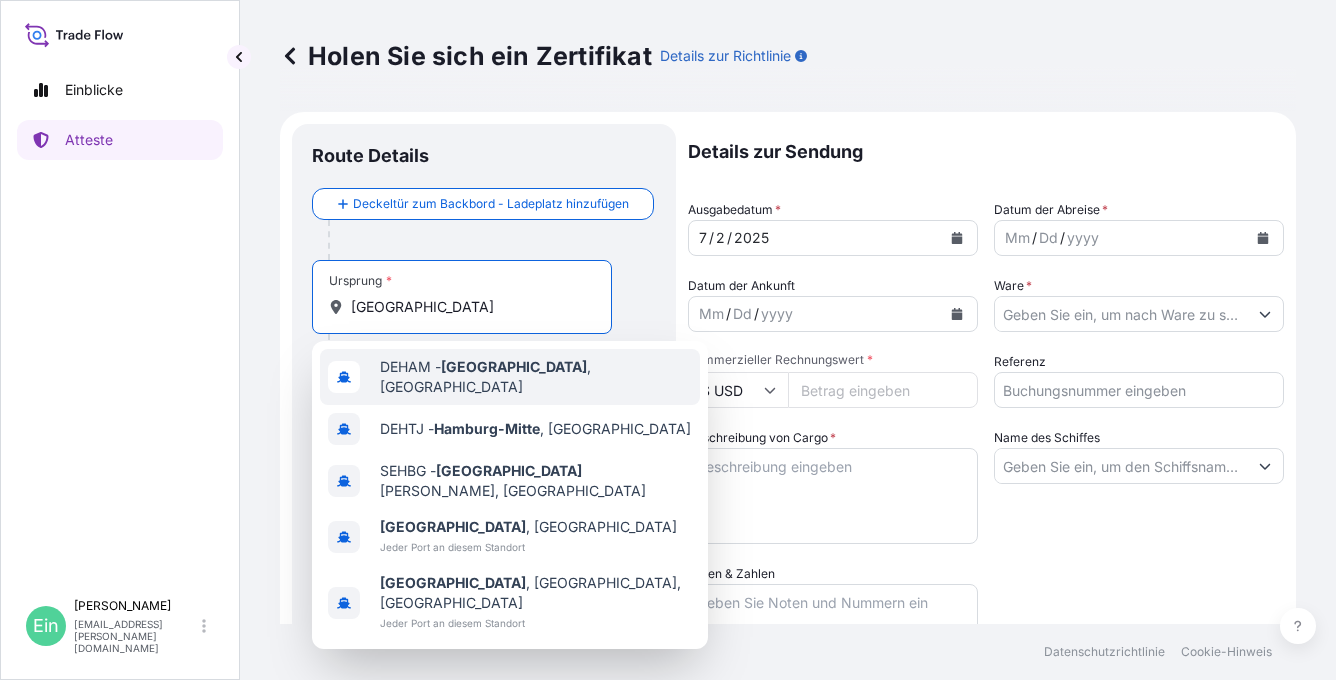 click on "DEHAM -  [GEOGRAPHIC_DATA] , [GEOGRAPHIC_DATA]" at bounding box center [536, 377] 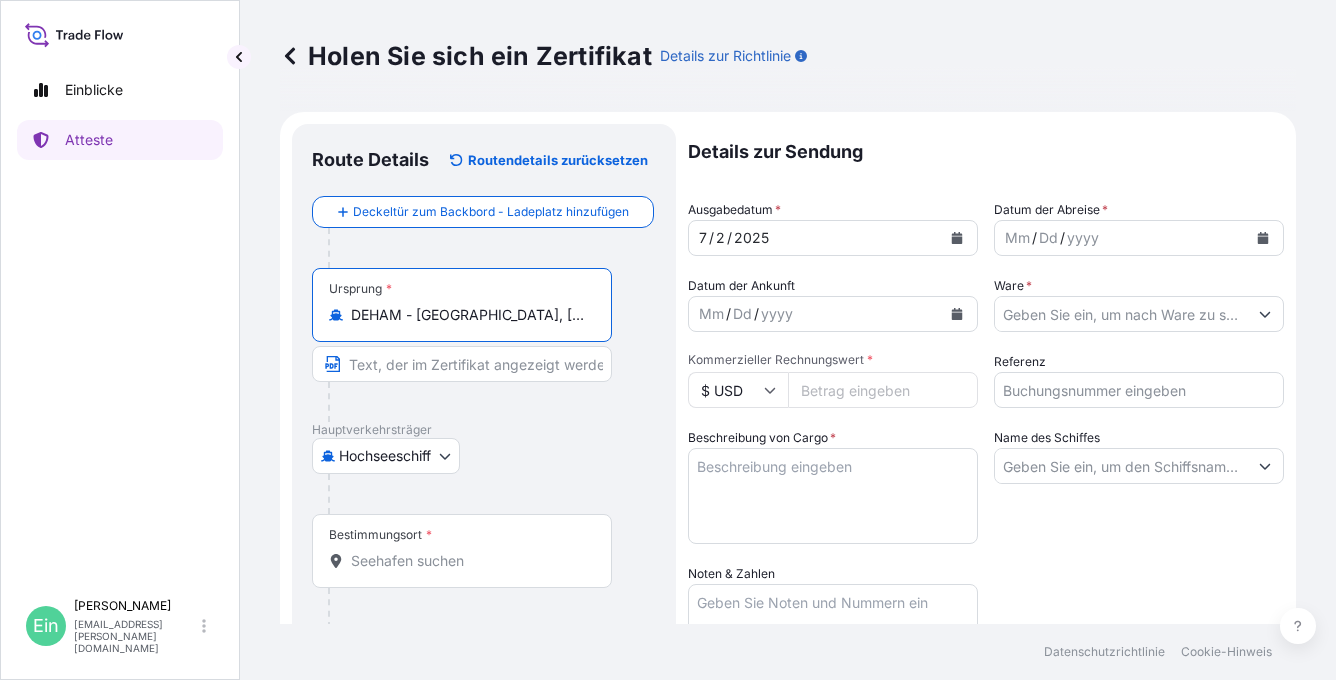 type on "DEHAM - [GEOGRAPHIC_DATA], [GEOGRAPHIC_DATA]" 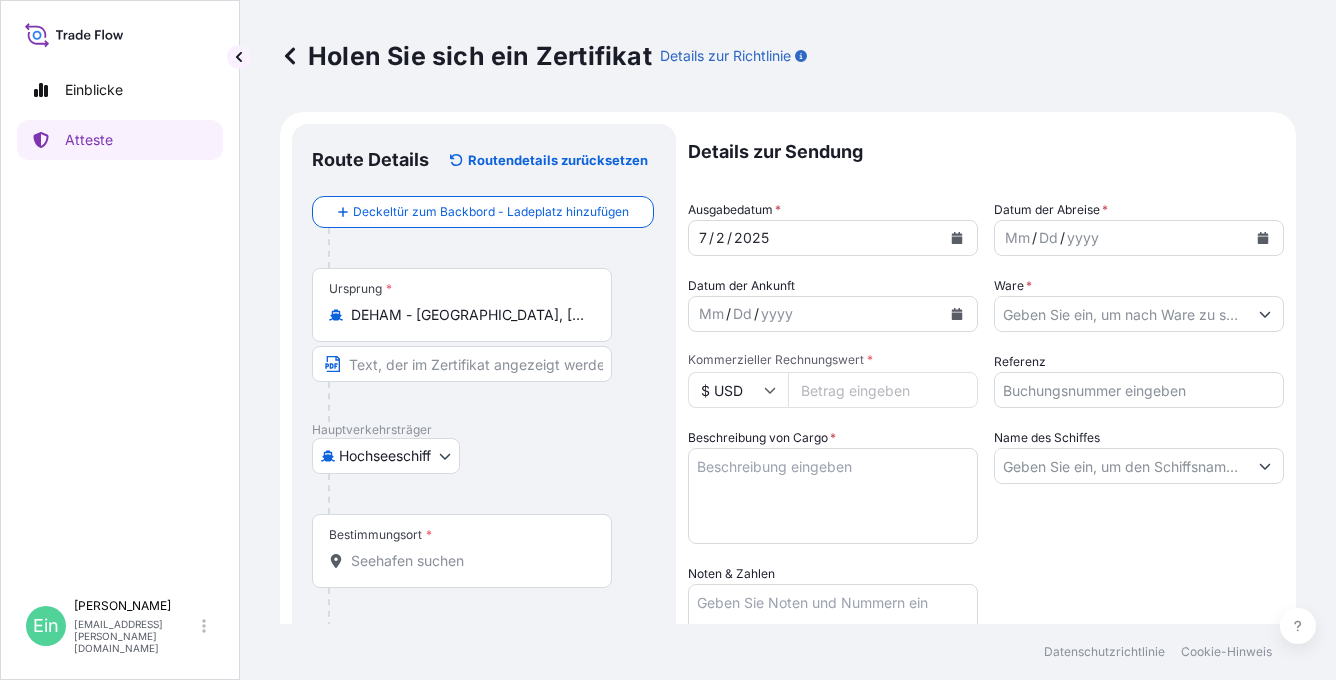 click on "Bestimmungsort *" at bounding box center (462, 551) 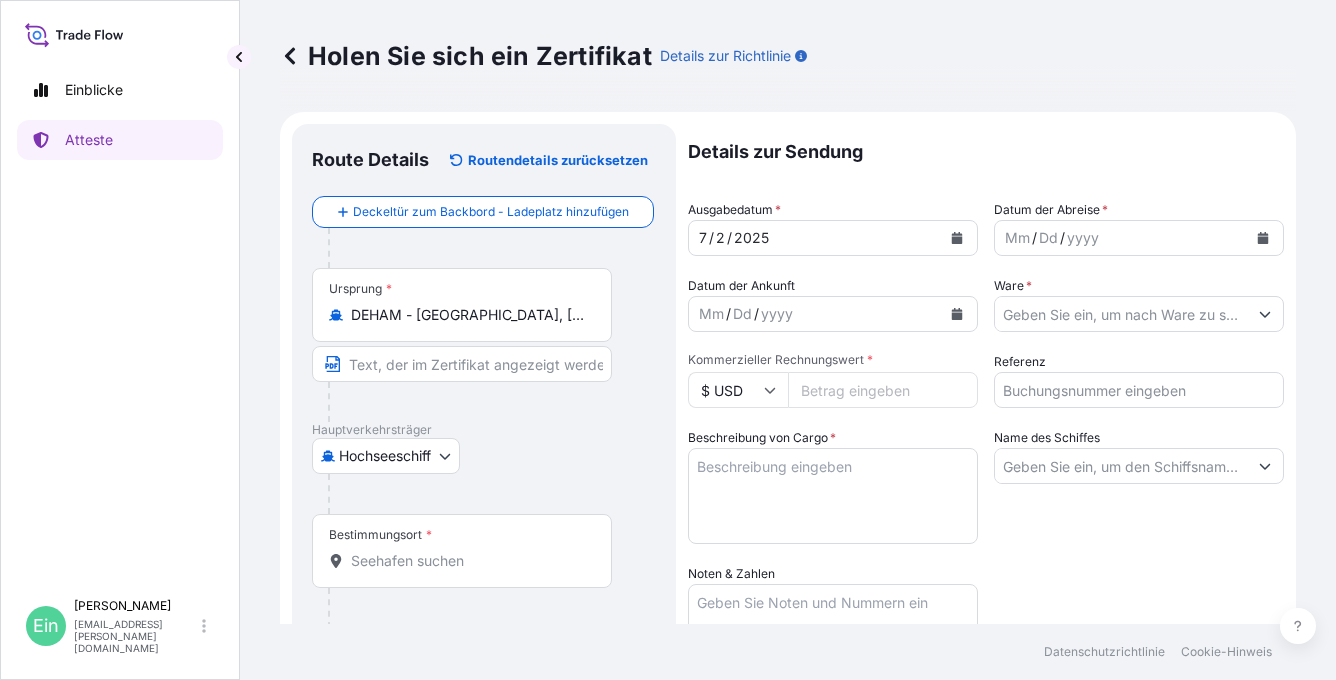 click on "Bestimmungsort *" at bounding box center (469, 561) 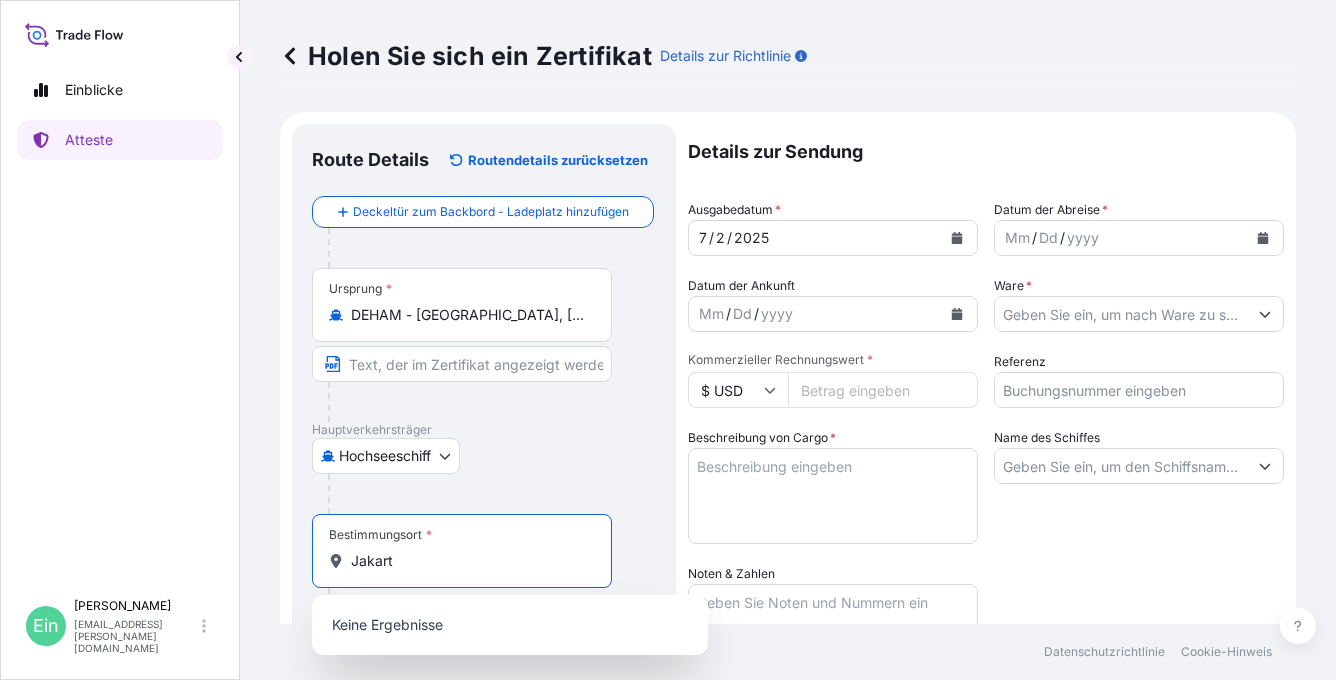 type on "Jakarta" 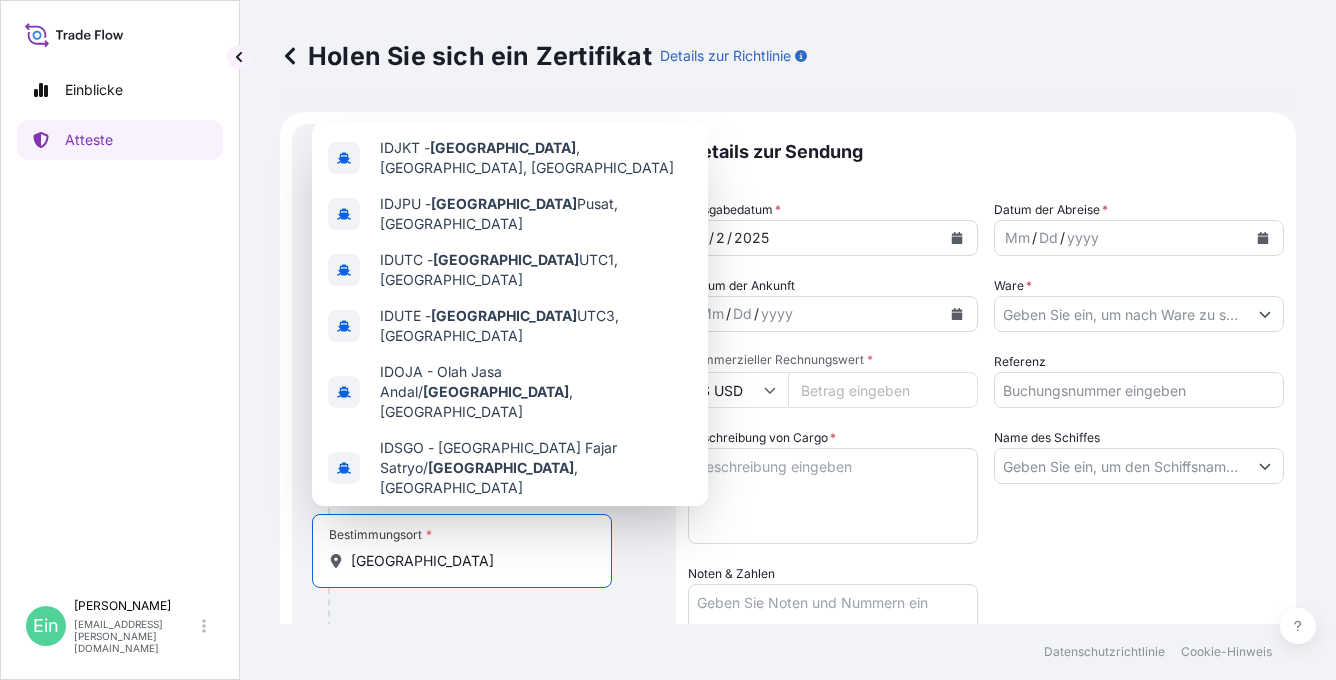 click on "Jakarta , Indonesien" at bounding box center (528, 524) 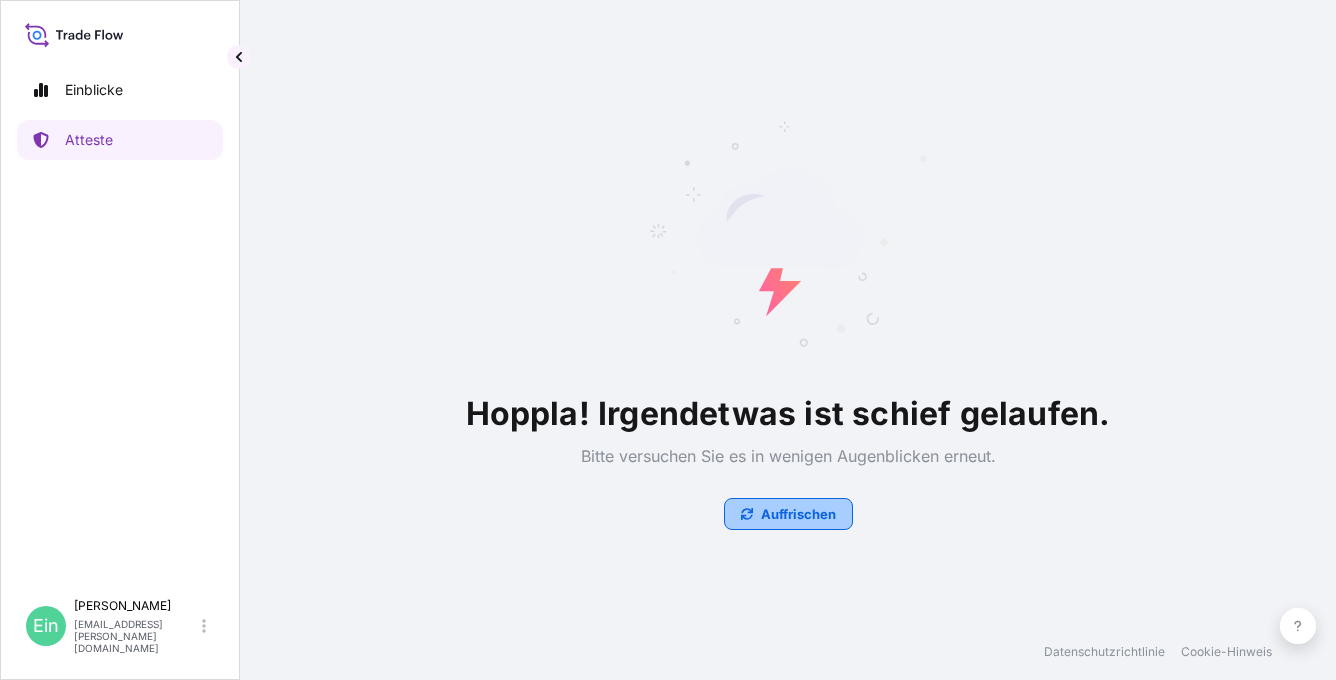 click on "Auffrischen" at bounding box center [798, 514] 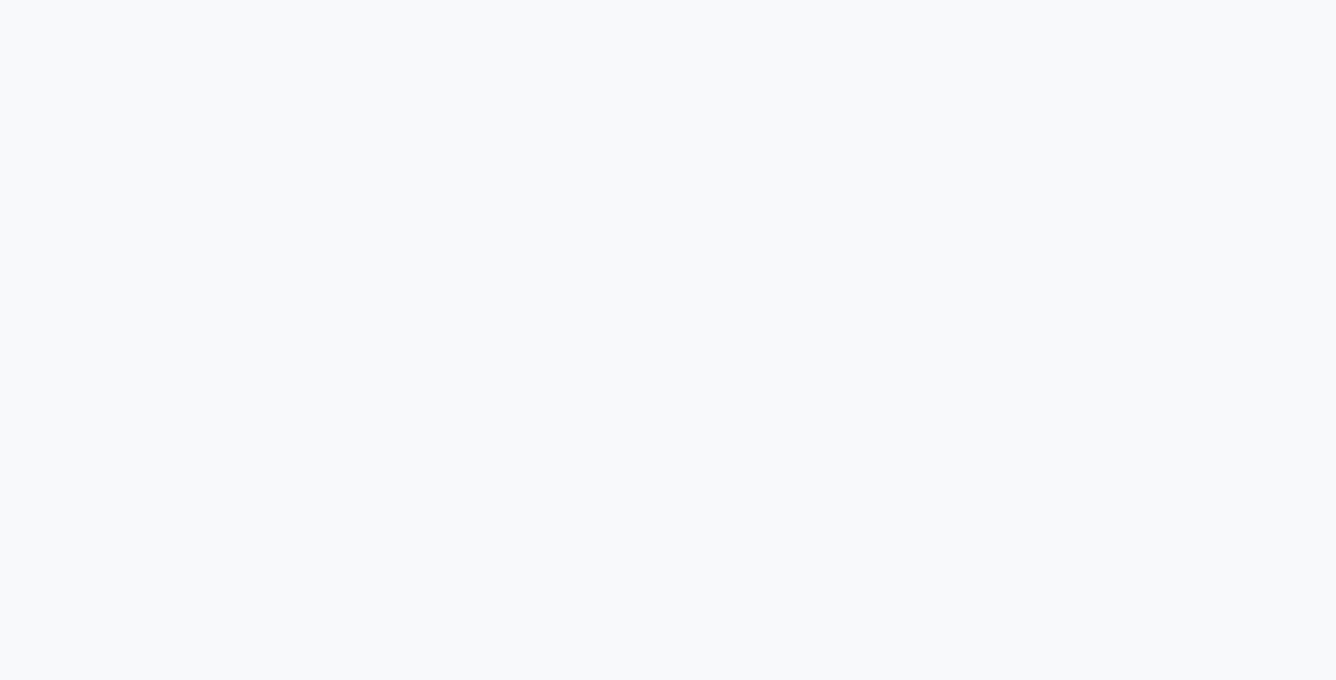 scroll, scrollTop: 0, scrollLeft: 0, axis: both 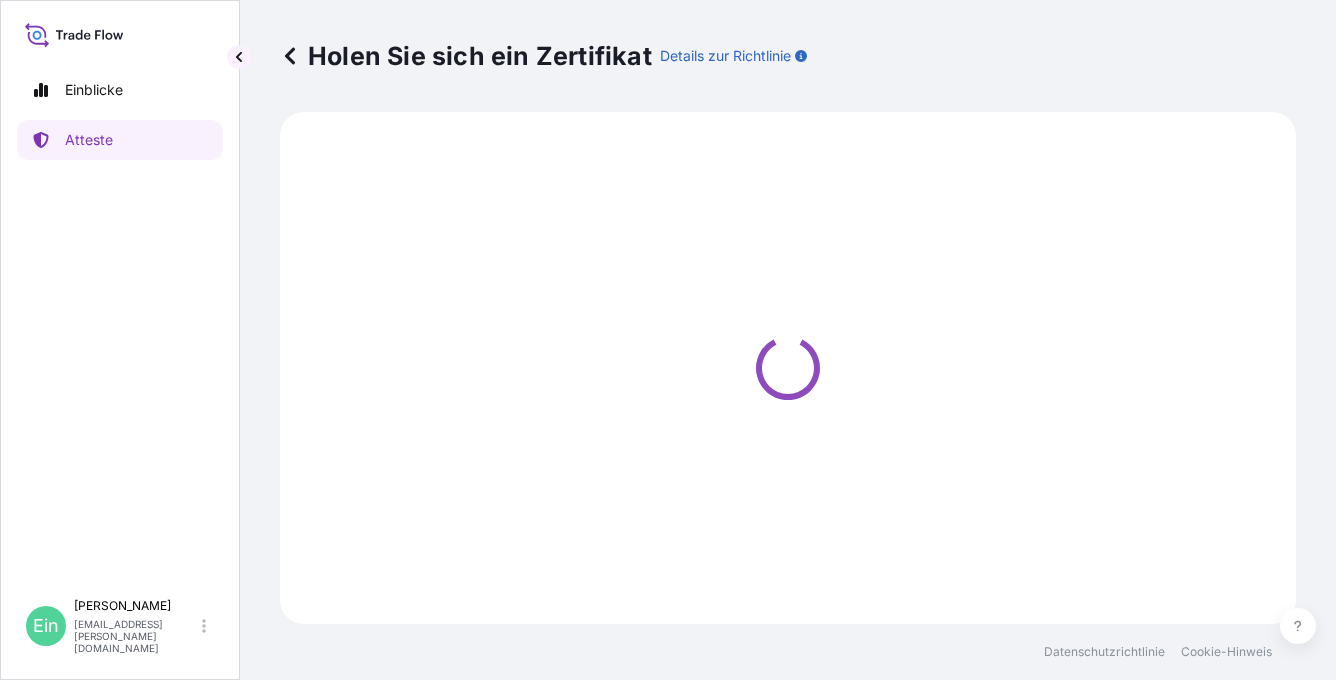 select on "Ocean Vessel" 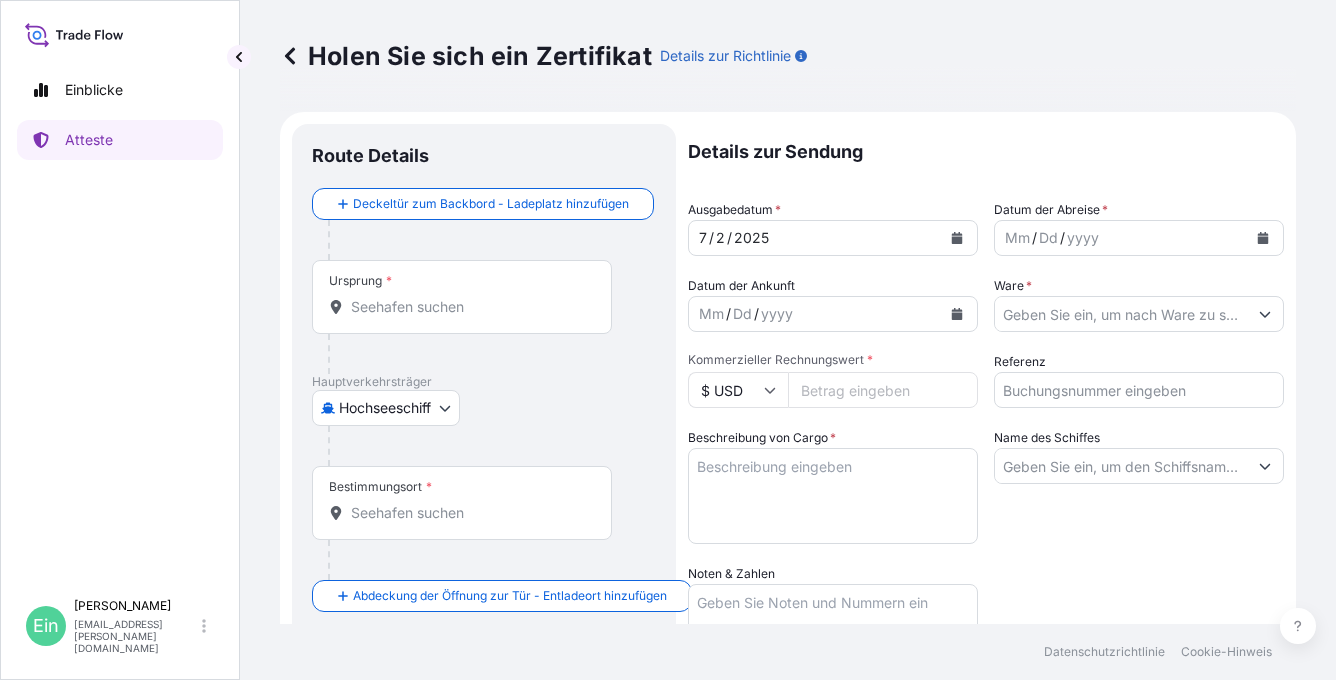 click 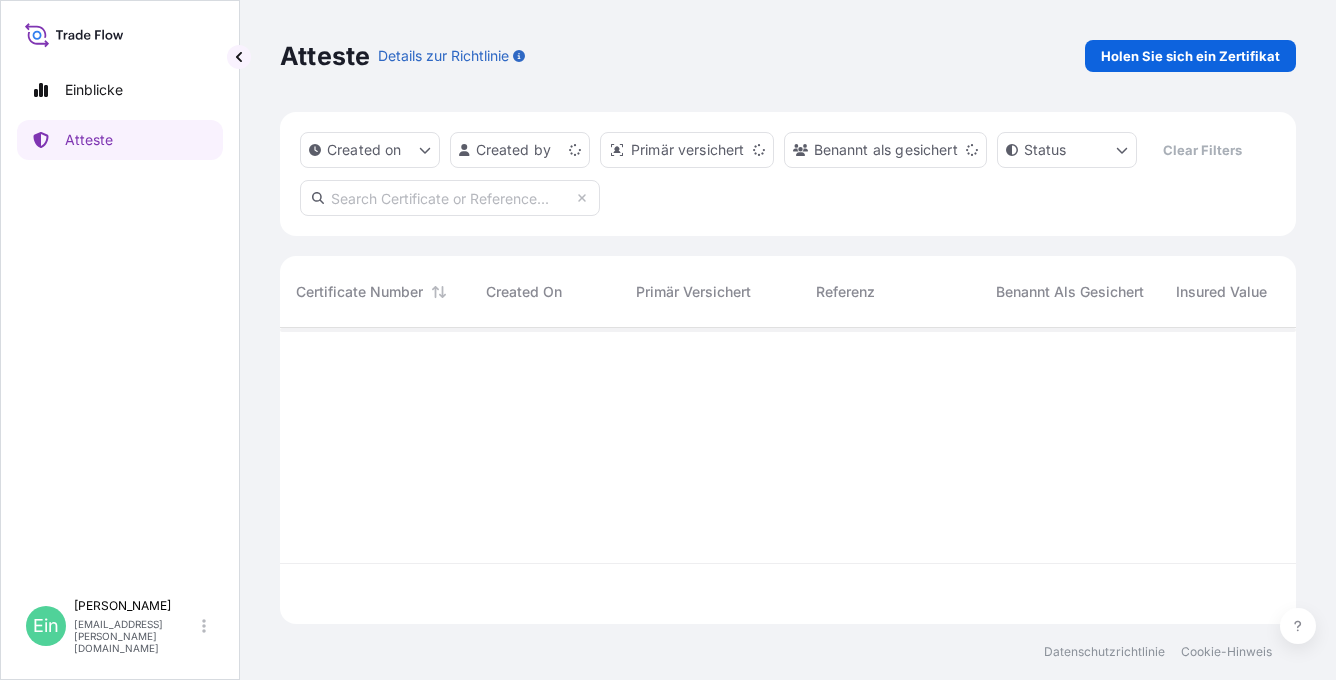scroll, scrollTop: 16, scrollLeft: 16, axis: both 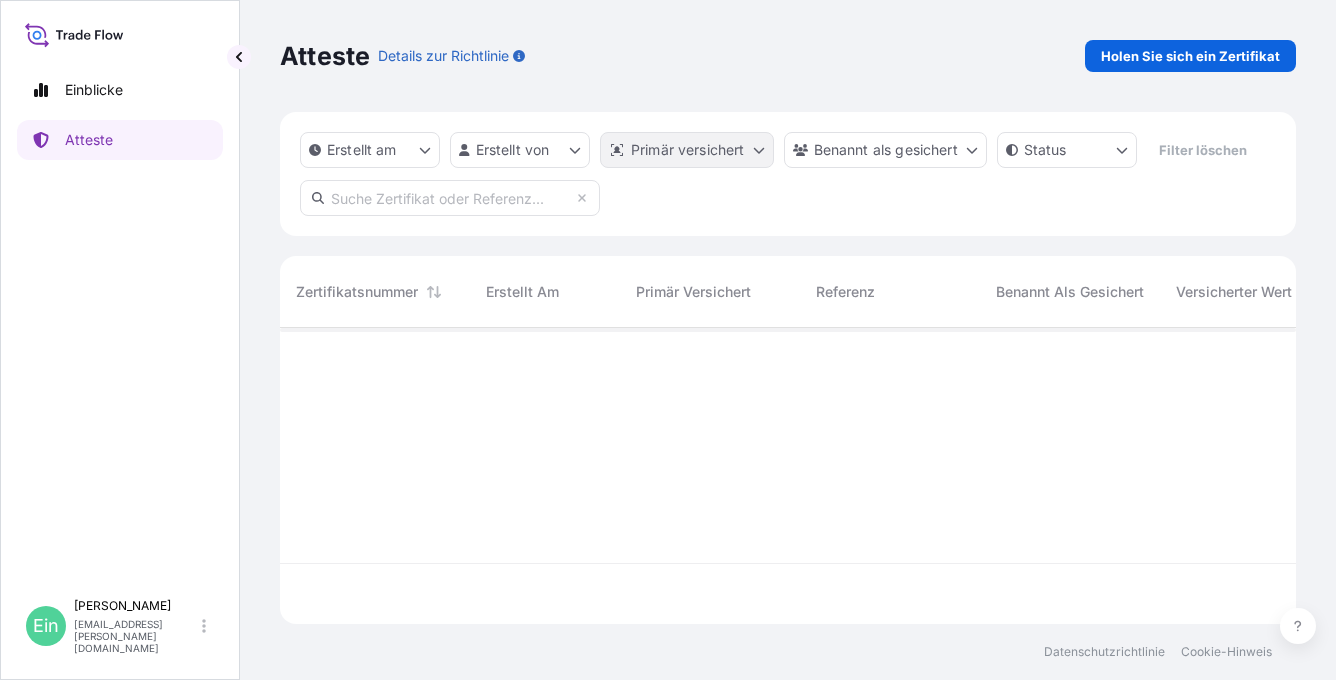 click on "Einblicke Atteste Ein Anke Nitsche anke.nitsche@hovo.de Atteste Details zur Richtlinie Holen Sie sich ein Zertifikat Erstellt am Erstellt von Primär versichert Benannt als gesichert Status Filter löschen Zertifikatsnummer Erstellt am Primär versichert Referenz Benannt als gesichert Versicherter Wert Abfahrt Ankunft Status Datenschutzrichtlinie Cookie-Hinweis" at bounding box center (668, 340) 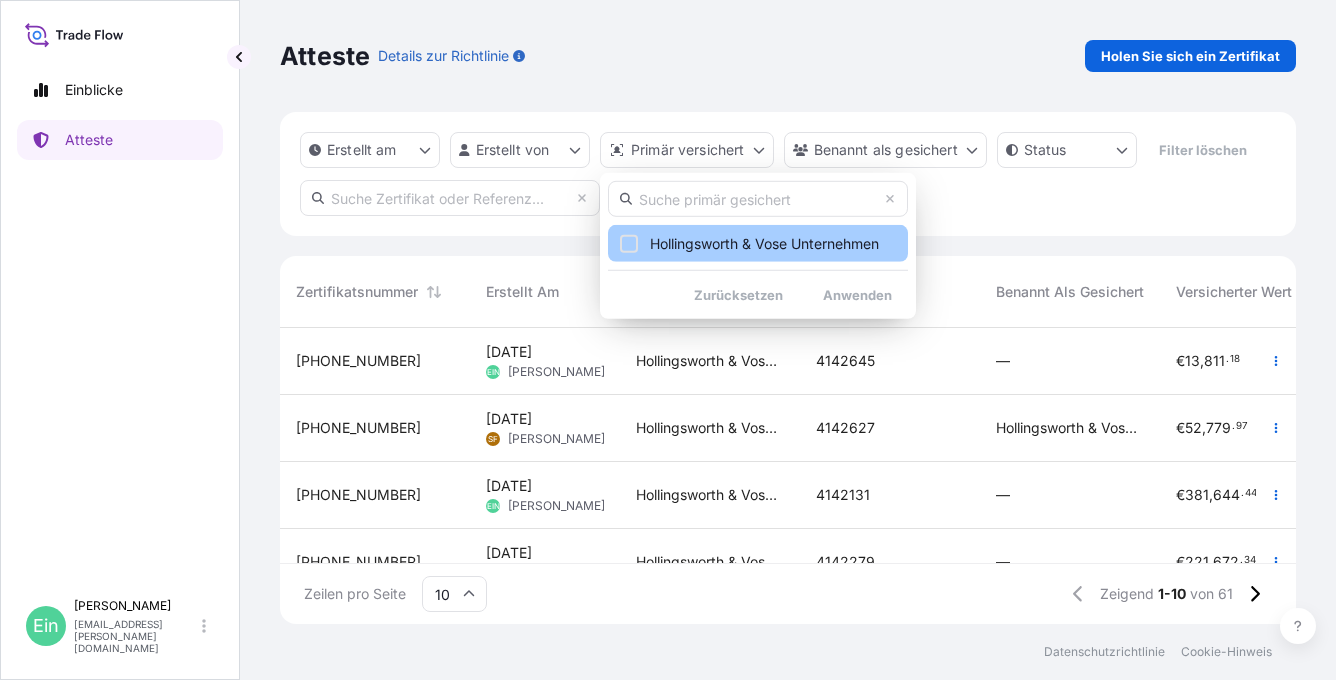 click at bounding box center (629, 243) 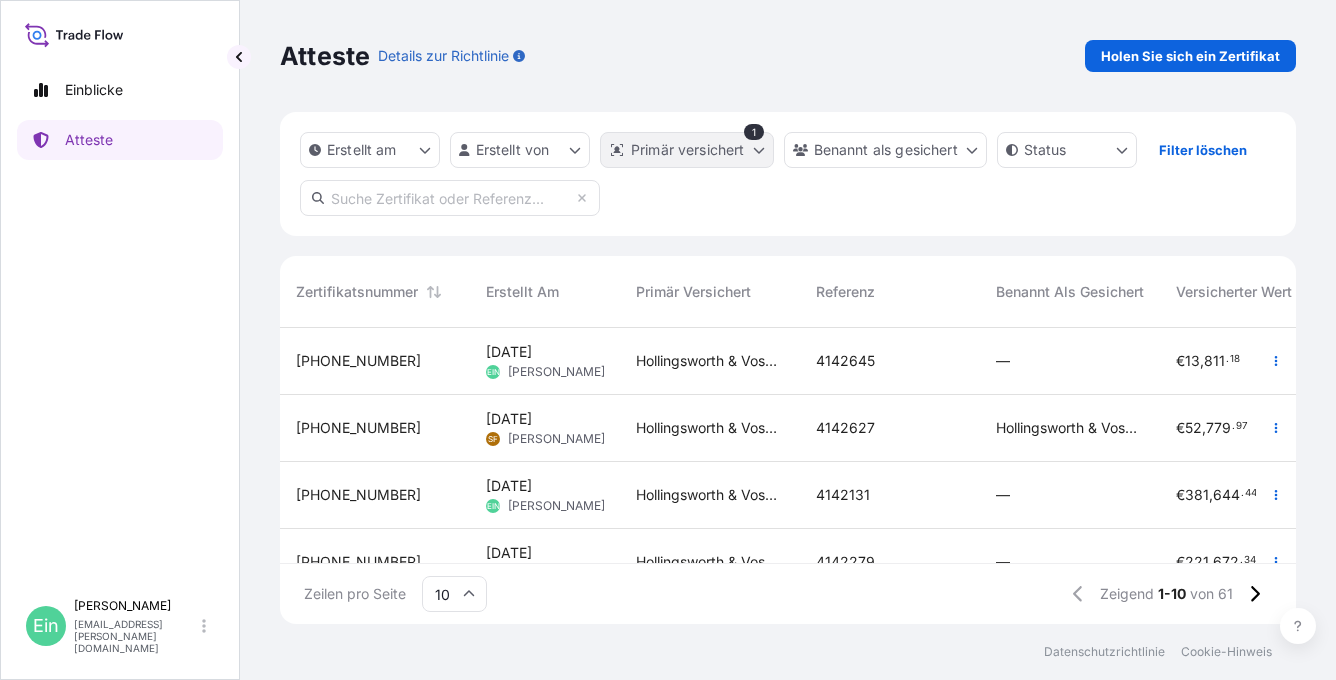 click on "Einblicke Atteste Ein Anke Nitsche anke.nitsche@hovo.de Atteste Details zur Richtlinie Holen Sie sich ein Zertifikat Erstellt am Erstellt von Primär versichert 1 Benannt als gesichert Status Filter löschen Zertifikatsnummer Erstellt am Primär versichert Referenz Benannt als gesichert Versicherter Wert Abfahrt Ankunft Status 31506-61-1 Jun 27, 2025 EIN Anke Nitsche Hollingsworth & Vose Unternehmen 4142645 — € 13 , 811 . 18 DEHAM 06/20/2025 JPTYO —/—/— Ausgestellt 31506-60-1 Jun 26, 2025 SF Sandra Forster Hollingsworth & Vose Unternehmen 4142627 Hollingsworth & Vose GmbH € 52 , 779 . 97 DEHAM 06/21/2025 TRISK —/—/— Ausgestellt 31506-59-1 Jun 25, 2025 EIN Anke Nitsche Hollingsworth & Vose Unternehmen 4142131 — € 381 , 644 . 44 DEHAM 06/22/2025 CNSGH —/—/— Ausgestellt 31506-58-1 Jun 25, 2025 EIN Anke Nitsche Hollingsworth & Vose Unternehmen 4142279 — € 221 , 672 . 34 DEHAM 06/20/2025 CNTXG —/—/— Ausgestellt 31506-57-2 Jun 23, 2025 JG Jenny Guo — $ 34 , 255 . ," at bounding box center (668, 340) 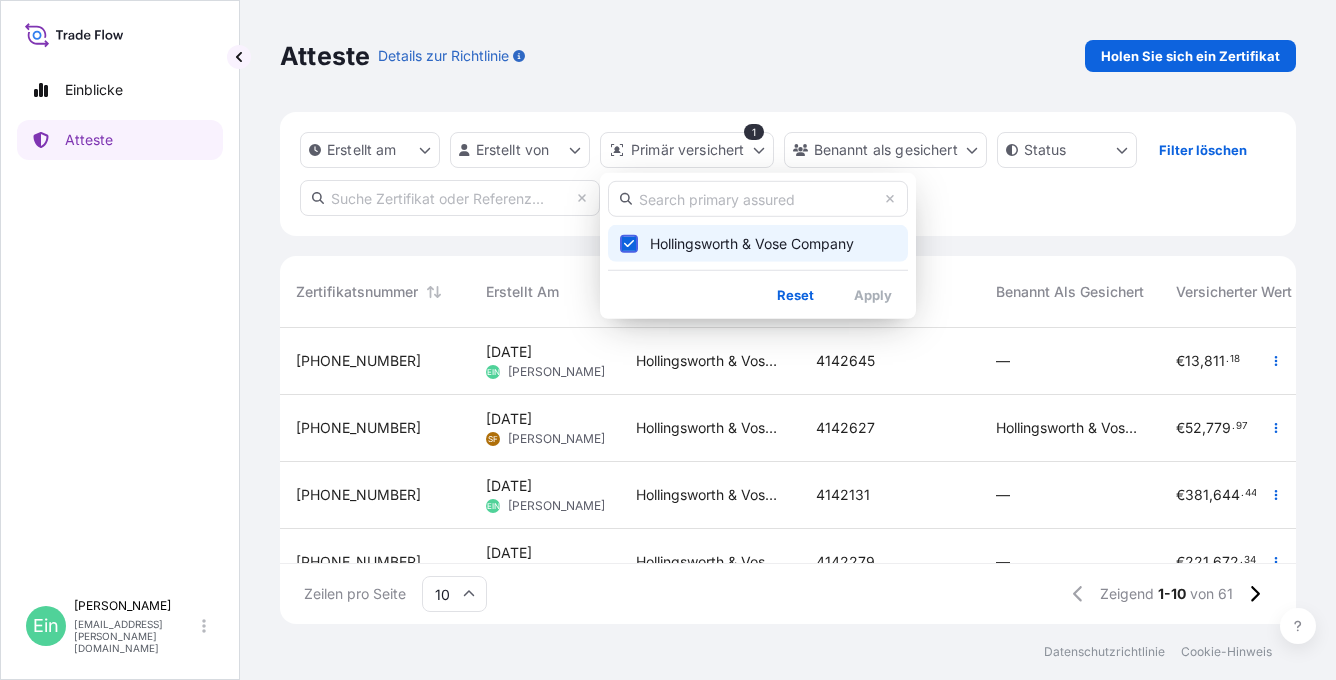 click on "Einblicke Atteste Ein Anke Nitsche anke.nitsche@hovo.de Atteste Details zur Richtlinie Holen Sie sich ein Zertifikat Erstellt am Erstellt von Primär versichert 1 Benannt als gesichert Status Filter löschen Zertifikatsnummer Erstellt am Primär versichert Referenz Benannt als gesichert Versicherter Wert Abfahrt Ankunft Status 31506-61-1 Jun 27, 2025 EIN Anke Nitsche Hollingsworth & Vose Unternehmen 4142645 — € 13 , 811 . 18 DEHAM 06/20/2025 JPTYO —/—/— Ausgestellt 31506-60-1 Jun 26, 2025 SF Sandra Forster Hollingsworth & Vose Unternehmen 4142627 Hollingsworth & Vose GmbH € 52 , 779 . 97 DEHAM 06/21/2025 TRISK —/—/— Ausgestellt 31506-59-1 Jun 25, 2025 EIN Anke Nitsche Hollingsworth & Vose Unternehmen 4142131 — € 381 , 644 . 44 DEHAM 06/22/2025 CNSGH —/—/— Ausgestellt 31506-58-1 Jun 25, 2025 EIN Anke Nitsche Hollingsworth & Vose Unternehmen 4142279 — € 221 , 672 . 34 DEHAM 06/20/2025 CNTXG —/—/— Ausgestellt 31506-57-2 Jun 23, 2025 JG Jenny Guo — $ 34 , 255 . ," at bounding box center [668, 340] 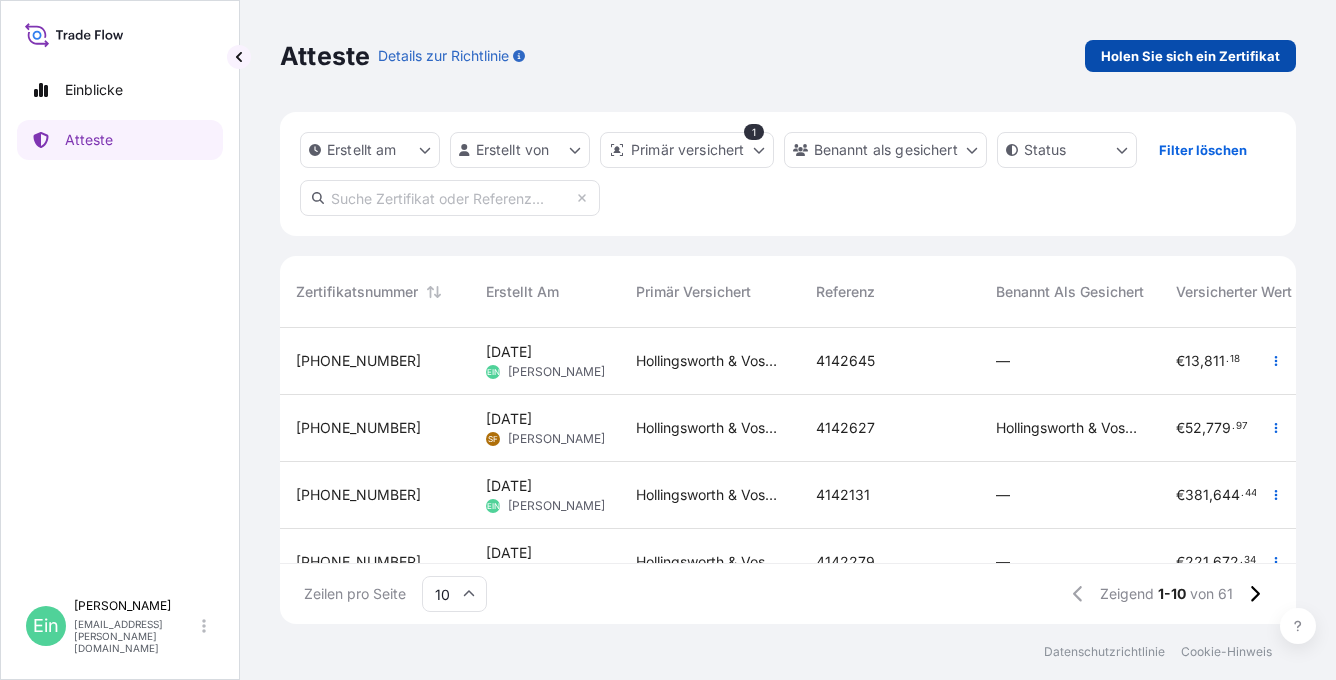 click on "Holen Sie sich ein Zertifikat" at bounding box center (1190, 56) 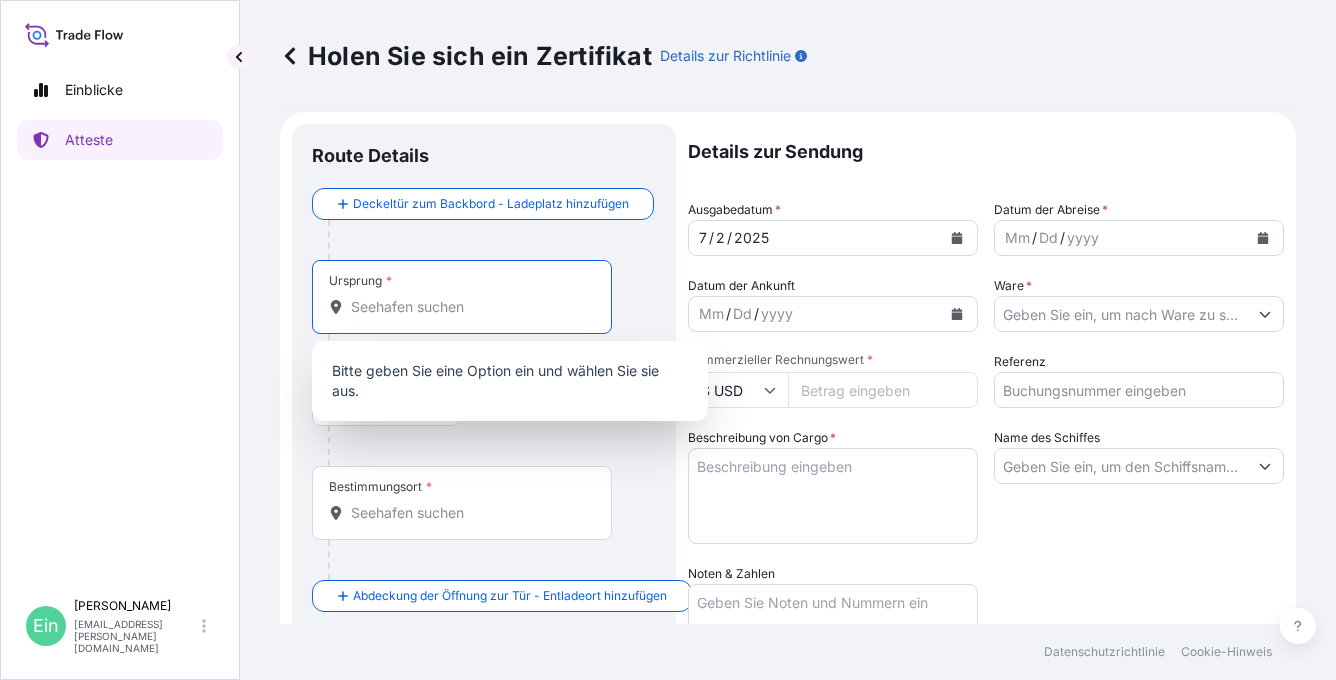 click on "Ursprung *" at bounding box center [469, 307] 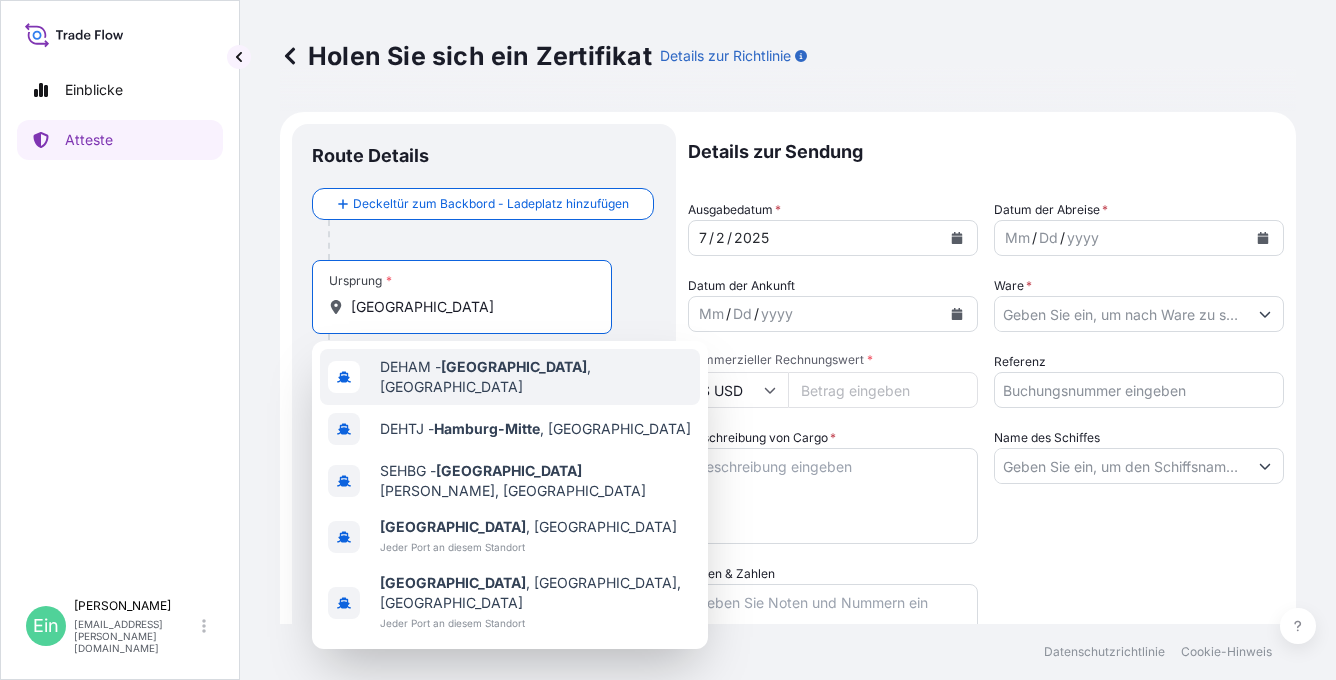 click on "DEHAM -  Hamburg , Deutschland" at bounding box center [536, 377] 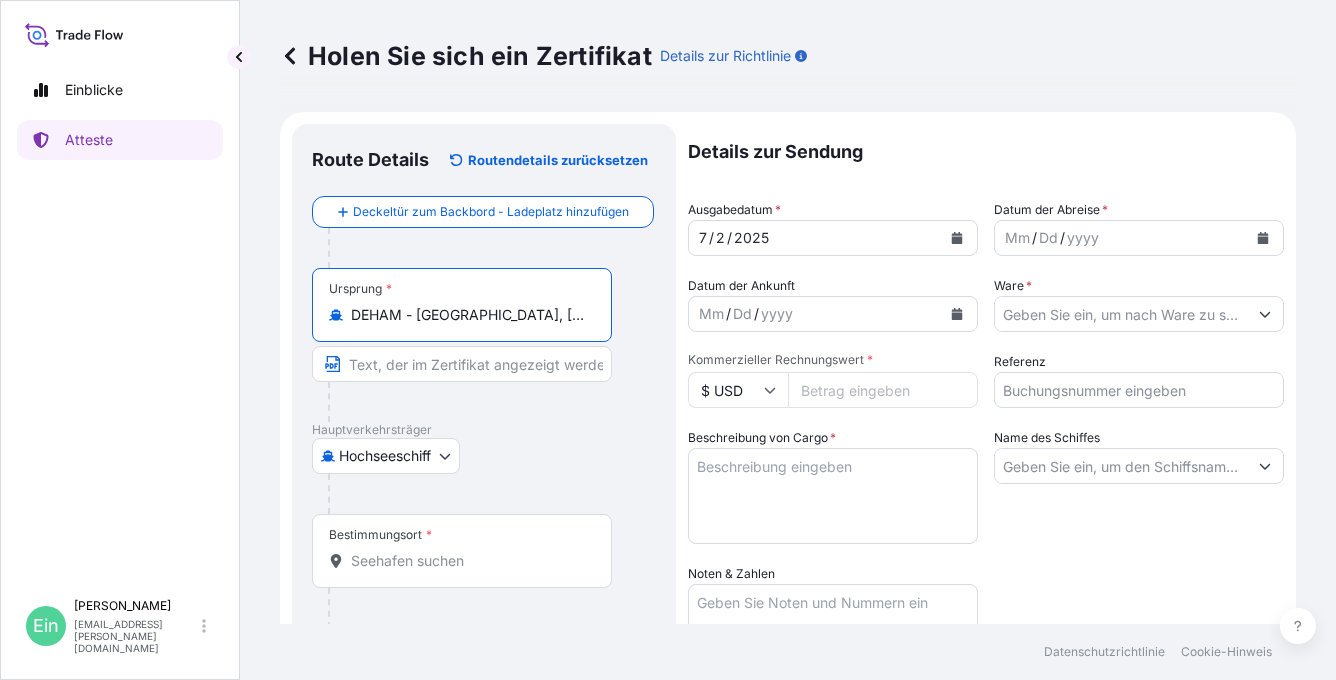 type on "DEHAM - [GEOGRAPHIC_DATA], [GEOGRAPHIC_DATA]" 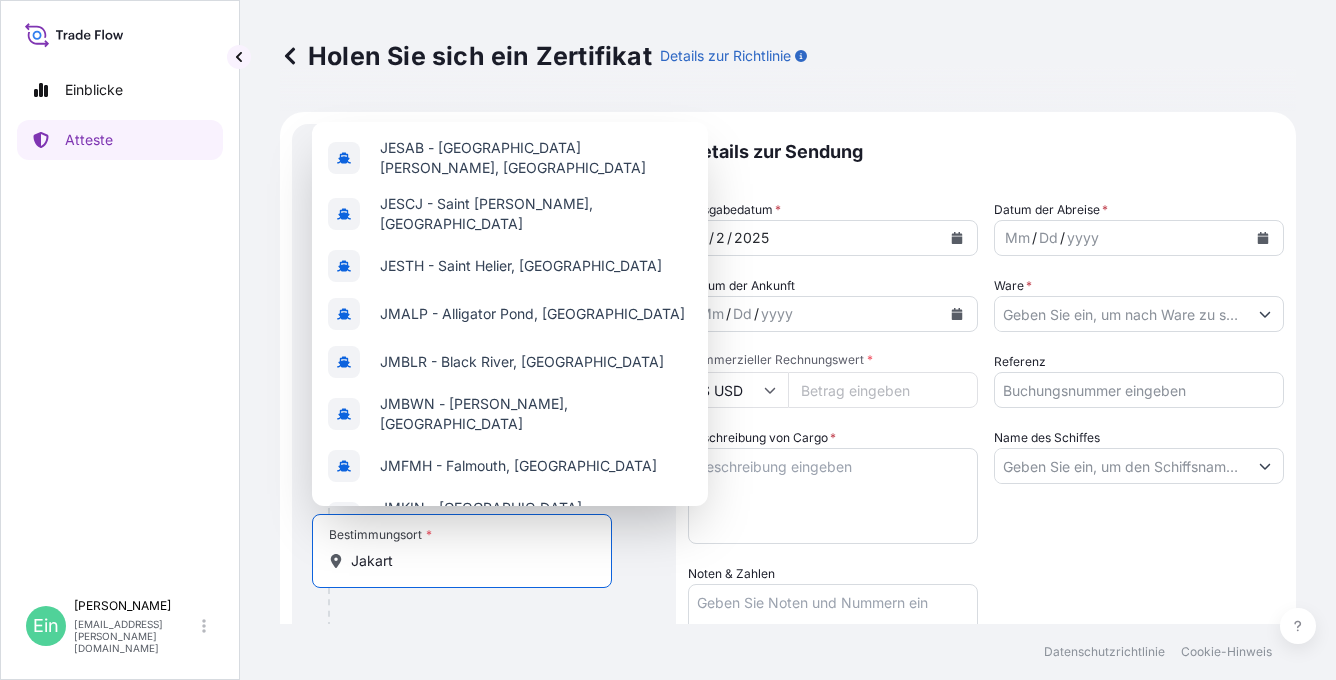 type on "Jakarta" 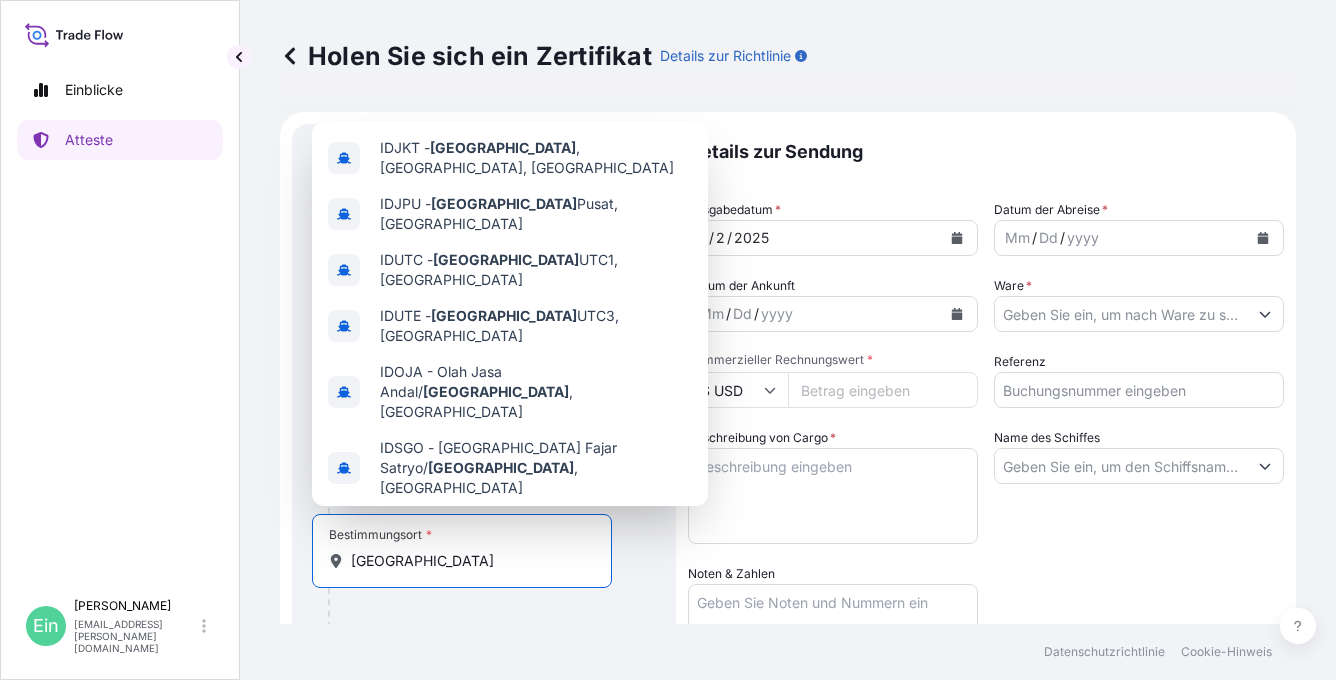 click on "Jakarta , Indonesien" at bounding box center (528, 524) 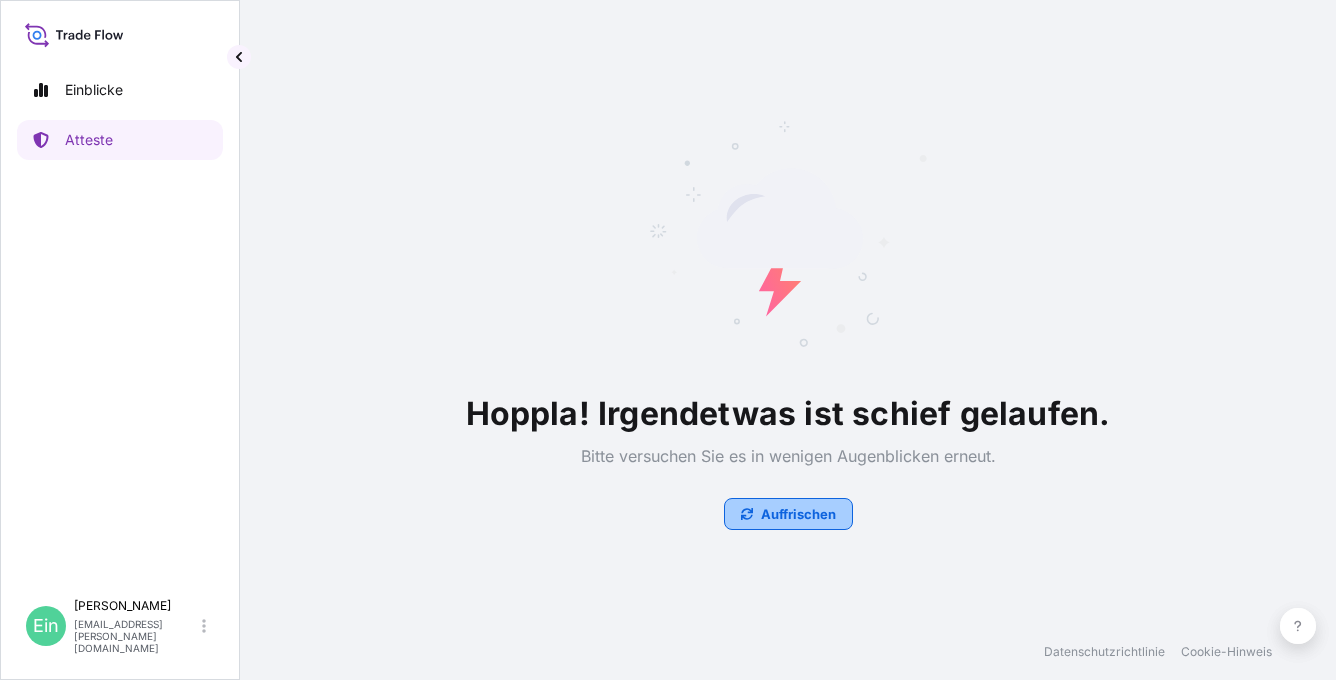 click on "Auffrischen" at bounding box center [798, 514] 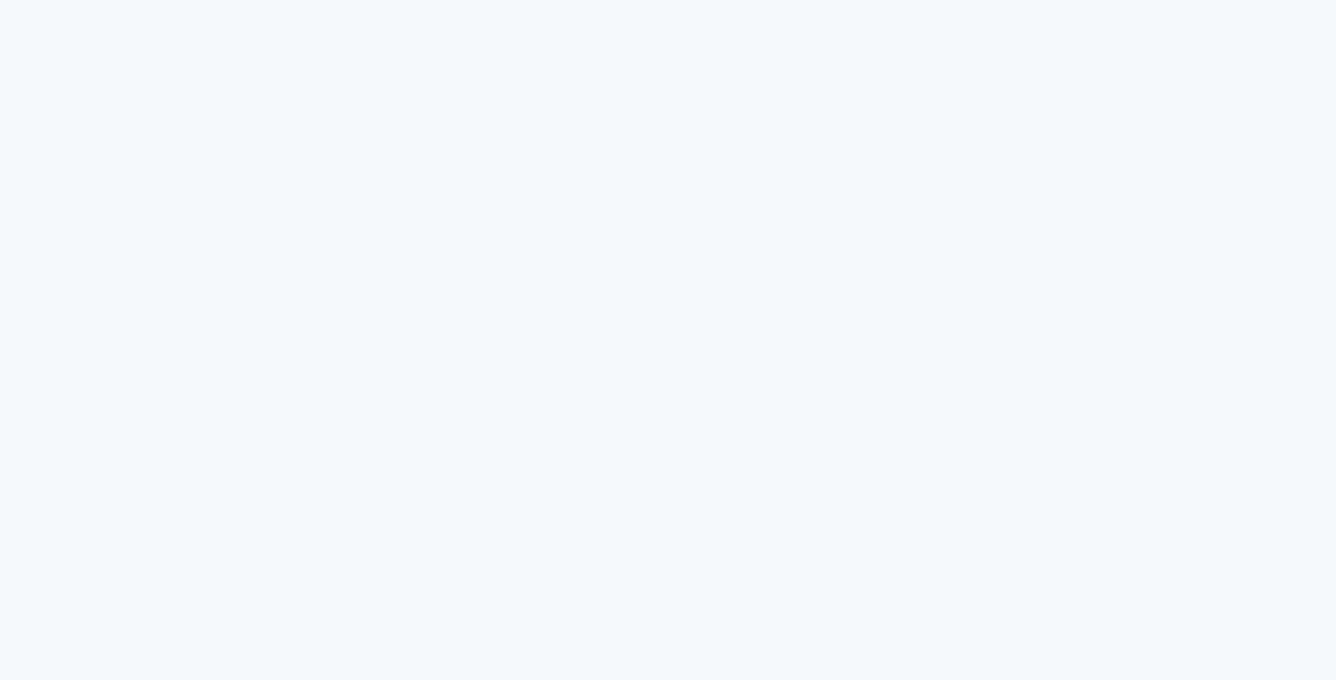 scroll, scrollTop: 0, scrollLeft: 0, axis: both 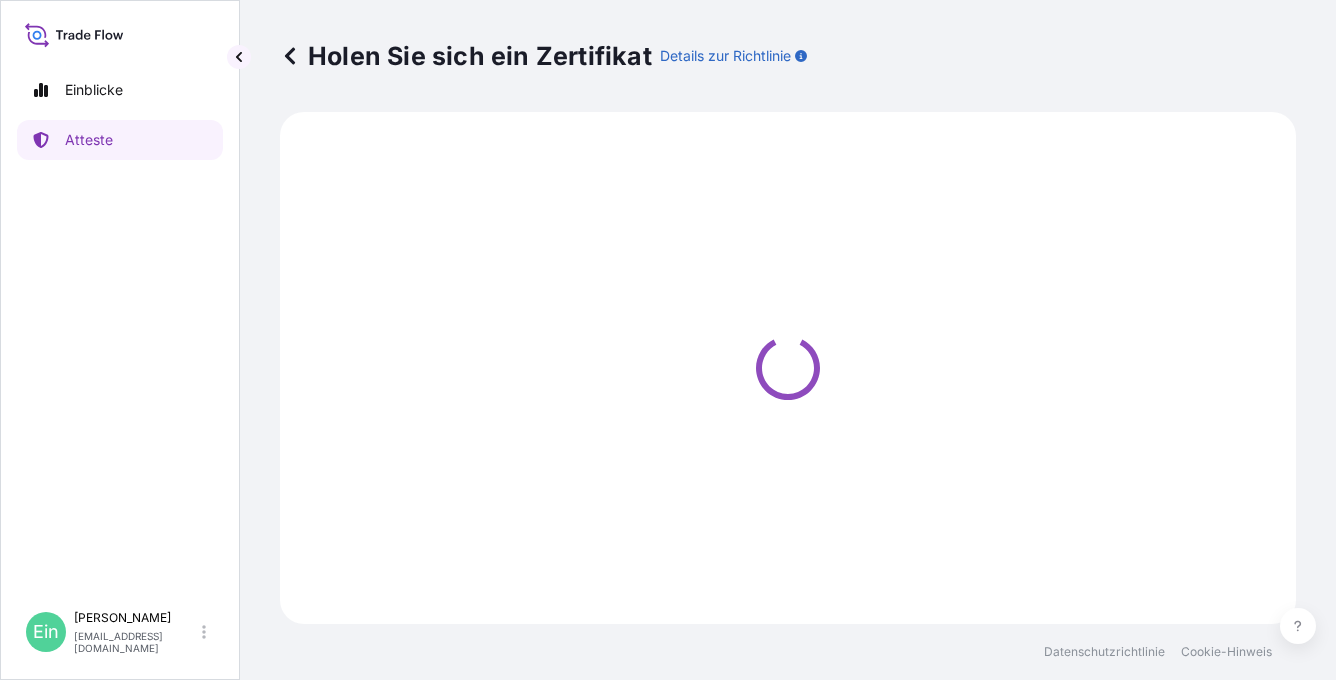 select on "Ocean Vessel" 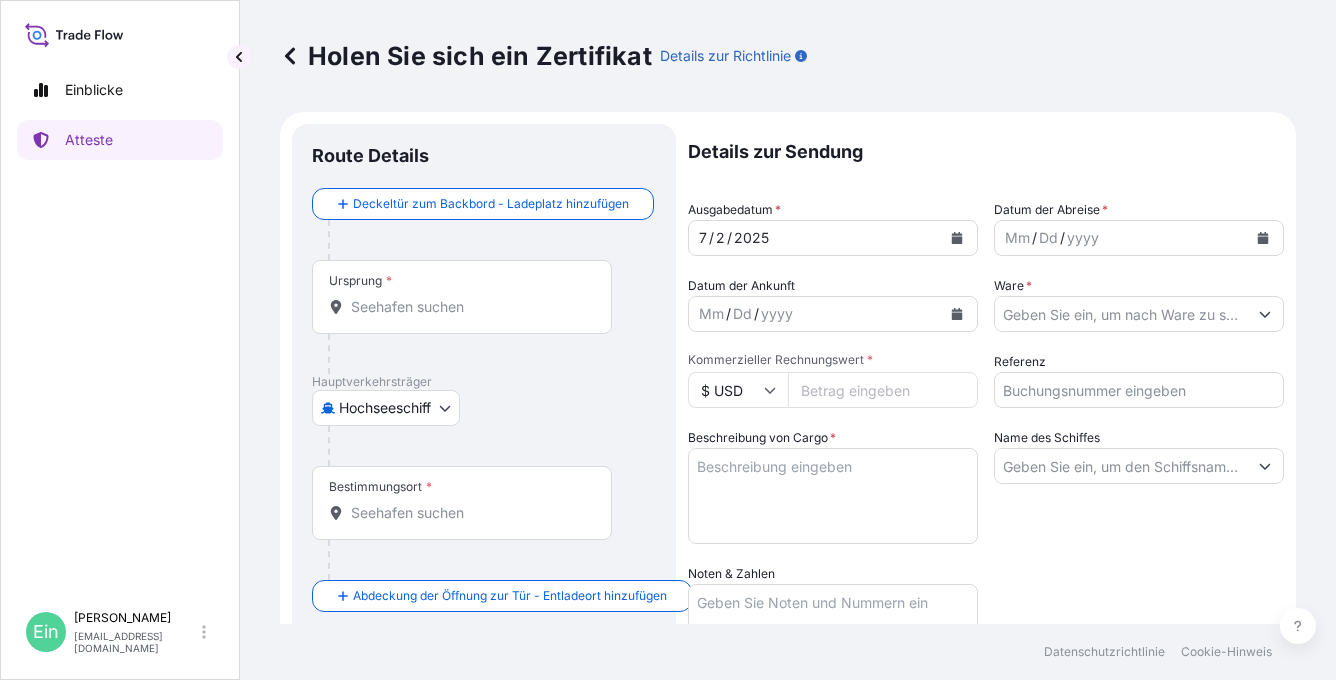 click on "Holen Sie sich ein Zertifikat" at bounding box center (466, 56) 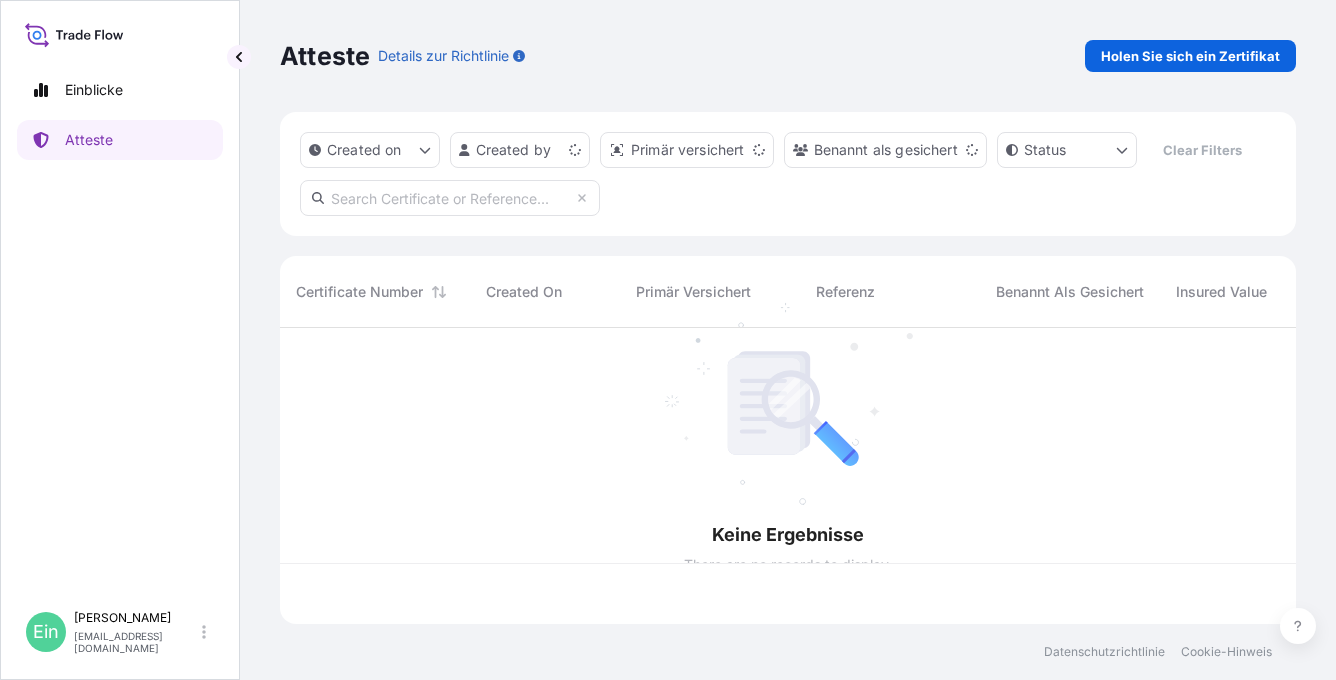 scroll, scrollTop: 16, scrollLeft: 16, axis: both 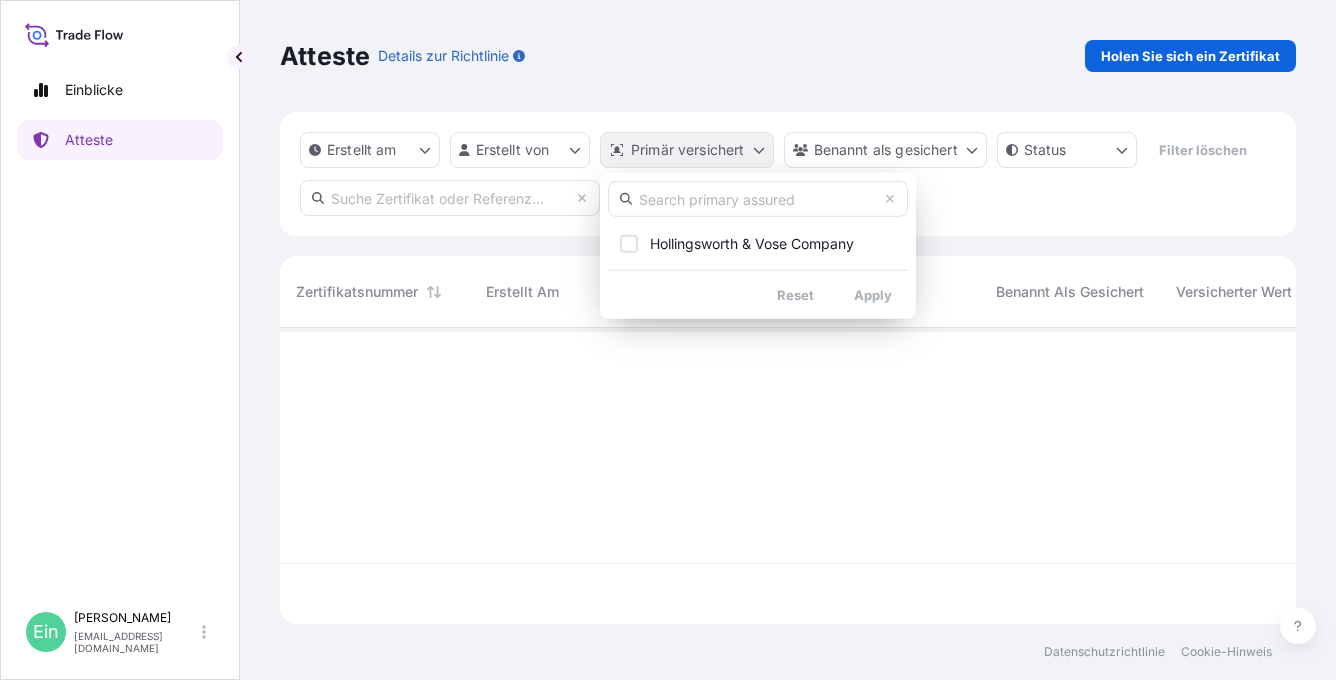 click on "Einblicke Atteste Ein Anke Nitsche anke.nitsche@hovo.de Atteste Details zur Richtlinie Holen Sie sich ein Zertifikat Erstellt am Erstellt von Primär versichert Benannt als gesichert Status Filter löschen Zertifikatsnummer Erstellt am Primär versichert Referenz Benannt als gesichert Versicherter Wert Abfahrt Ankunft Status Datenschutzrichtlinie Cookie-Hinweis
Hollingsworth & Vose Company Reset Apply" at bounding box center [668, 340] 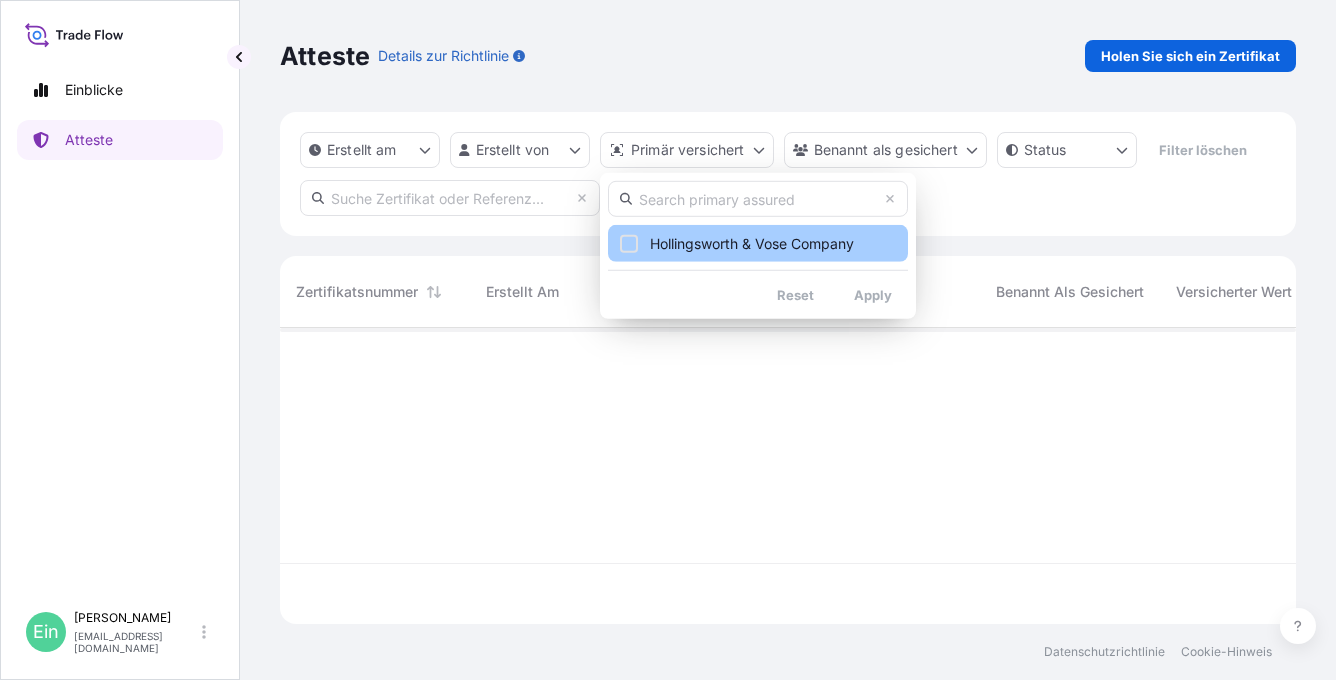 click at bounding box center (629, 243) 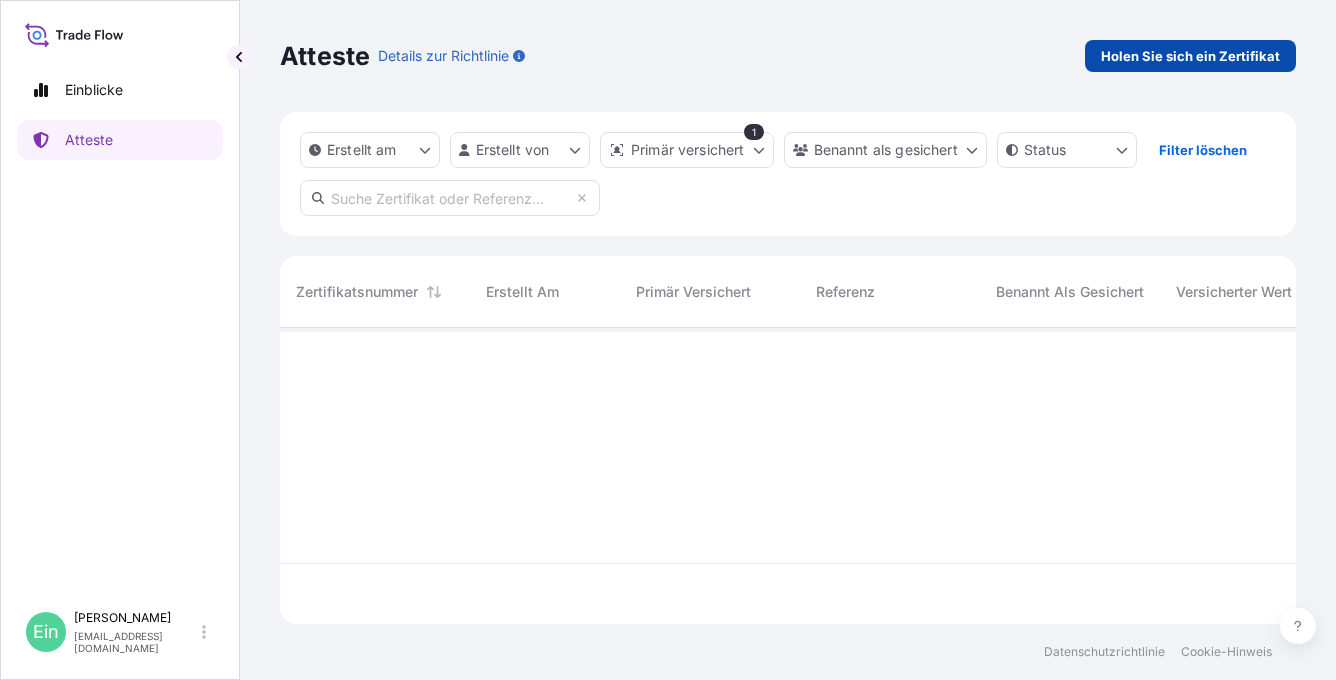 click on "Holen Sie sich ein Zertifikat" at bounding box center [1190, 56] 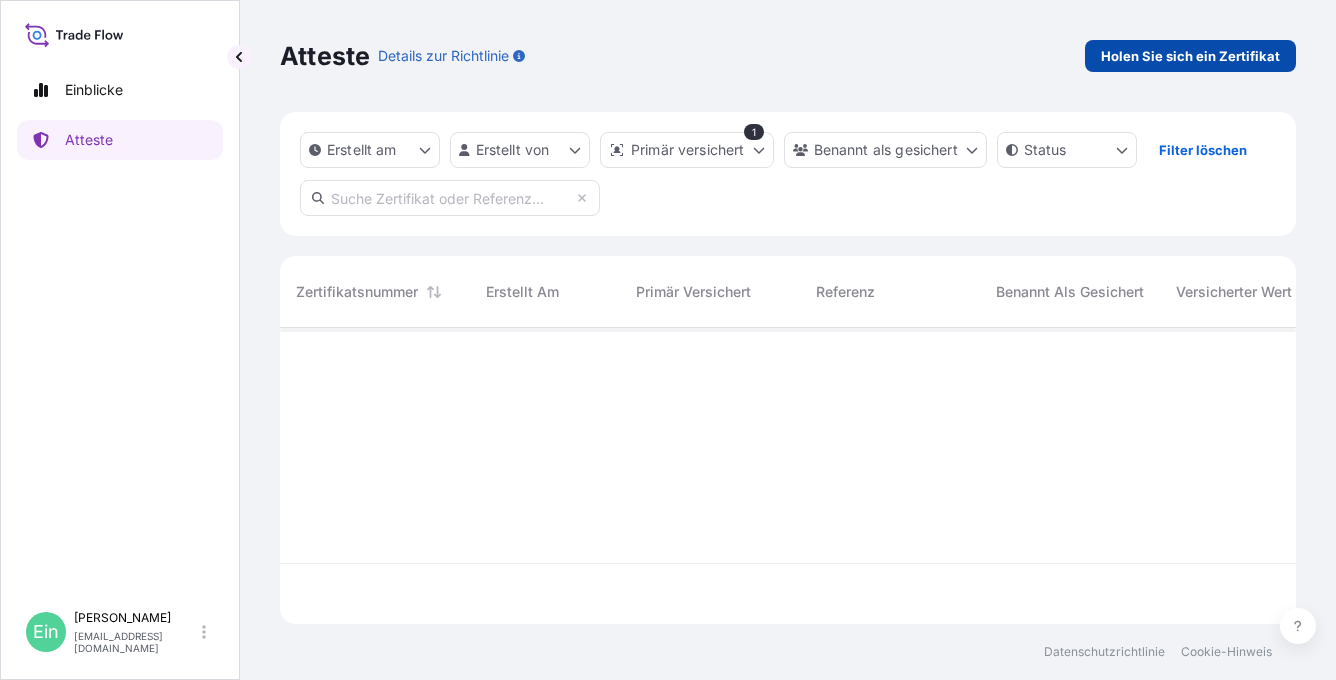 select on "Ocean Vessel" 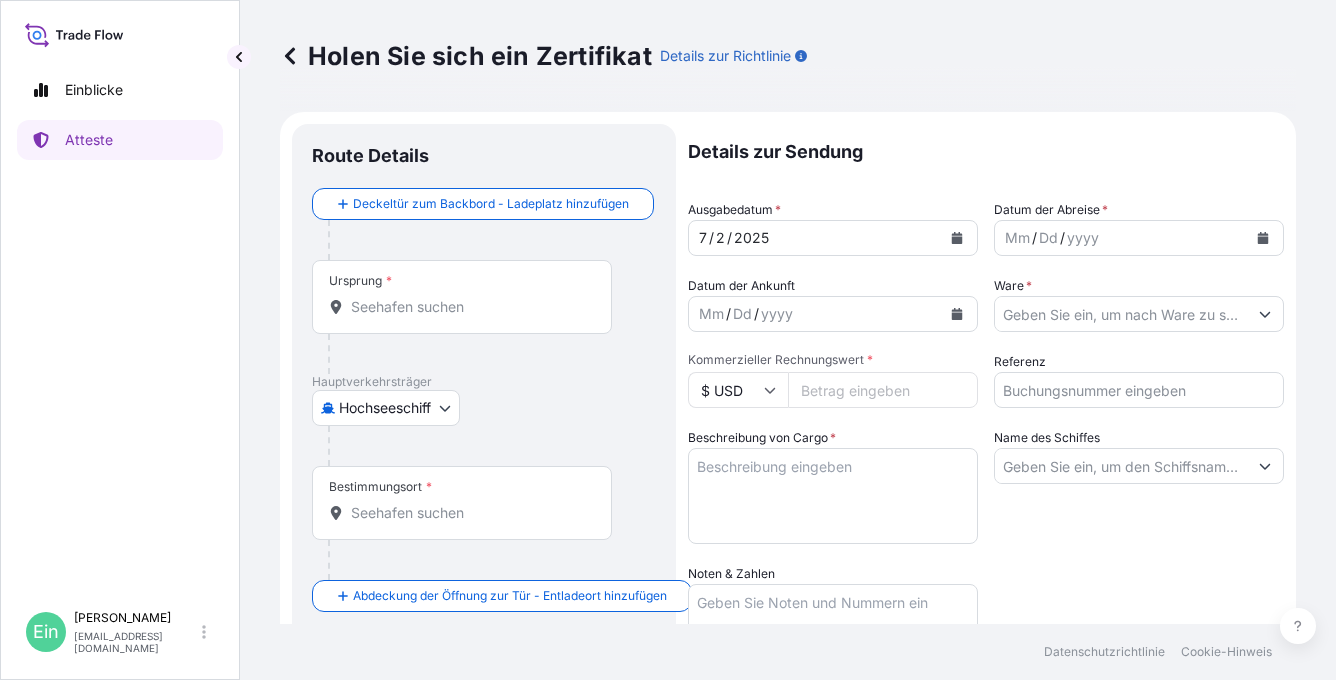 click on "Ursprung *" at bounding box center [462, 297] 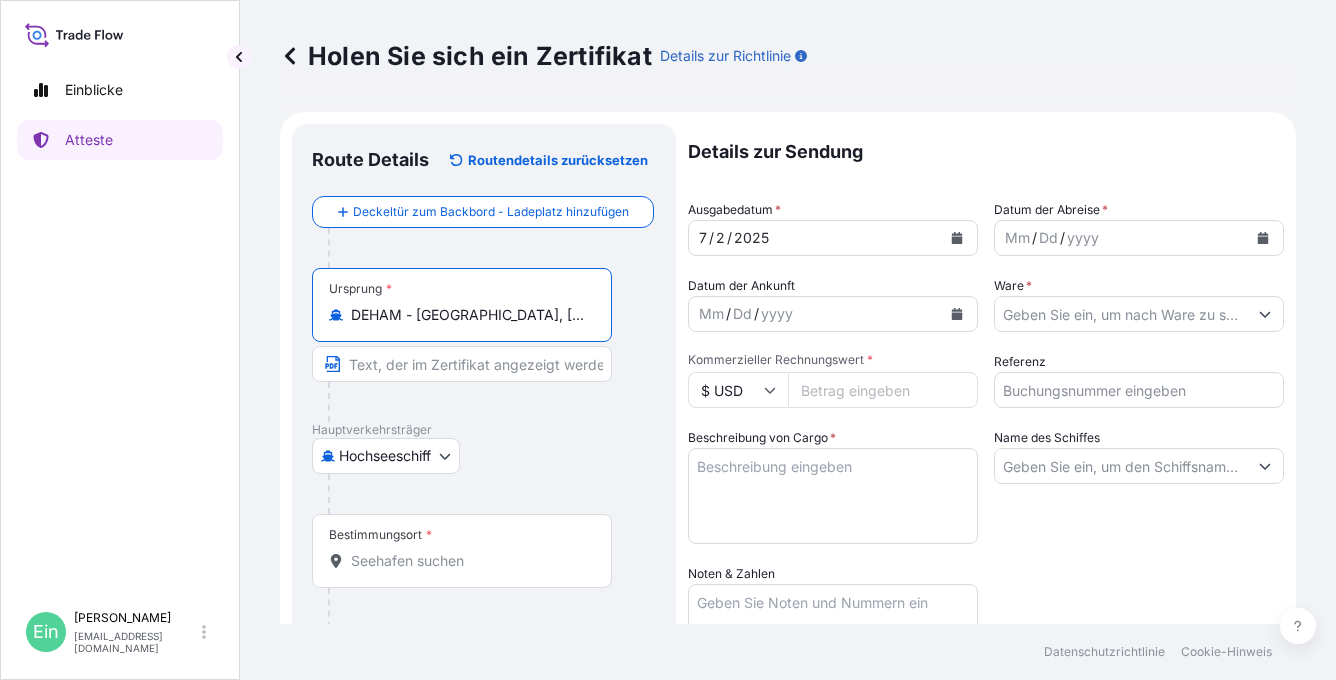 type on "DEHAM - [GEOGRAPHIC_DATA], [GEOGRAPHIC_DATA]" 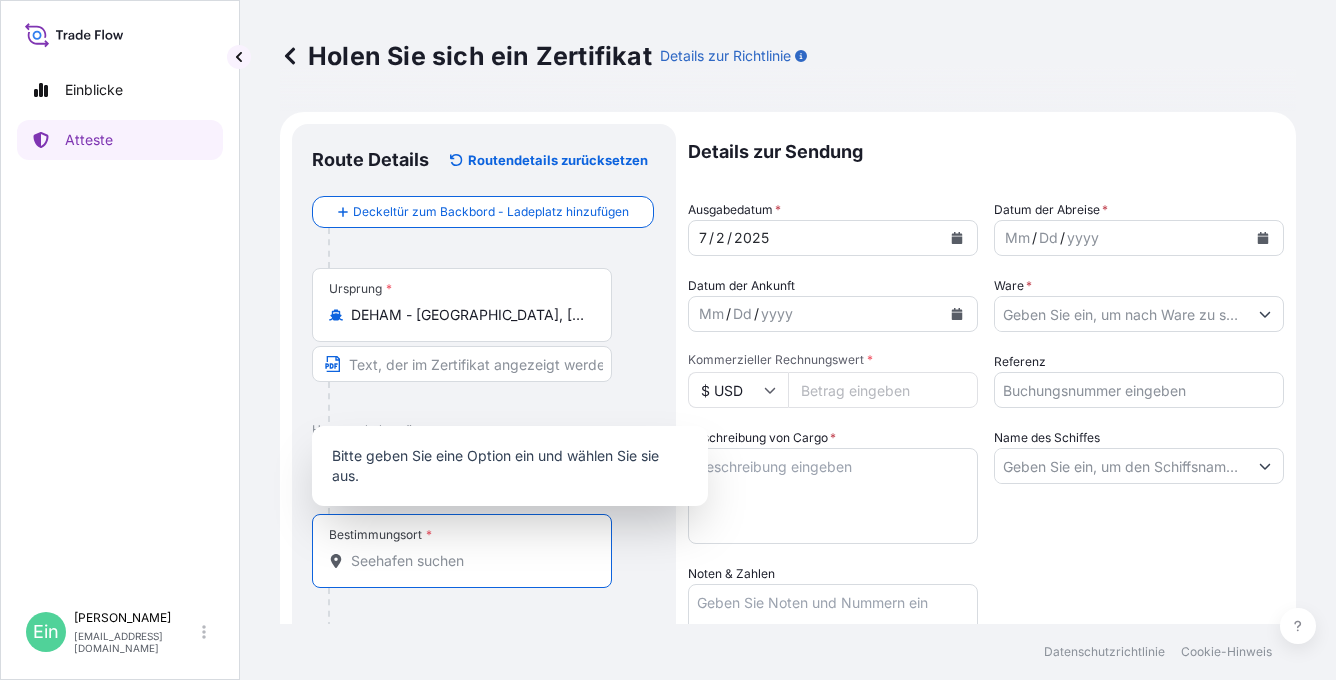 click on "Bestimmungsort *" at bounding box center (469, 561) 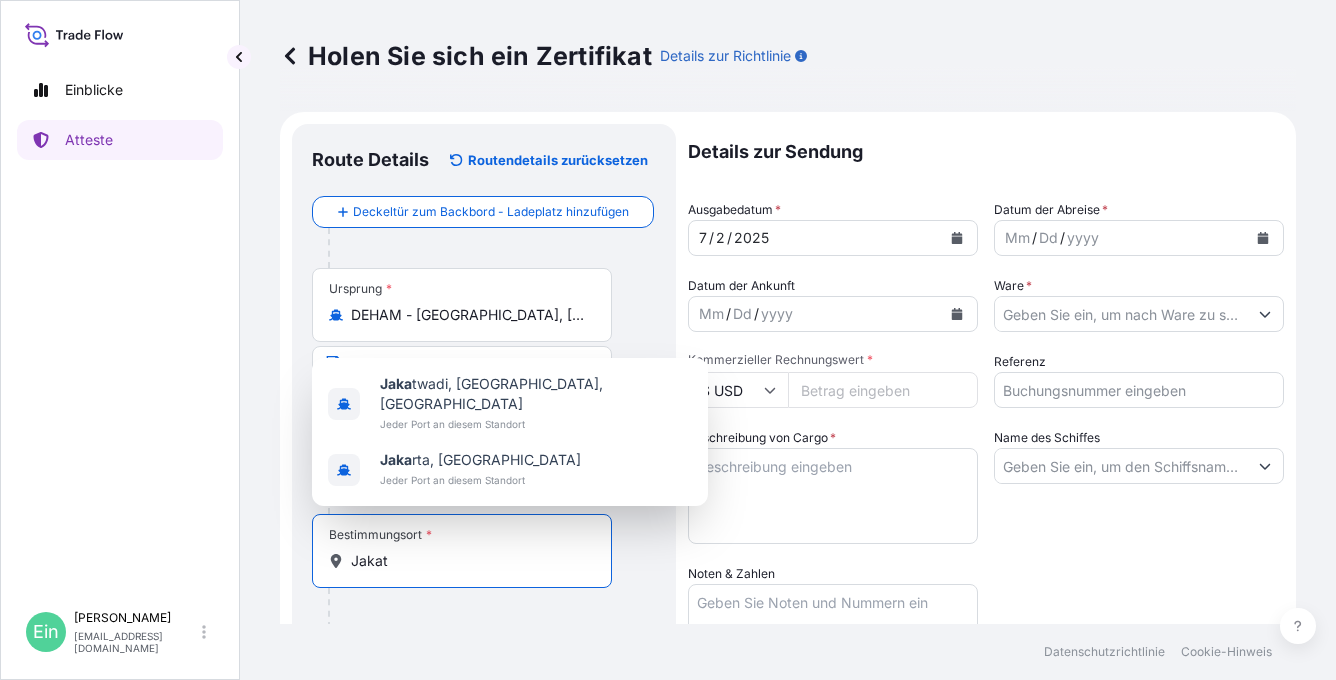type on "Jaka" 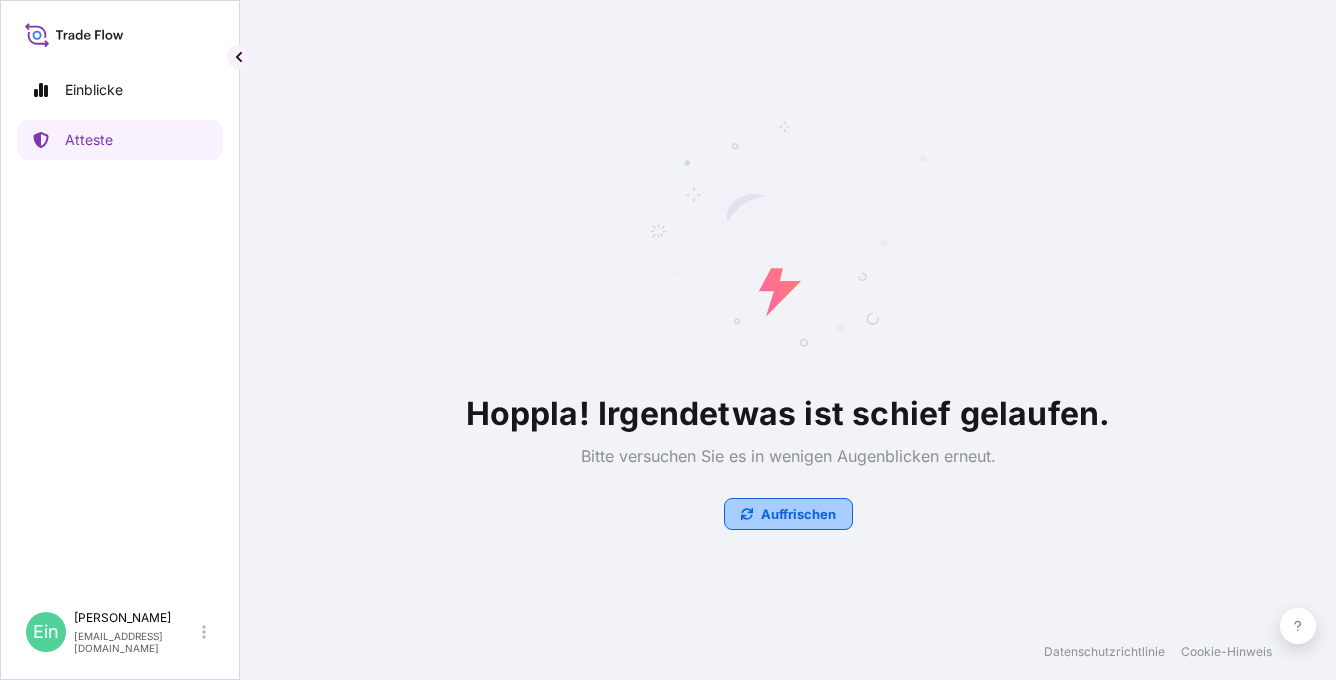 click on "Auffrischen" at bounding box center (798, 514) 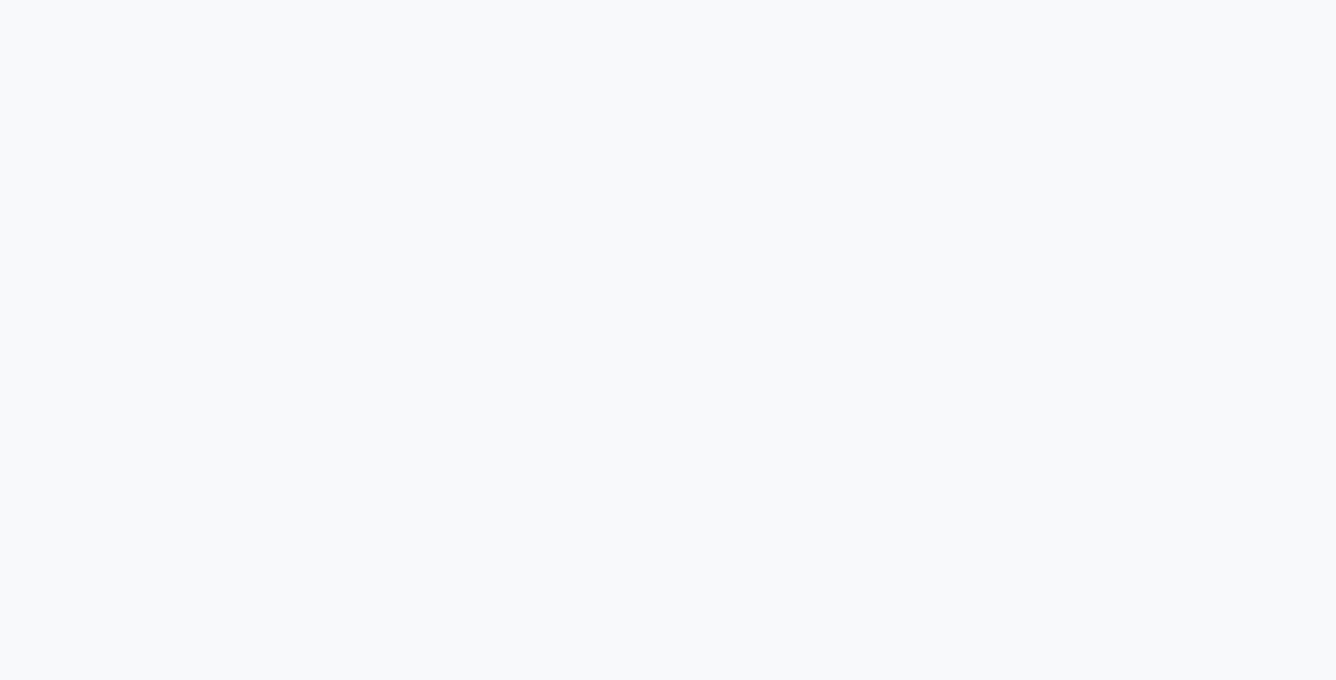 scroll, scrollTop: 0, scrollLeft: 0, axis: both 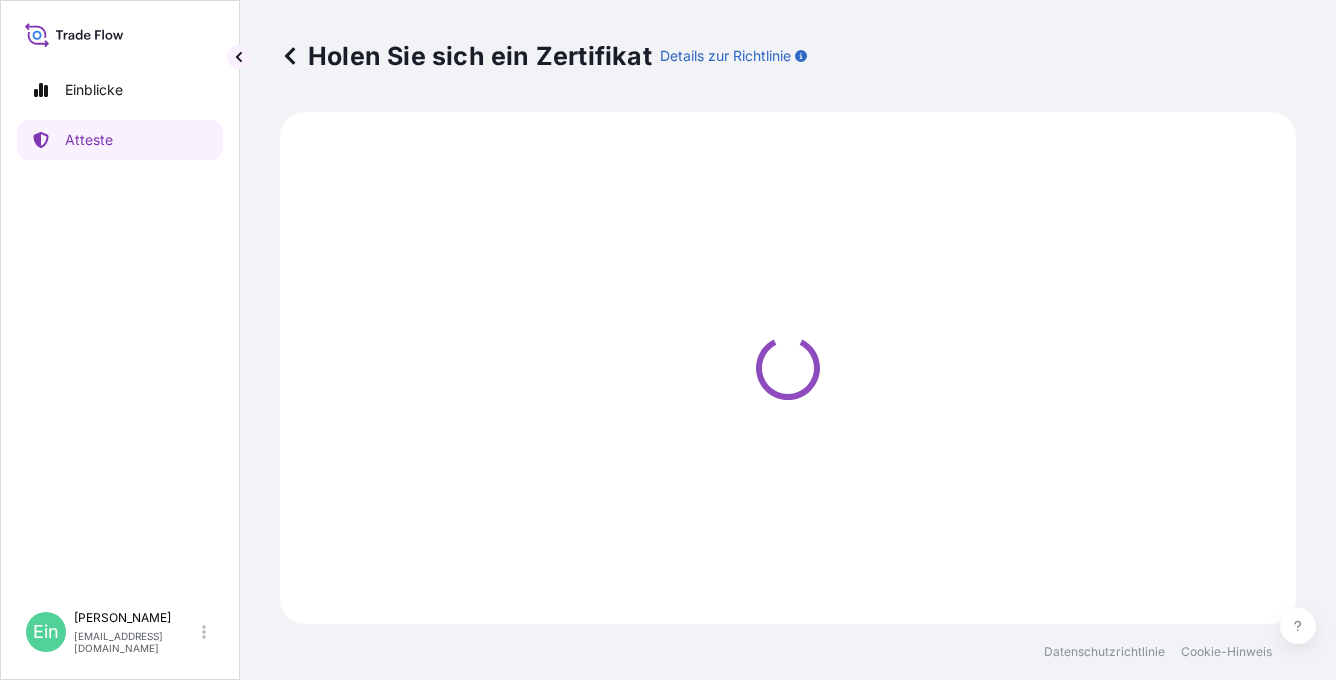 select on "Ocean Vessel" 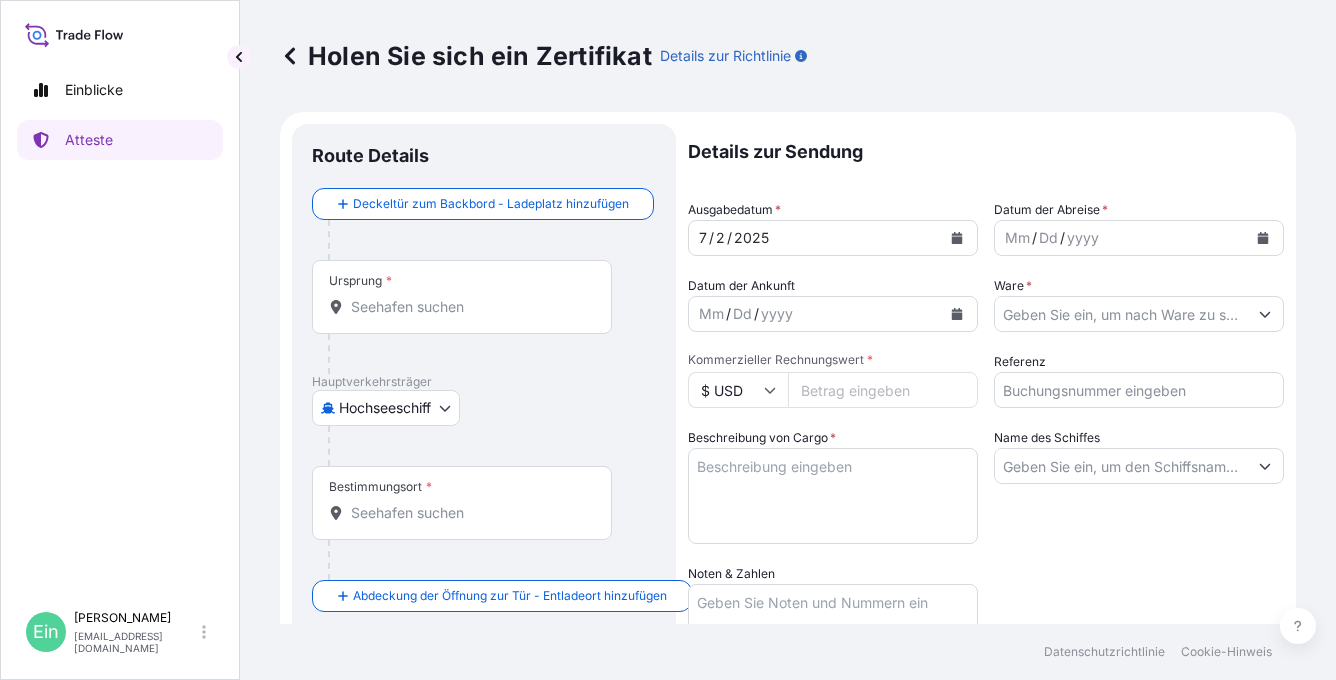 click 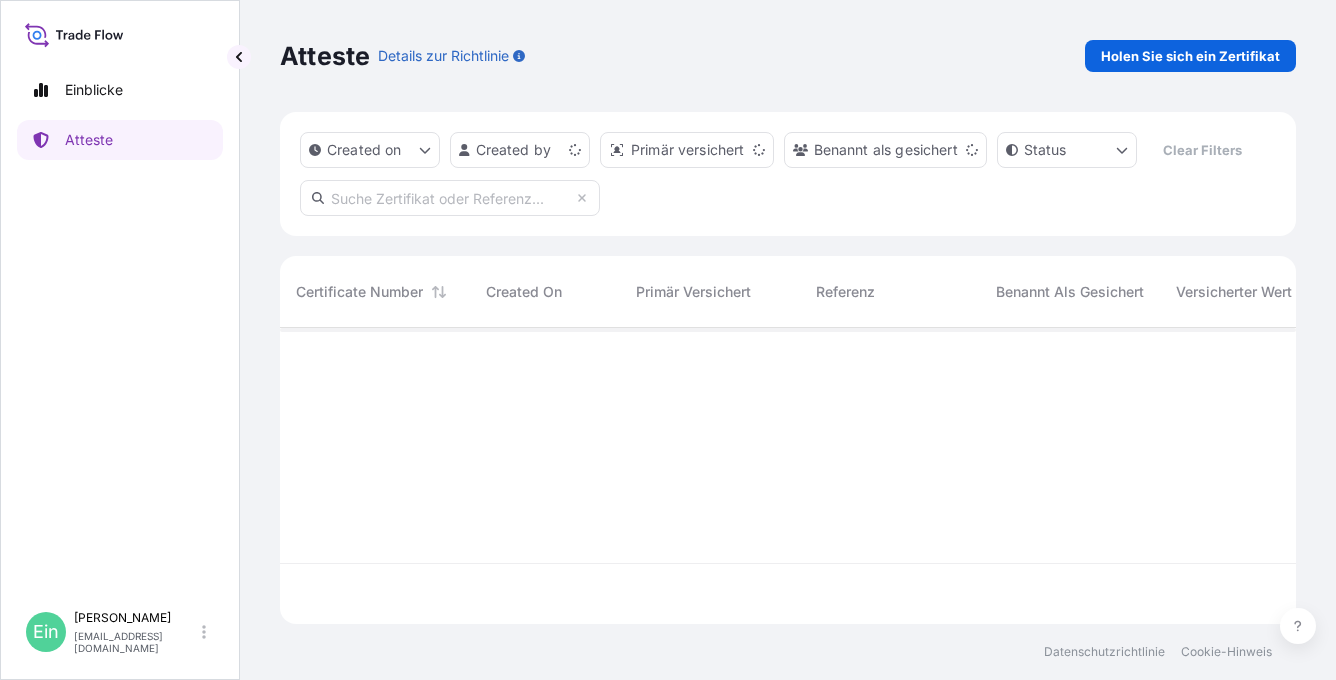 scroll, scrollTop: 16, scrollLeft: 16, axis: both 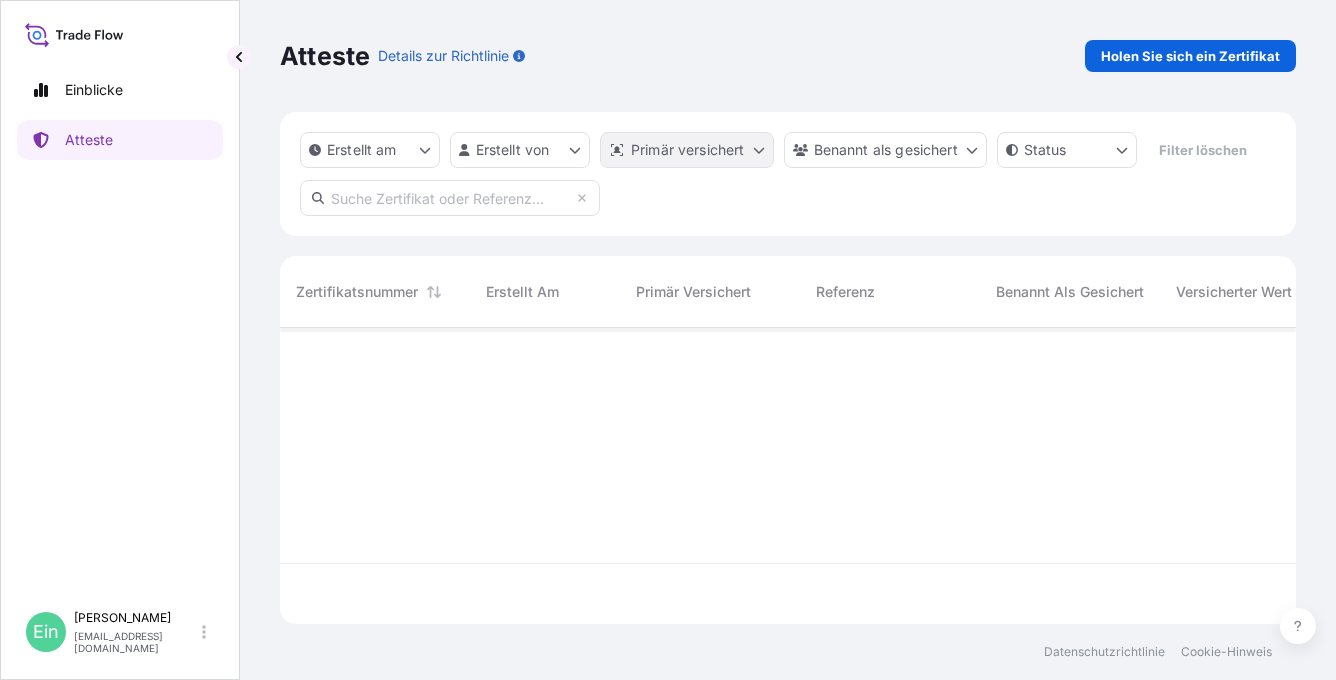 click on "Einblicke Atteste Ein [PERSON_NAME] [EMAIL_ADDRESS][DOMAIN_NAME] Atteste Details zur Richtlinie Holen Sie sich ein Zertifikat Erstellt am Erstellt von Primär versichert Benannt als gesichert Status Filter löschen Zertifikatsnummer Erstellt am Primär versichert Referenz Benannt als gesichert Versicherter Wert Abfahrt Ankunft Status Datenschutzrichtlinie Cookie-Hinweis" at bounding box center (668, 340) 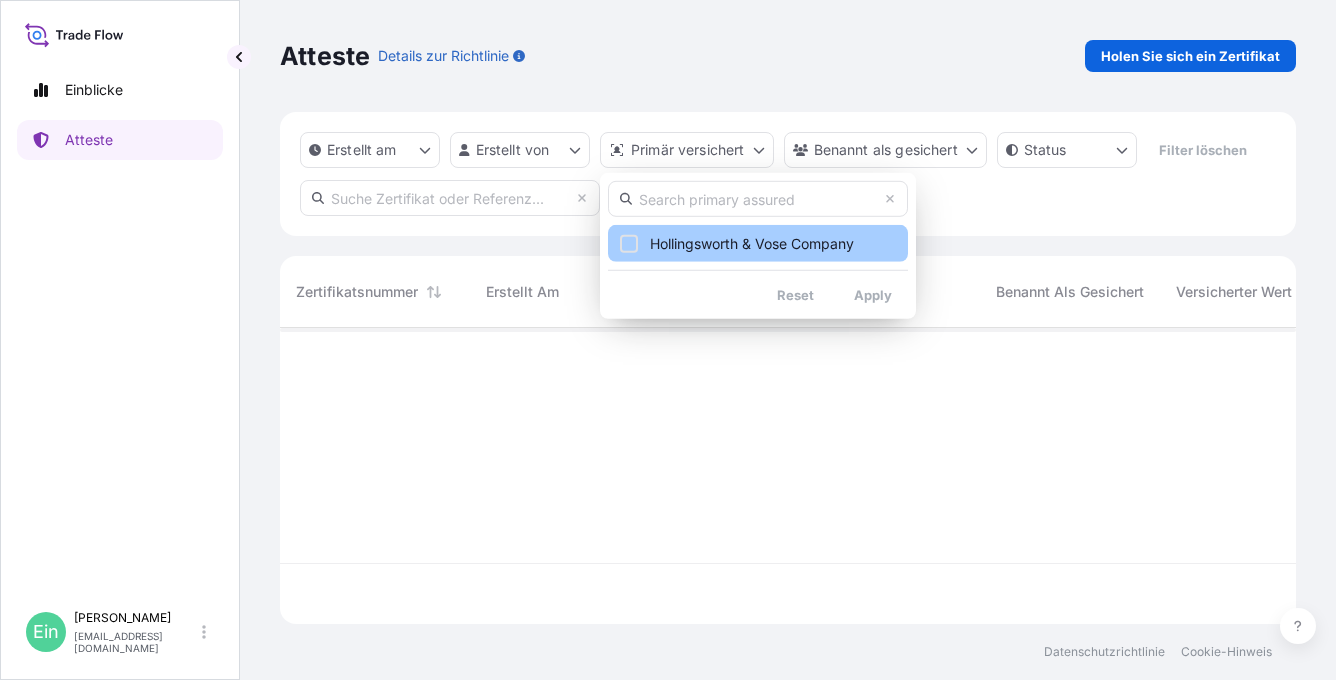 click at bounding box center [629, 243] 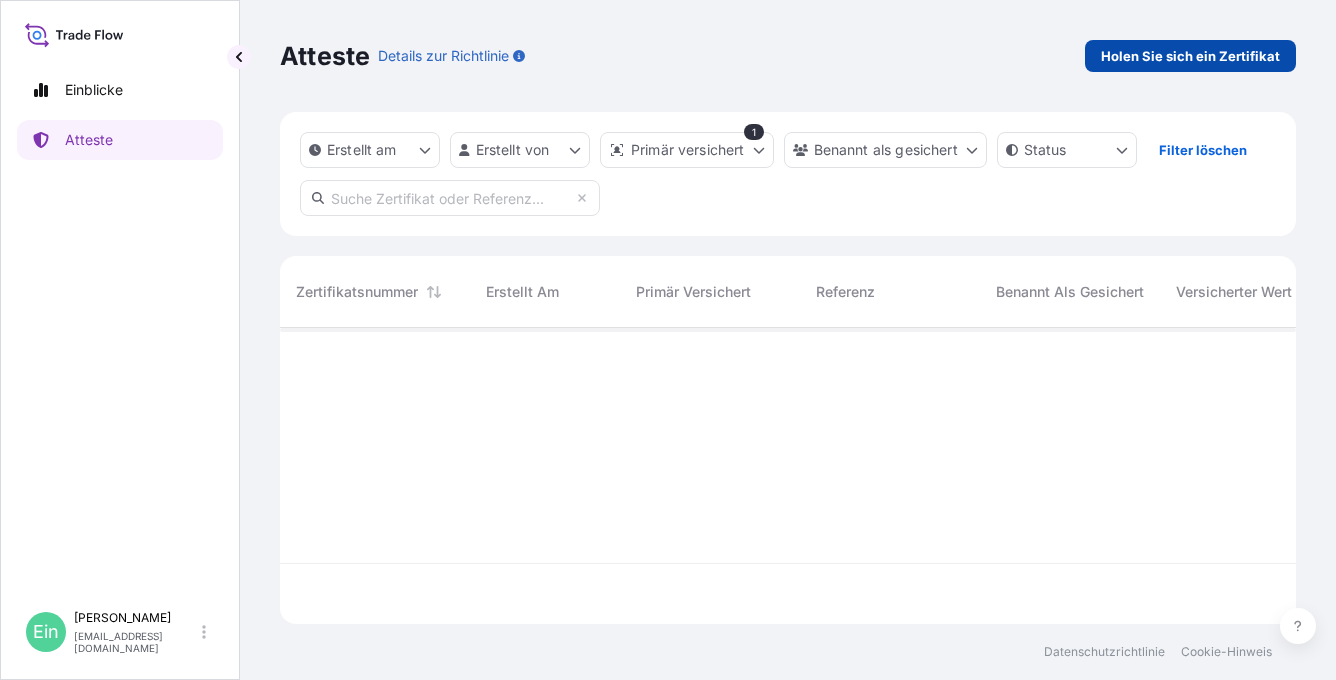 click on "Holen Sie sich ein Zertifikat" at bounding box center [1190, 56] 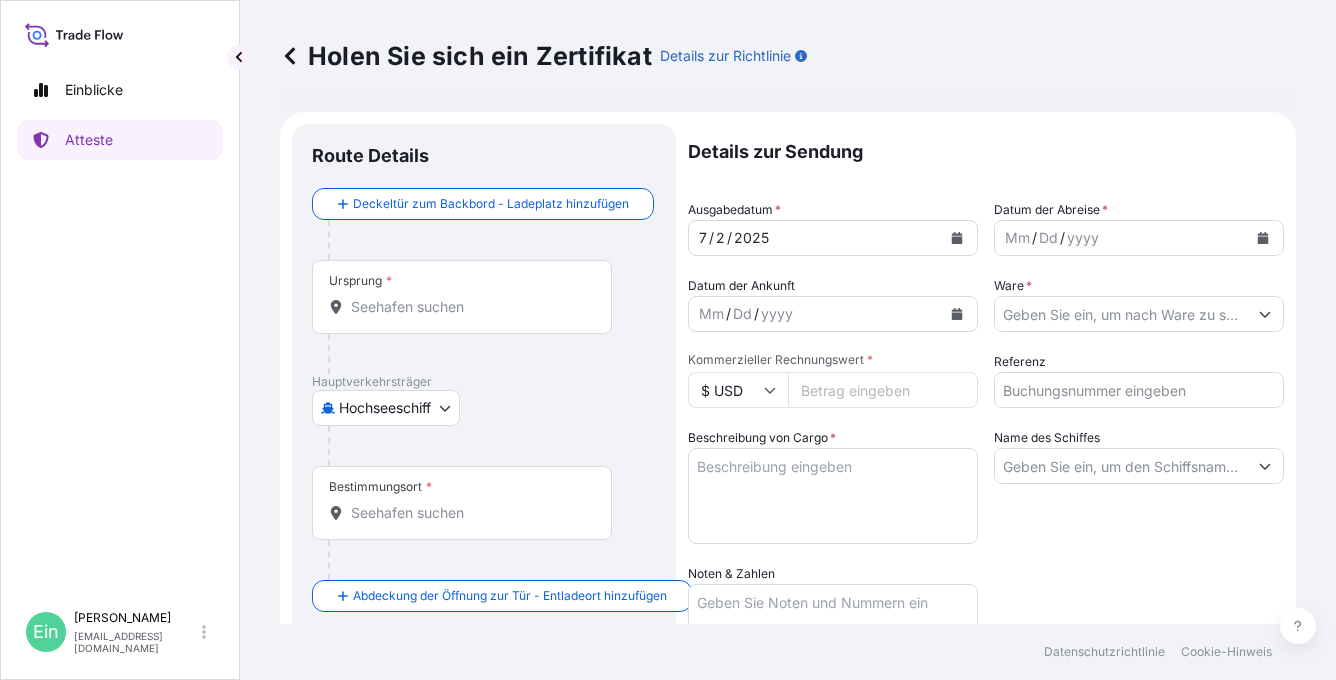 click on "Ursprung *" at bounding box center (462, 297) 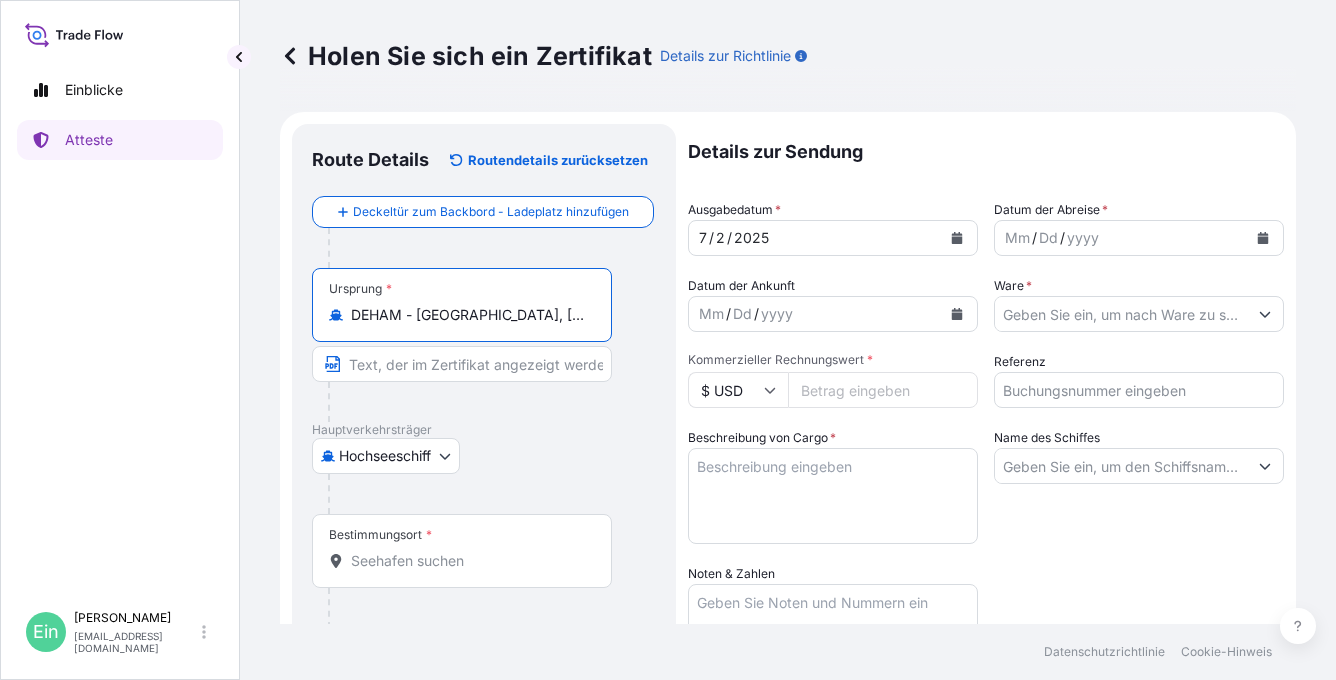type on "DEHAM - [GEOGRAPHIC_DATA], [GEOGRAPHIC_DATA]" 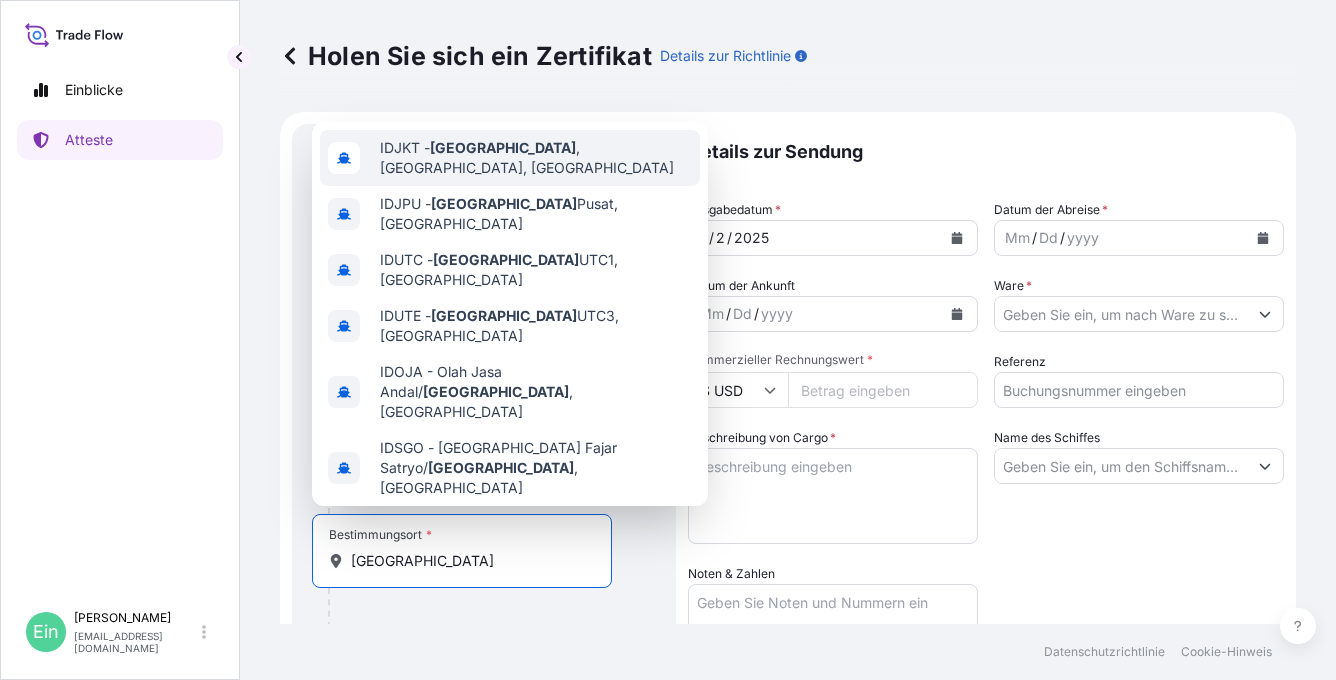 click on "IDJKT -  Jakarta , Java, Indonesien" at bounding box center (536, 158) 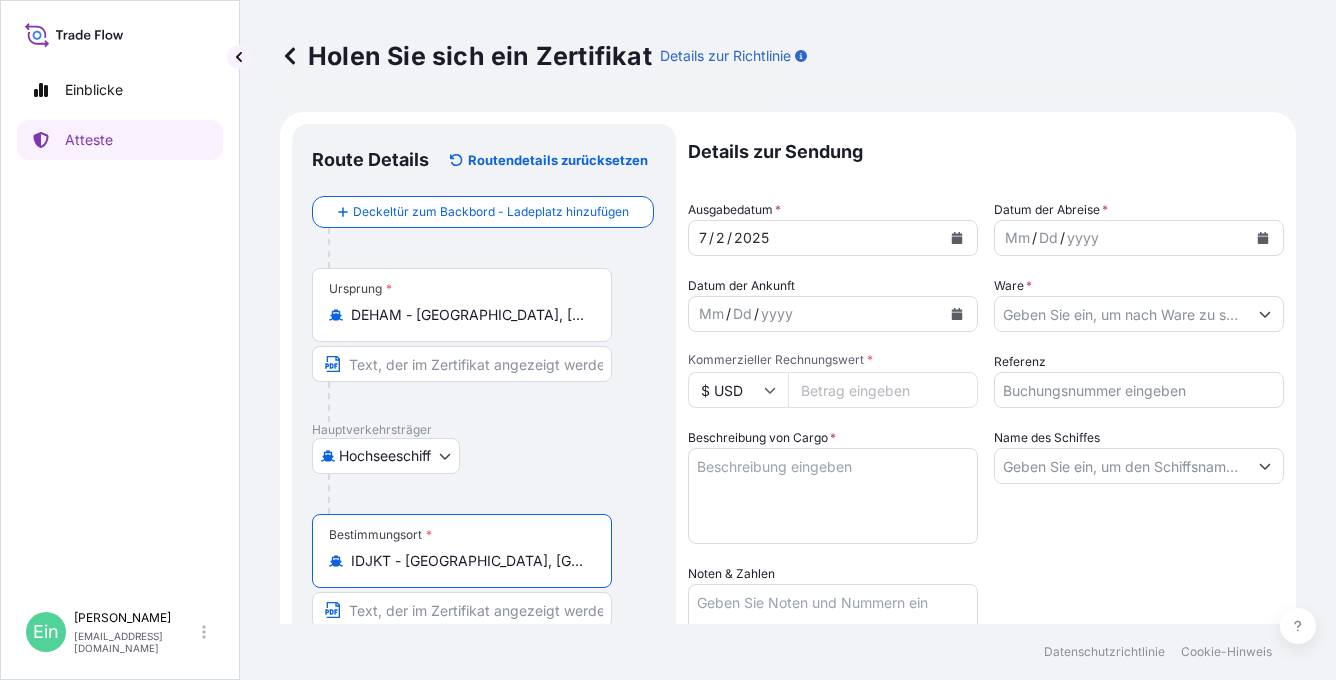 type on "IDJKT - Jakarta, Java, Indonesia" 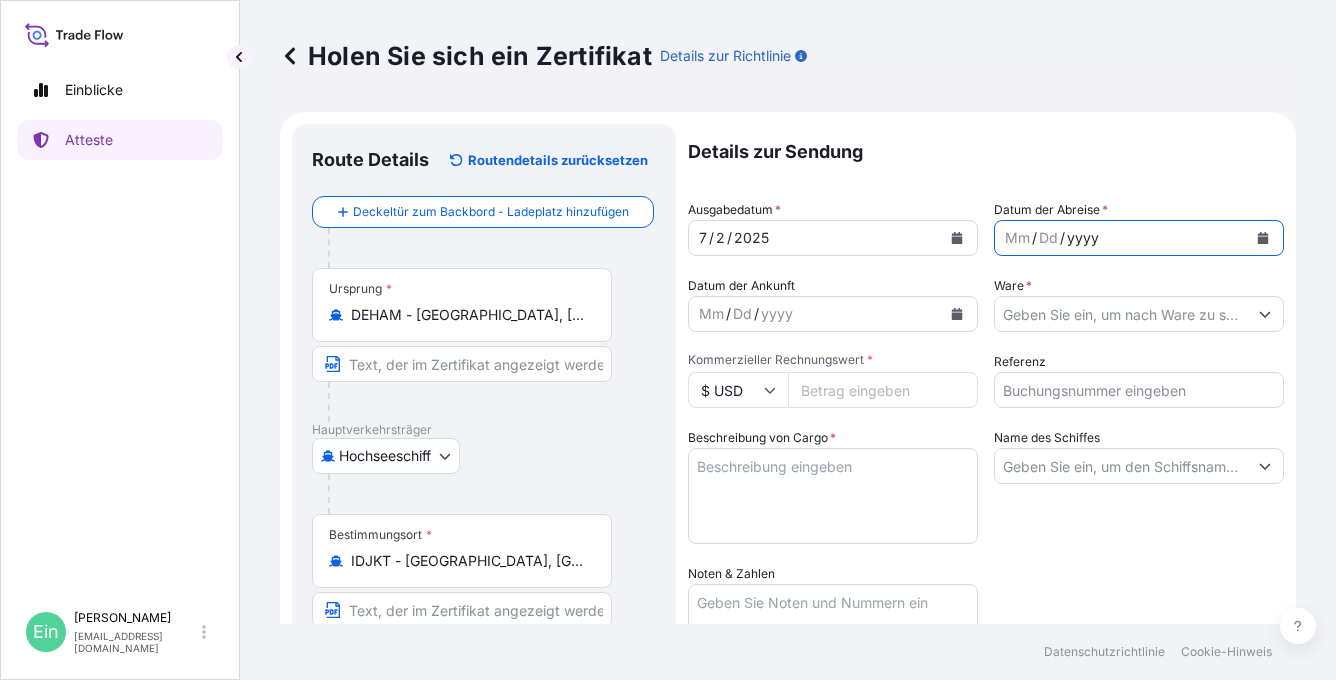 click at bounding box center (1263, 238) 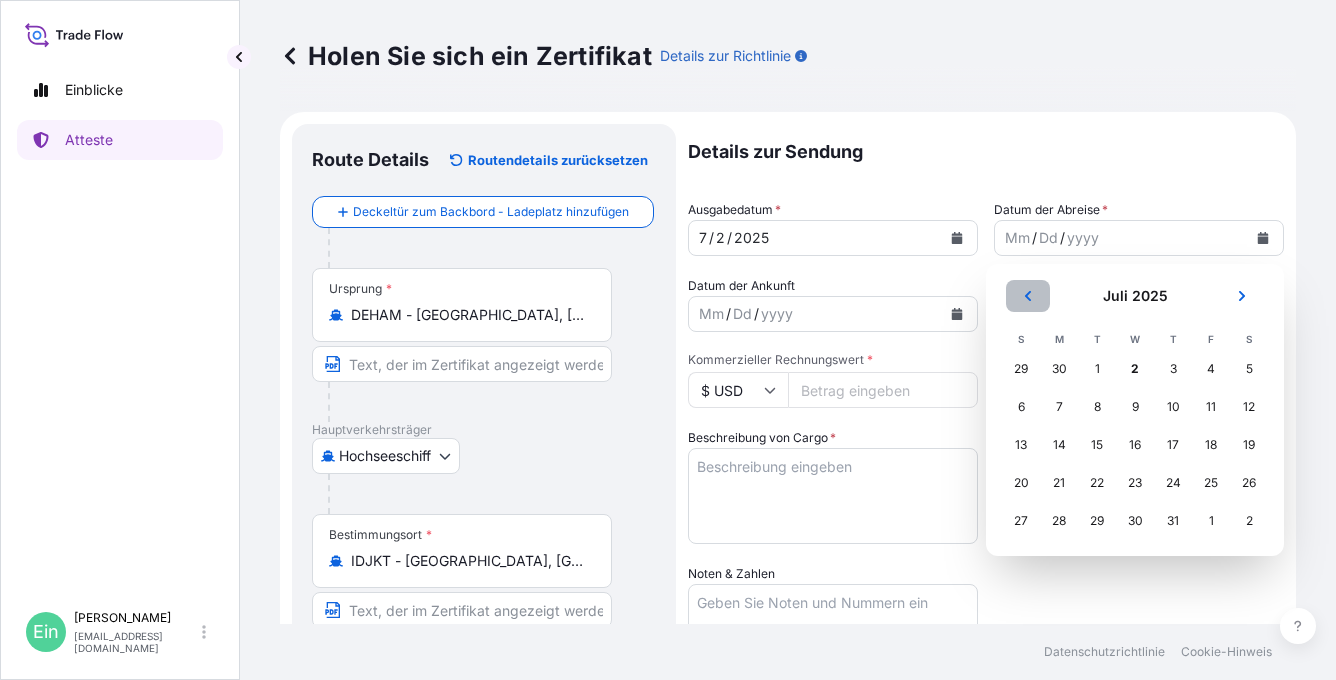 click 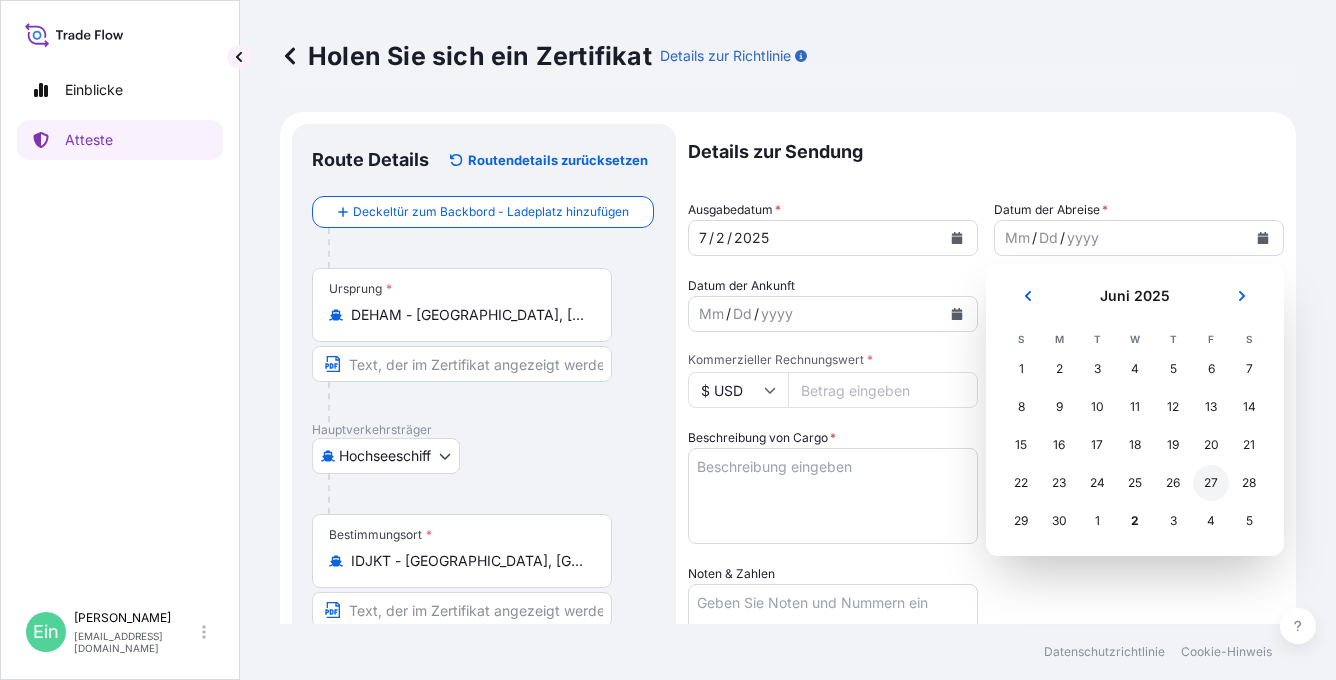 click on "27" at bounding box center [1211, 483] 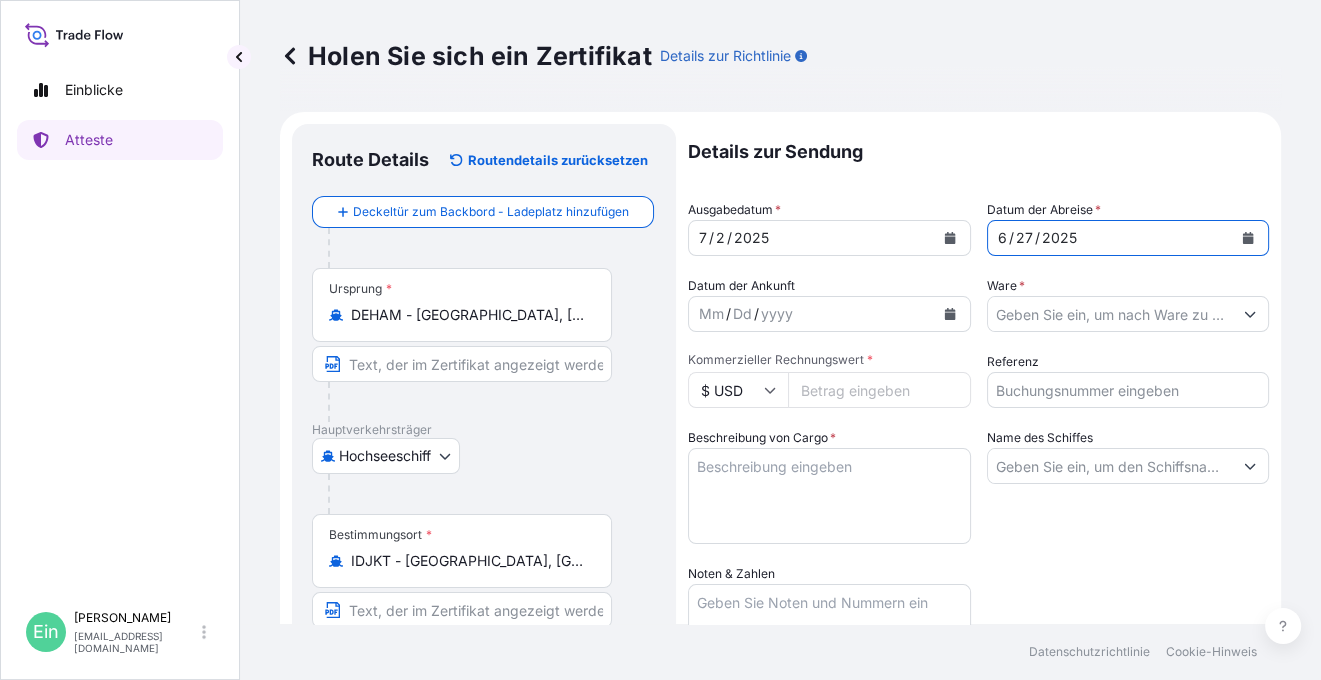 click on "Ware *" at bounding box center (1110, 314) 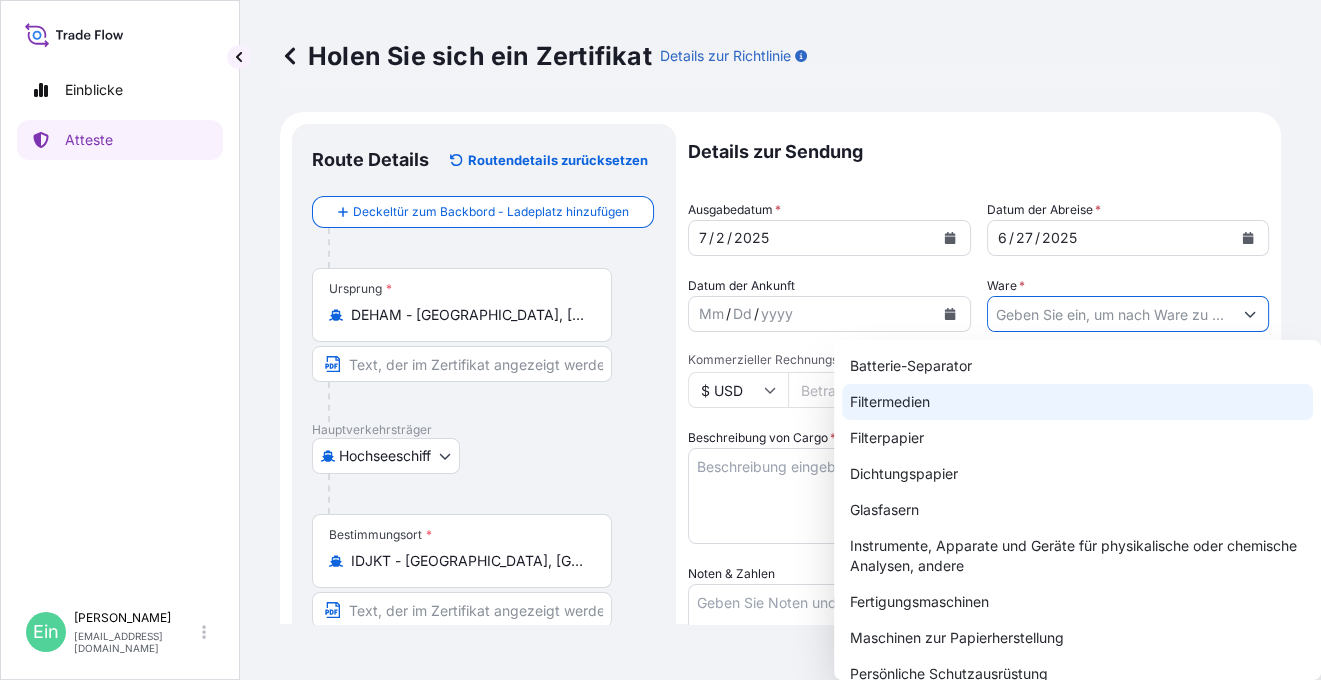 click on "Filtermedien" at bounding box center [1077, 402] 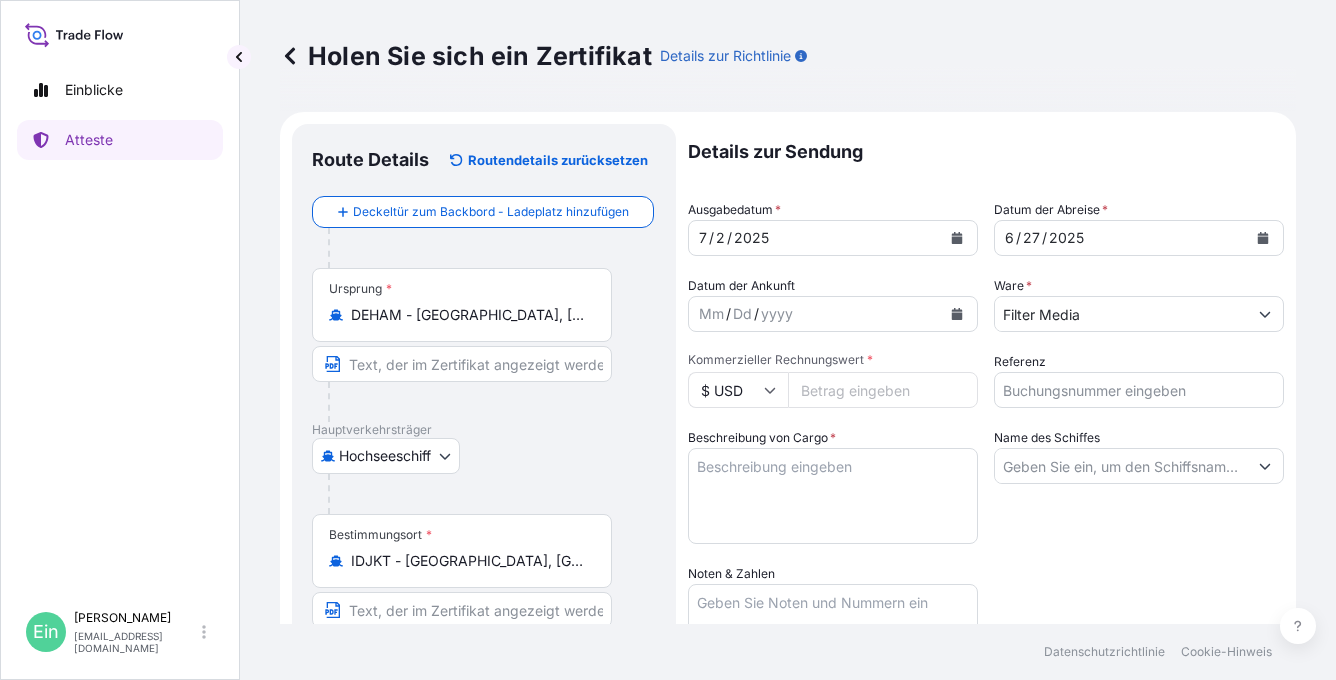click on "Kommerzieller Rechnungswert    *" at bounding box center [883, 390] 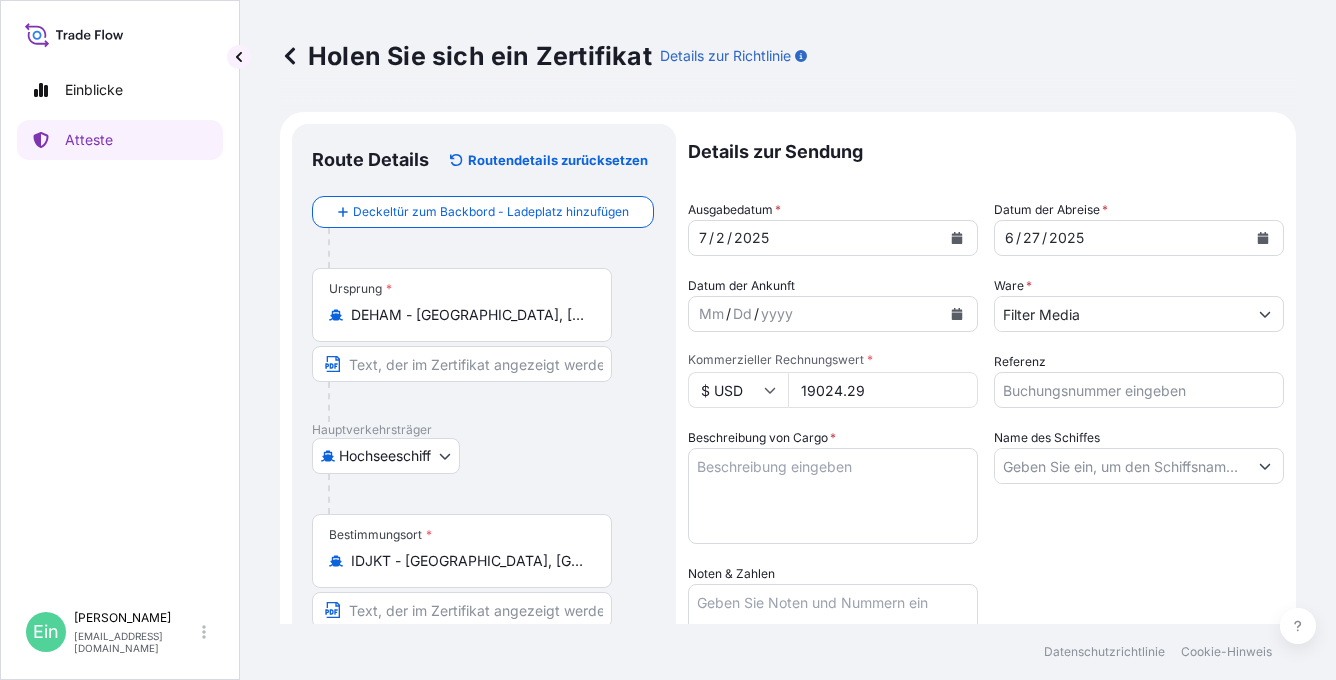 type on "19024.29" 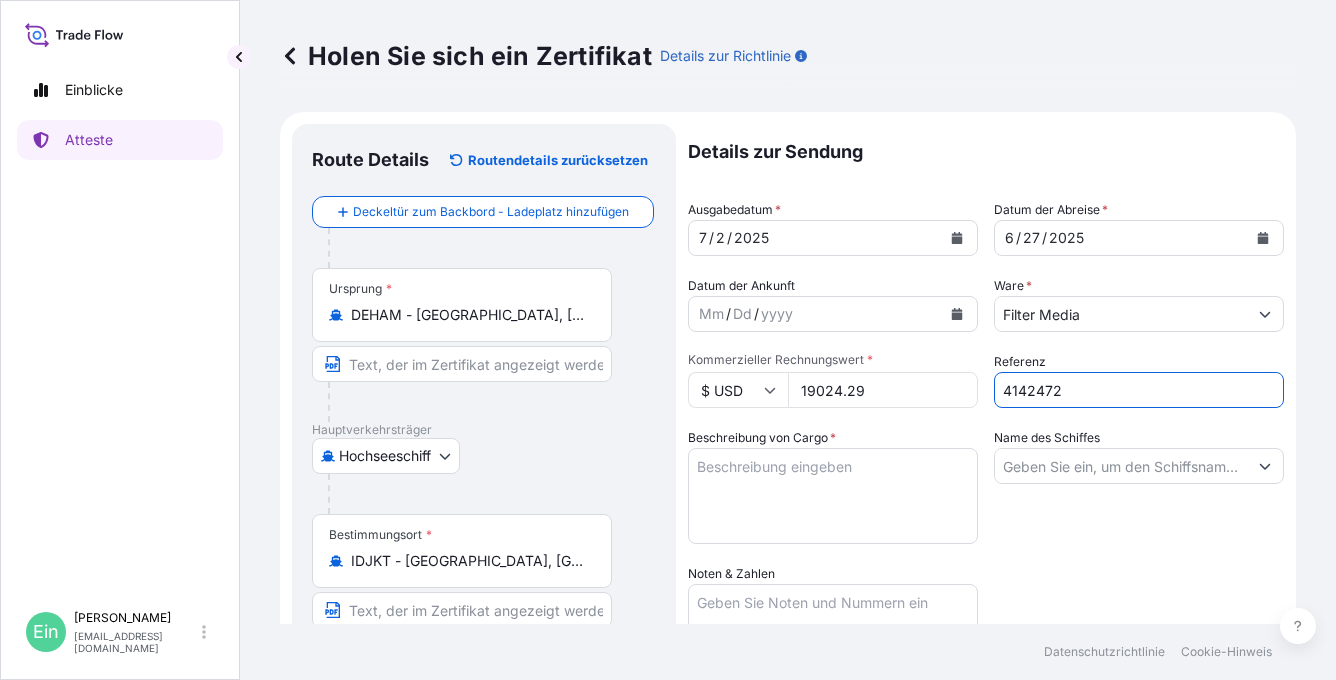 type on "4142472" 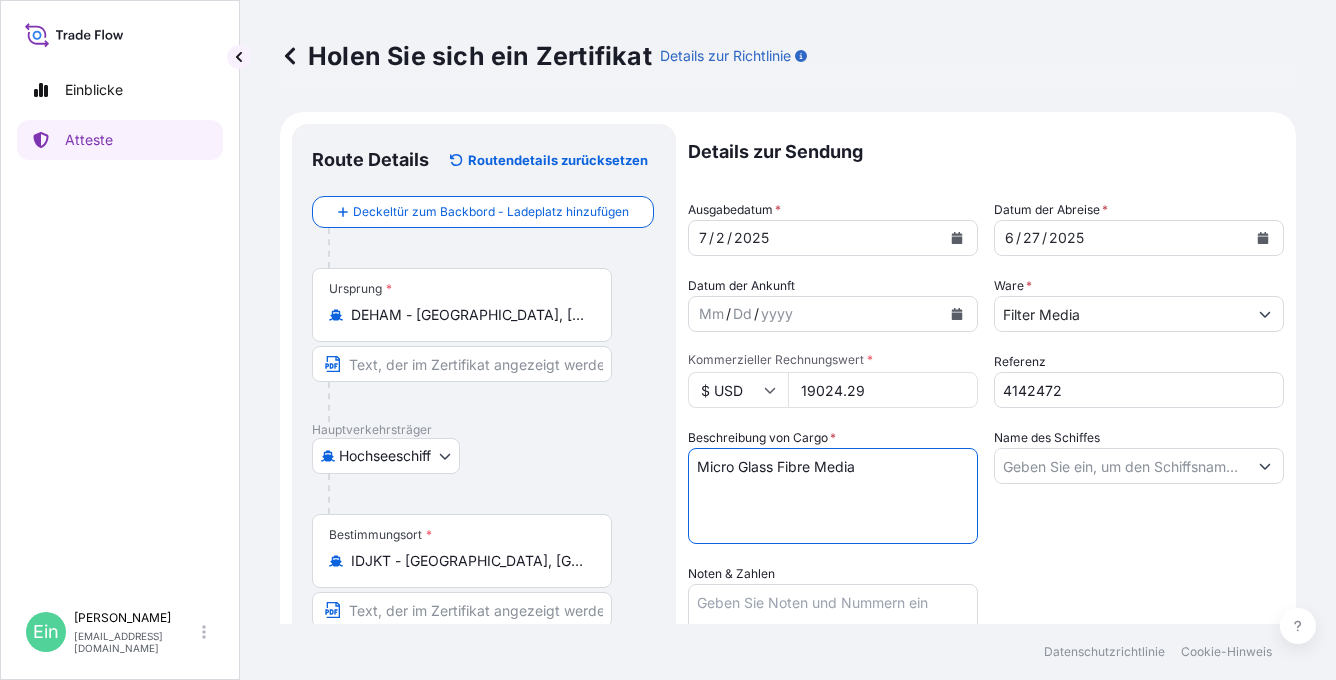 paste on "12 REELS - PACKED ON 12 PALLETS
PACKED IN 20FT CONTAINER NO.: HLXU 111 970-0
SEAL NO.:   068605" 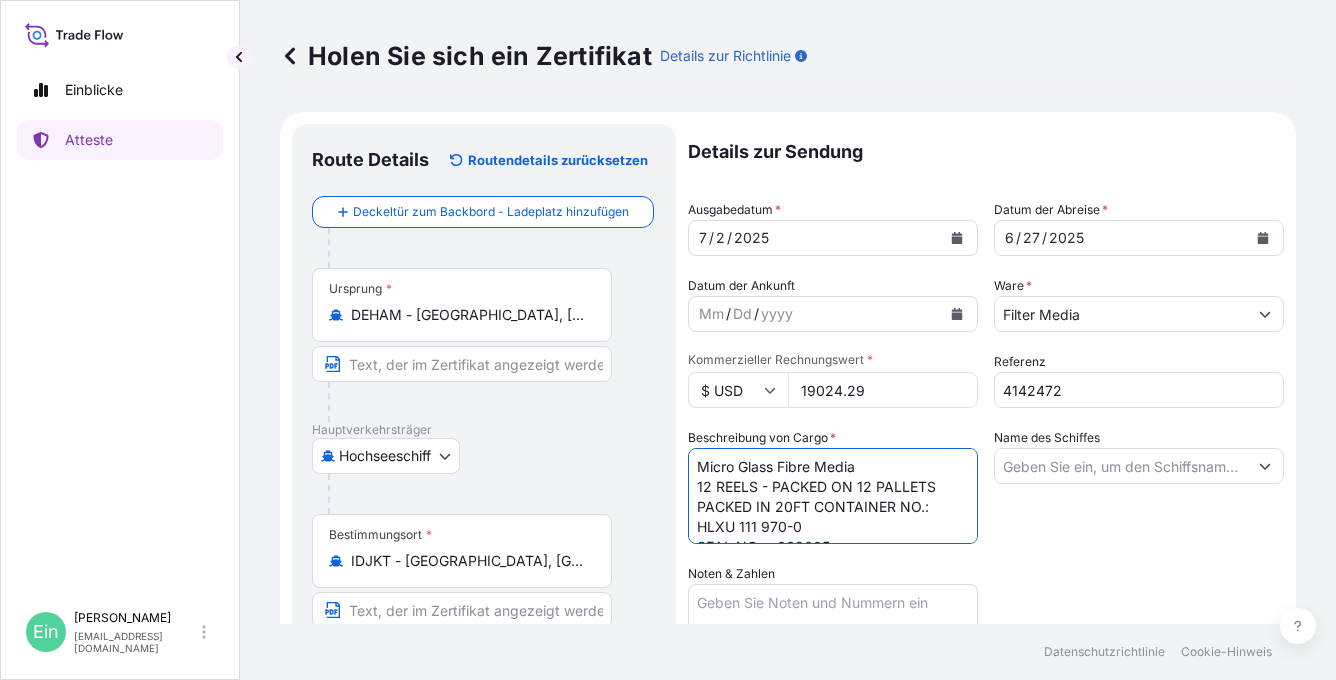 scroll, scrollTop: 12, scrollLeft: 0, axis: vertical 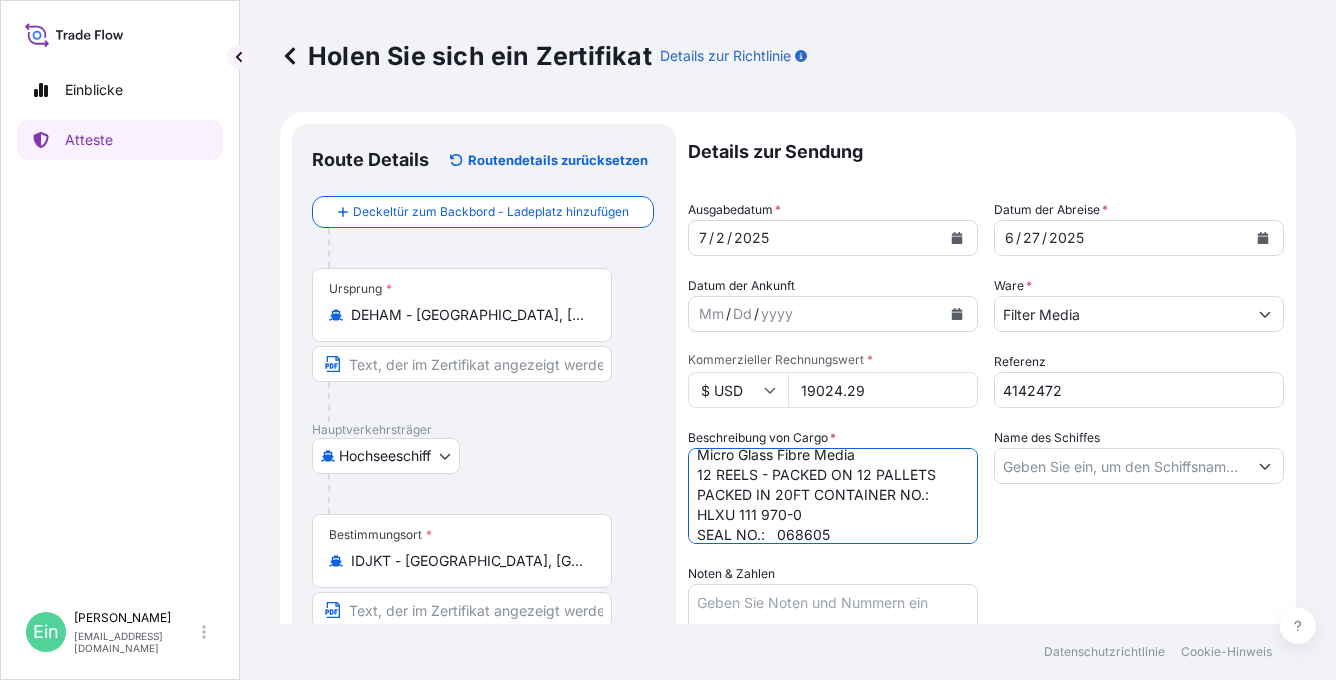 type on "Micro Glass Fibre Media
12 REELS - PACKED ON 12 PALLETS
PACKED IN 20FT CONTAINER NO.: HLXU 111 970-0
SEAL NO.:   068605" 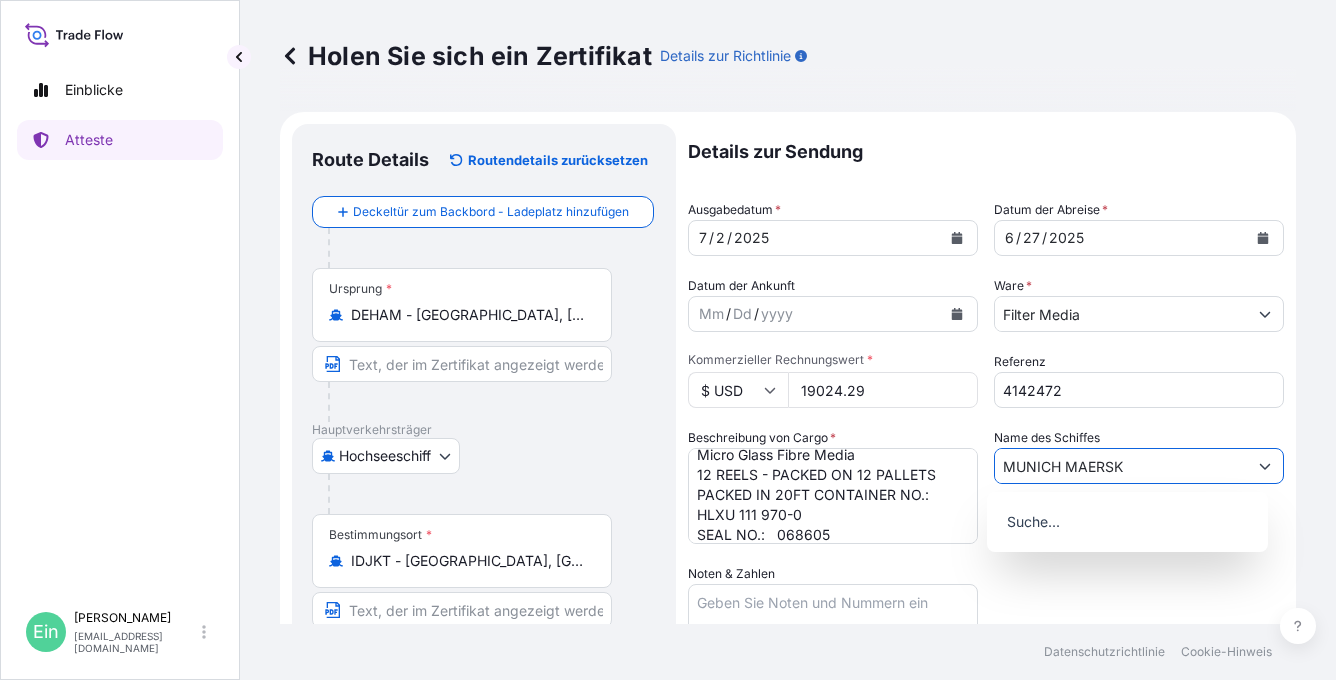 type on "MUNICH MAERSK" 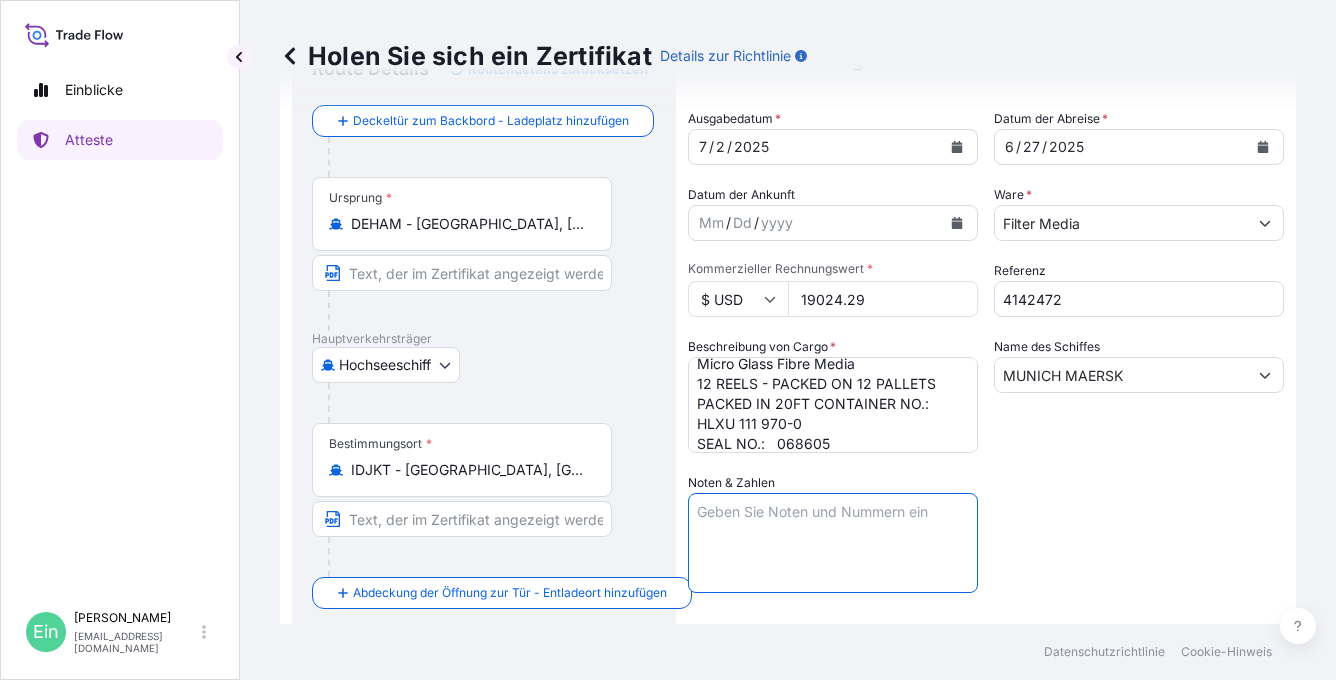 scroll, scrollTop: 200, scrollLeft: 0, axis: vertical 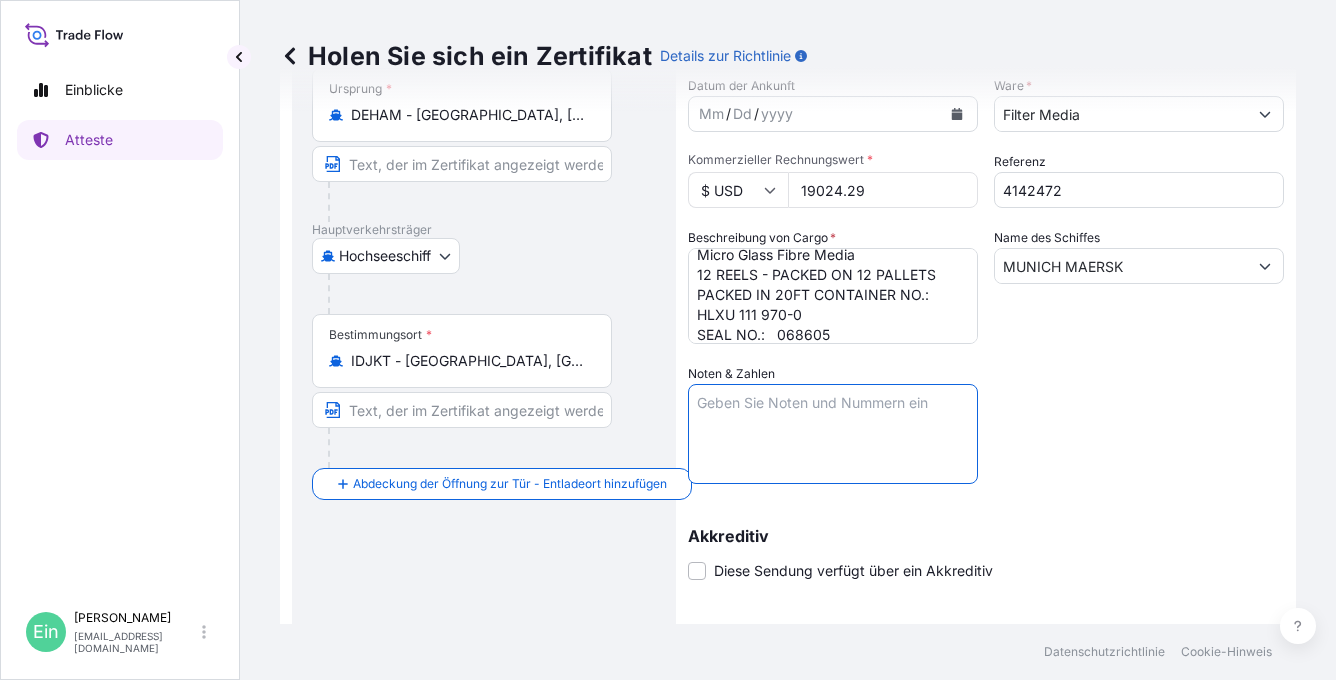click on "Noten & Zahlen" at bounding box center [833, 434] 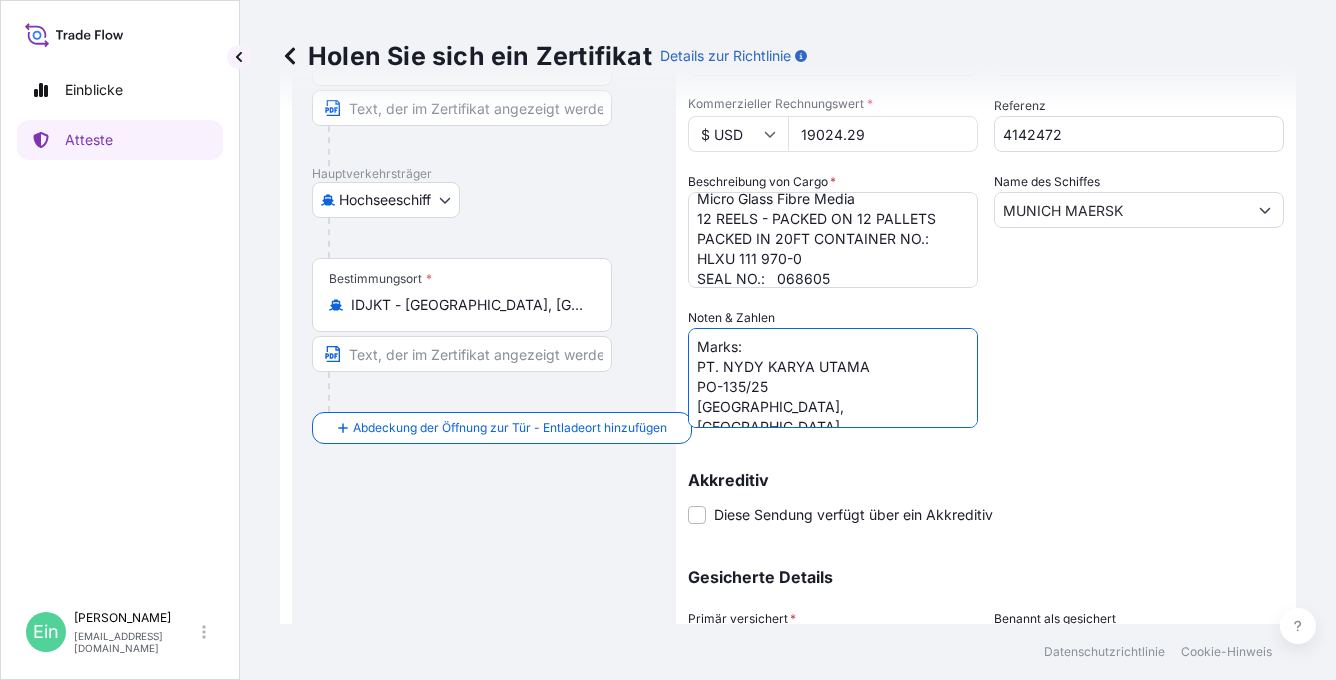 scroll, scrollTop: 400, scrollLeft: 0, axis: vertical 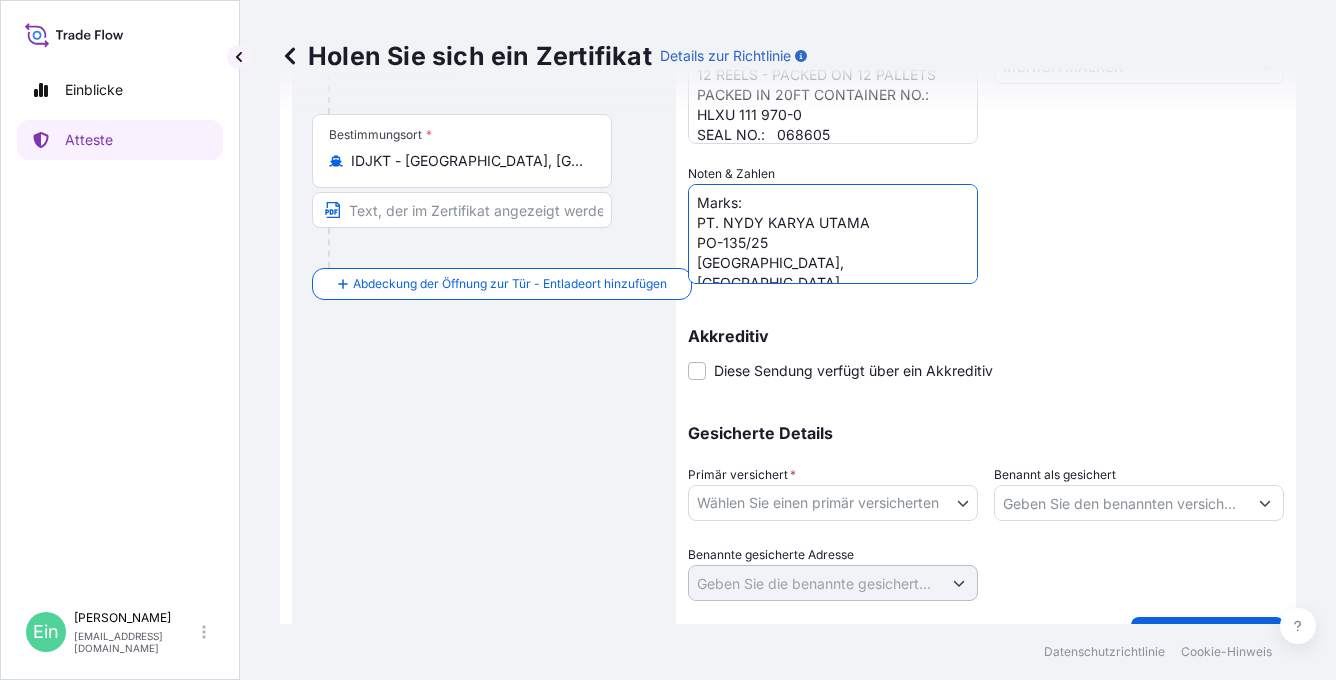 type on "Marks:
PT. NYDY KARYA UTAMA
PO-135/25
JAKARTA, INDONESIA" 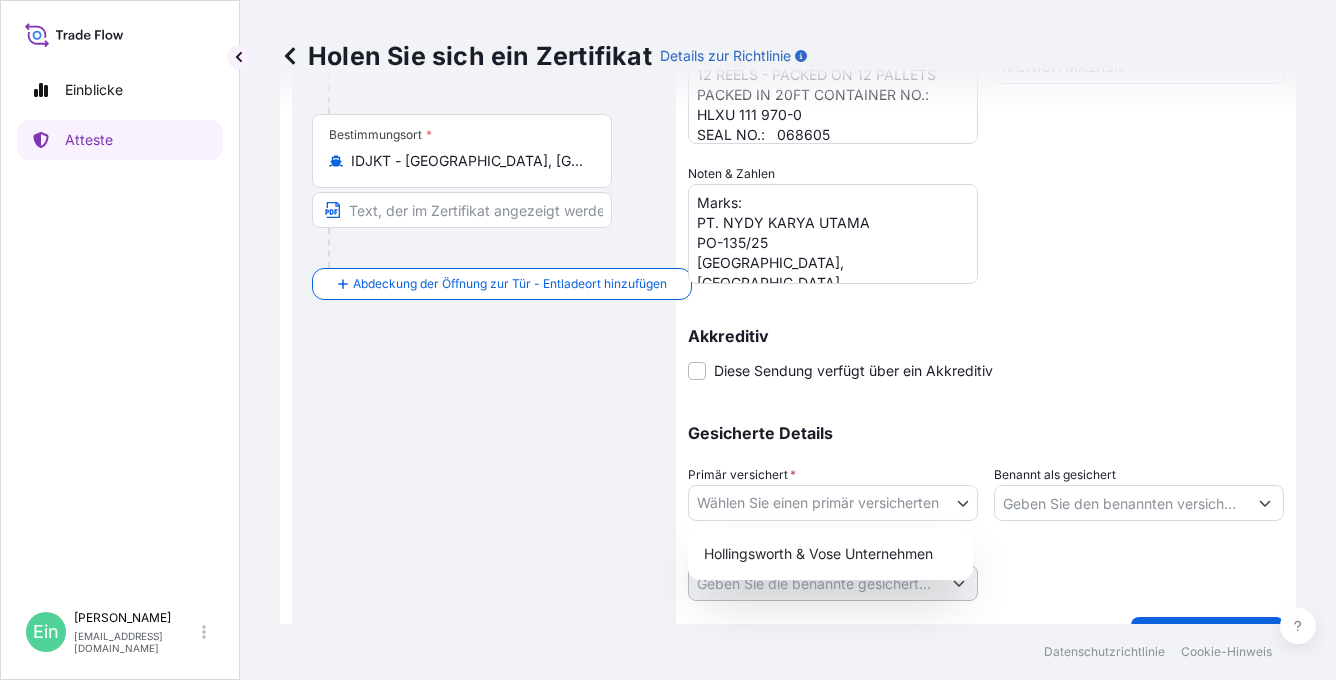 click on "Einblicke Atteste Ein Anke Nitsche anke.nitsche@hovo.de Holen Sie sich ein Zertifikat Details zur Richtlinie Route Details Routendetails zurücksetzen   Deckeltür zum Backbord - Ladeplatz hinzufügen Place of loading Road / Inland Road / Inland Ursprung * DEHAM - Hamburg, Germany Hauptverkehrsträger Hochseeschiff Luft Straße Hochseeschiff Hochseeschiff - An Deck Bestimmungsort * IDJKT - Jakarta, Java, Indonesia Abdeckung der Öffnung zur Tür - Entladeort hinzufügen Road / Inland Road / Inland Place of Discharge Details zur Sendung Ausgabedatum * 7 / 2 / 2025 Datum der Abreise * 6 / 27 / 2025 Datum der Ankunft Mm / Dd / yyyy Ware * Filter Media Packing Category Kommerzieller Rechnungswert    * $ USD 19024.29 Referenz 4142472 Beschreibung von Cargo * Micro Glass Fibre Media
12 REELS - PACKED ON 12 PALLETS
PACKED IN 20FT CONTAINER NO.: HLXU 111 970-0
SEAL NO.:   068605 Name des Schiffes MUNICH MAERSK Noten & Zahlen Marks:
PT. NYDY KARYA UTAMA
PO-135/25
JAKARTA, INDONESIA Akkreditiv Letter of credit" at bounding box center (668, 340) 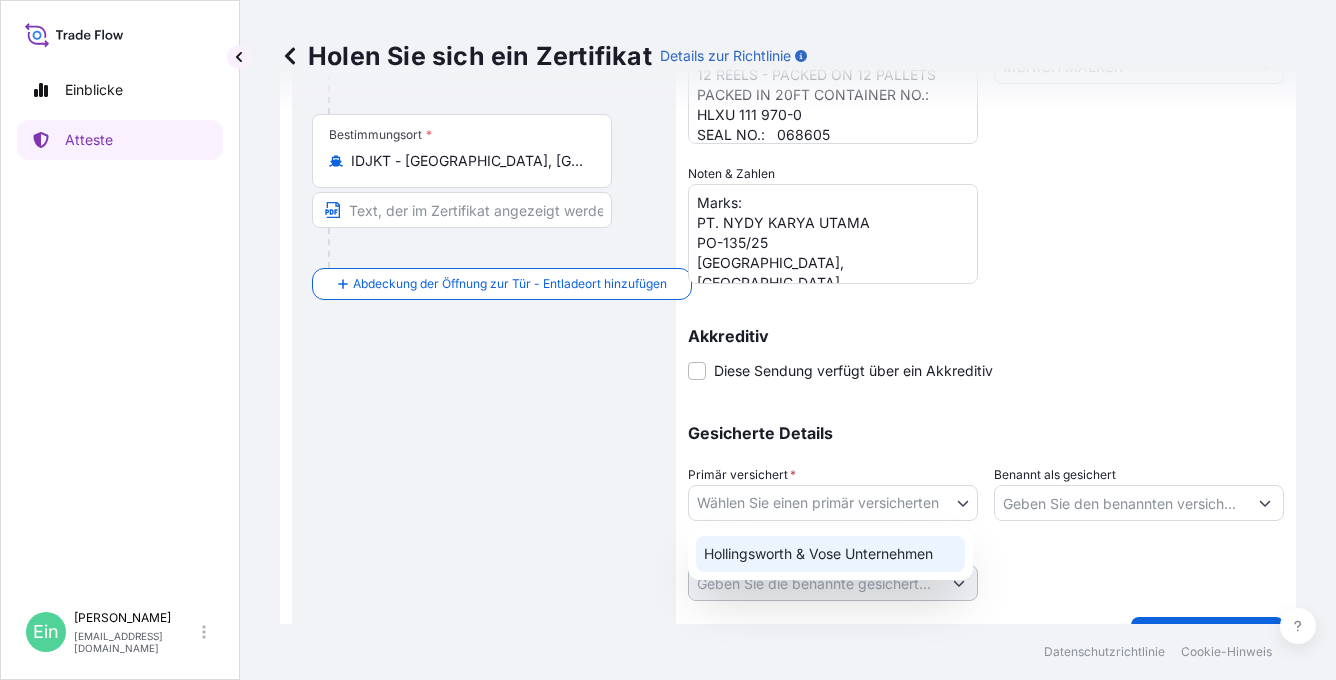 click on "Hollingsworth & Vose Unternehmen" at bounding box center (830, 554) 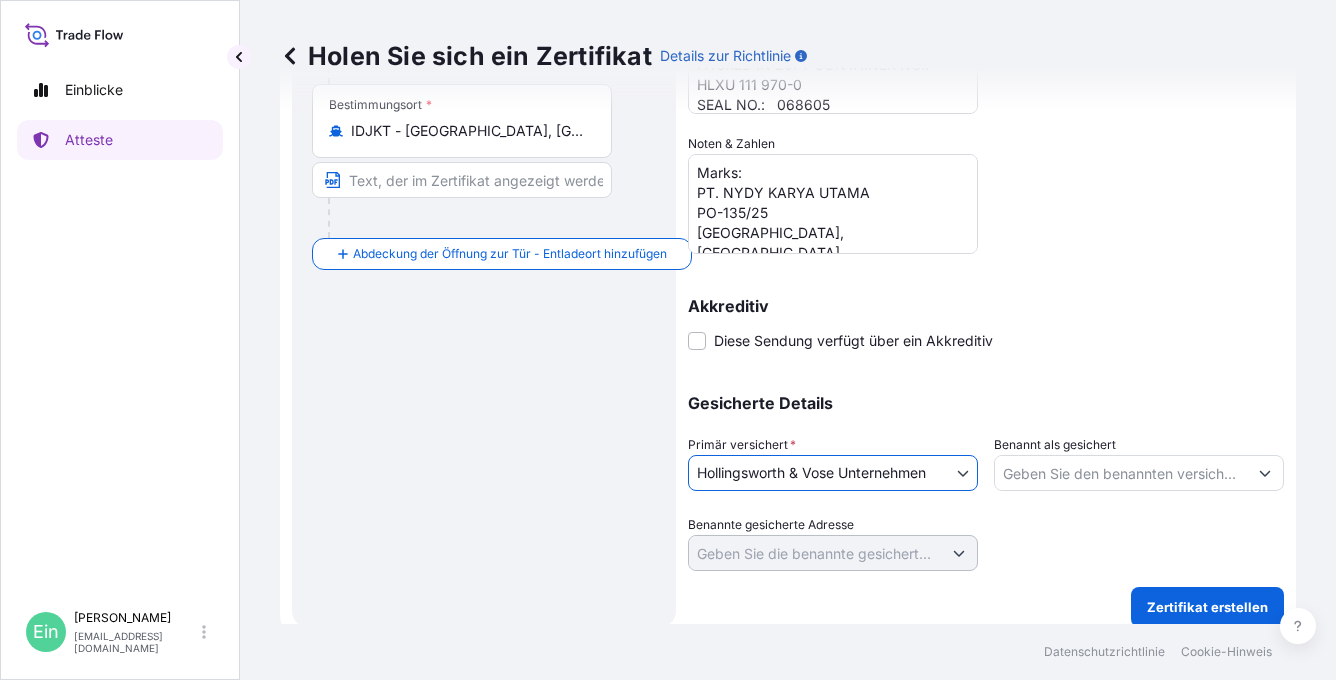 scroll, scrollTop: 444, scrollLeft: 0, axis: vertical 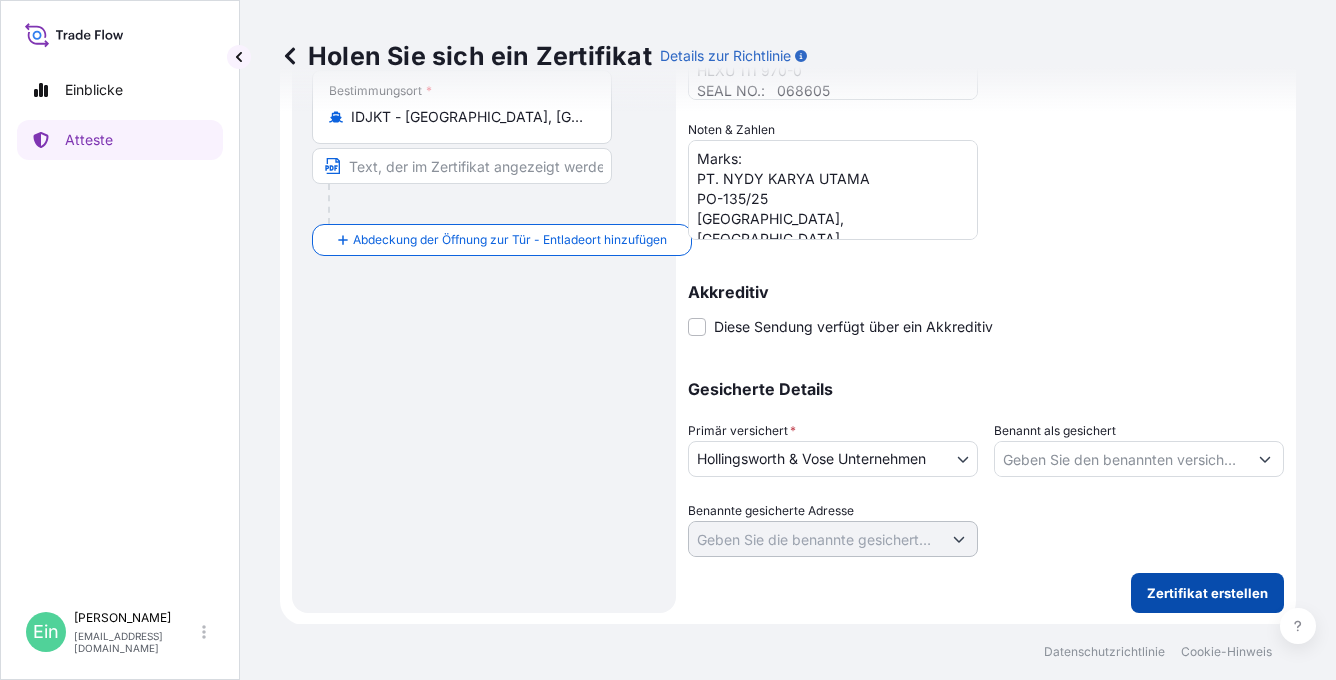 click on "Zertifikat erstellen" at bounding box center [1207, 593] 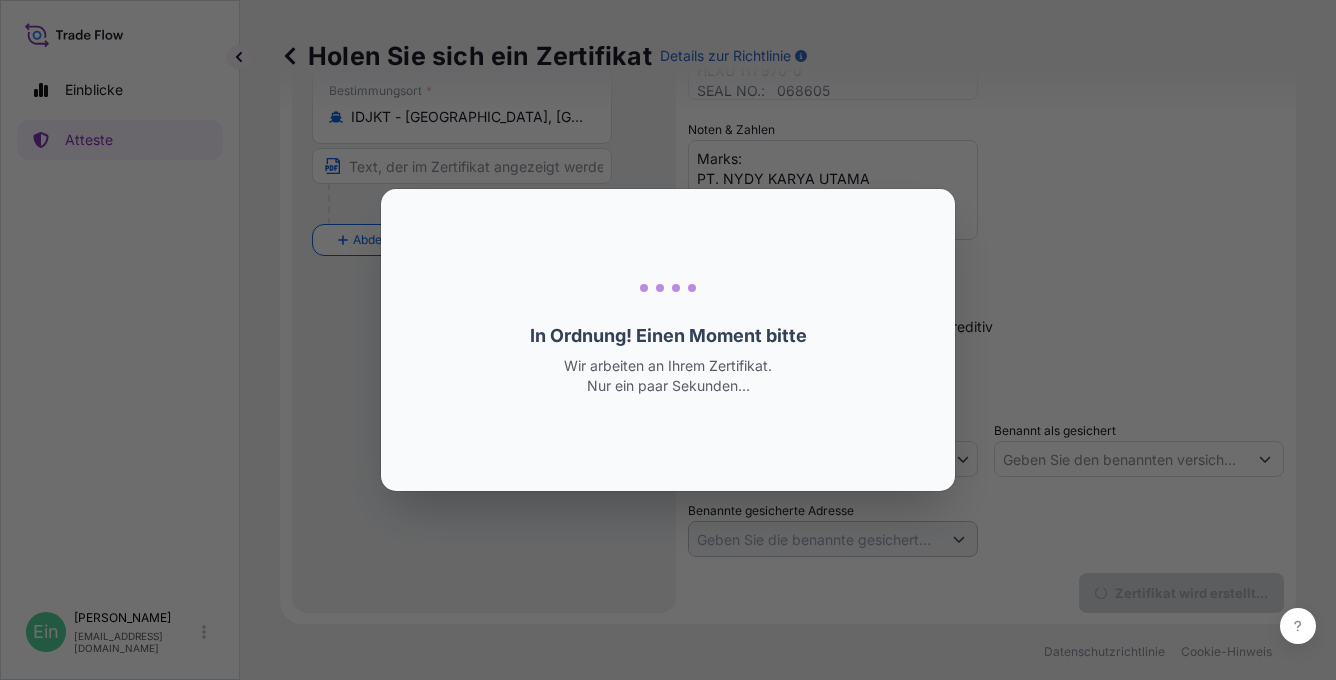 scroll, scrollTop: 0, scrollLeft: 0, axis: both 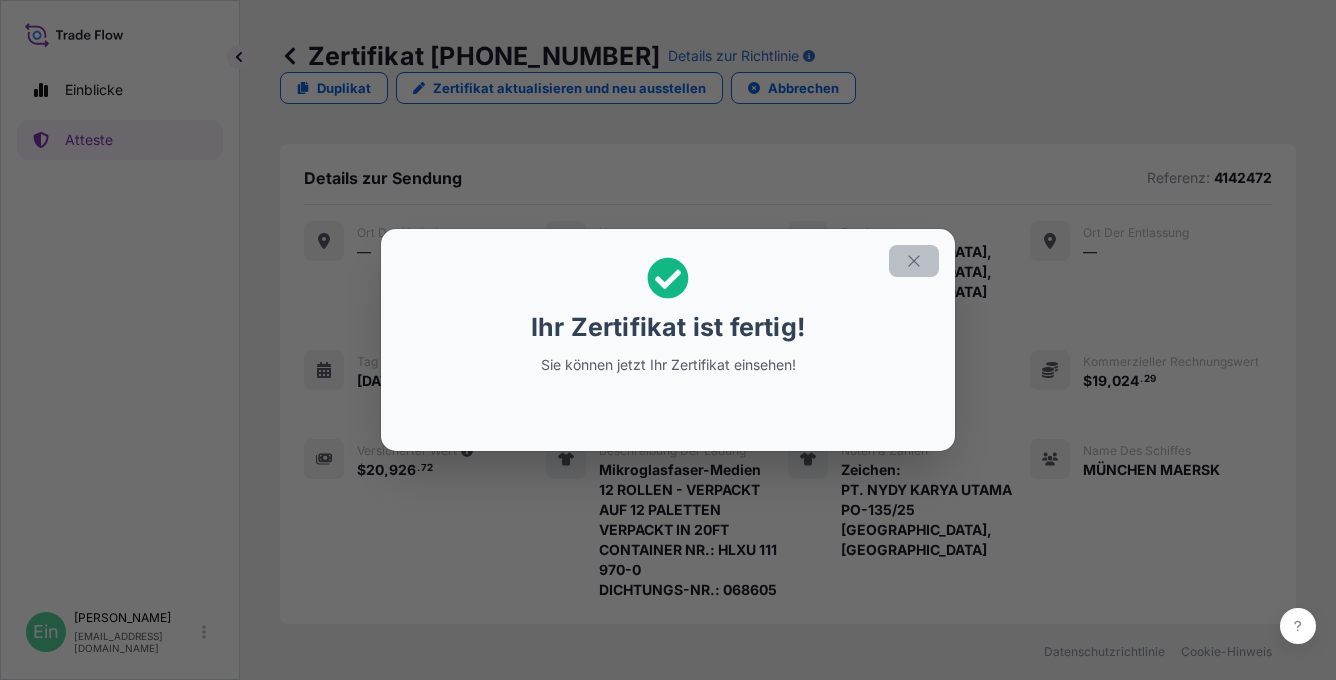 click 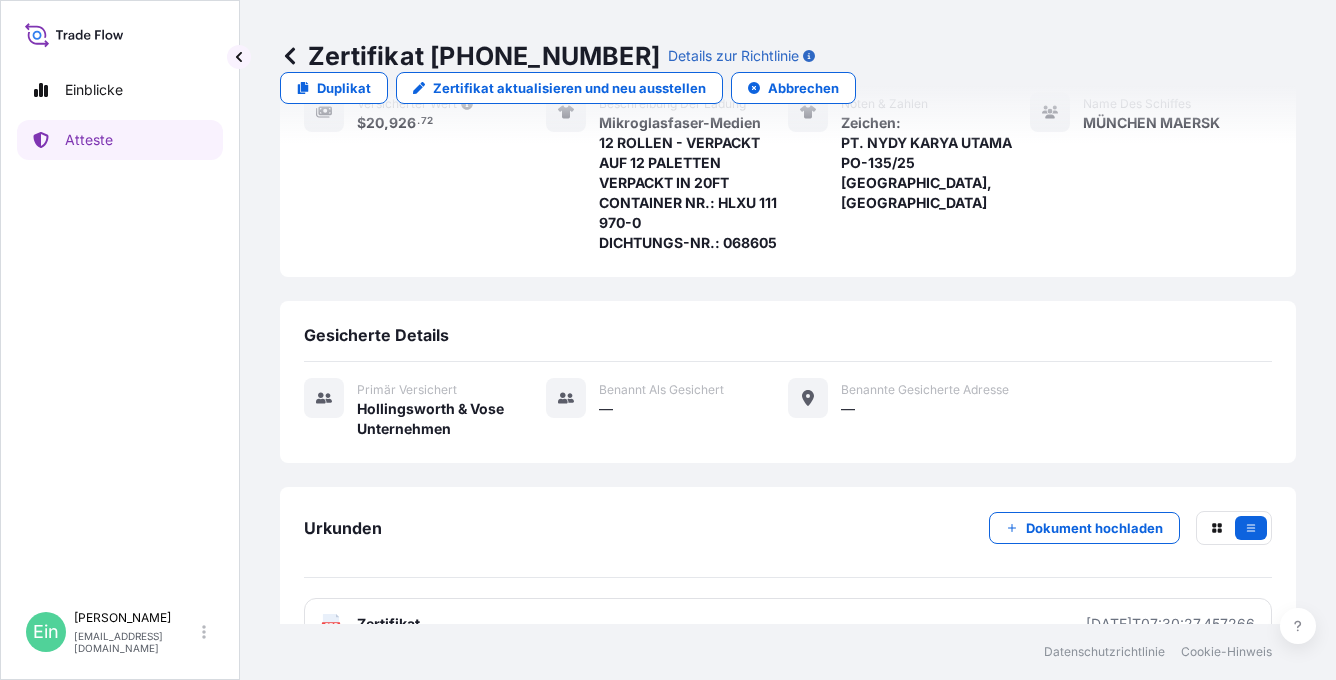 scroll, scrollTop: 352, scrollLeft: 0, axis: vertical 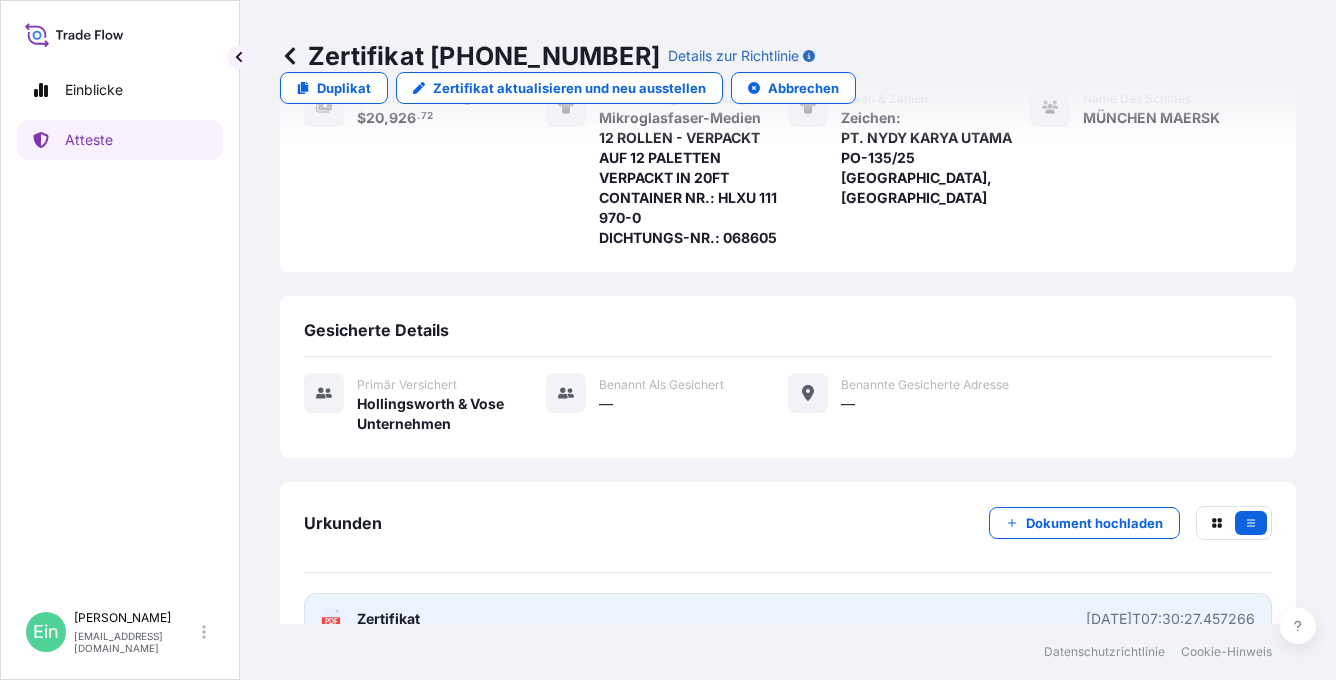 click on "Zertifikat" at bounding box center (388, 619) 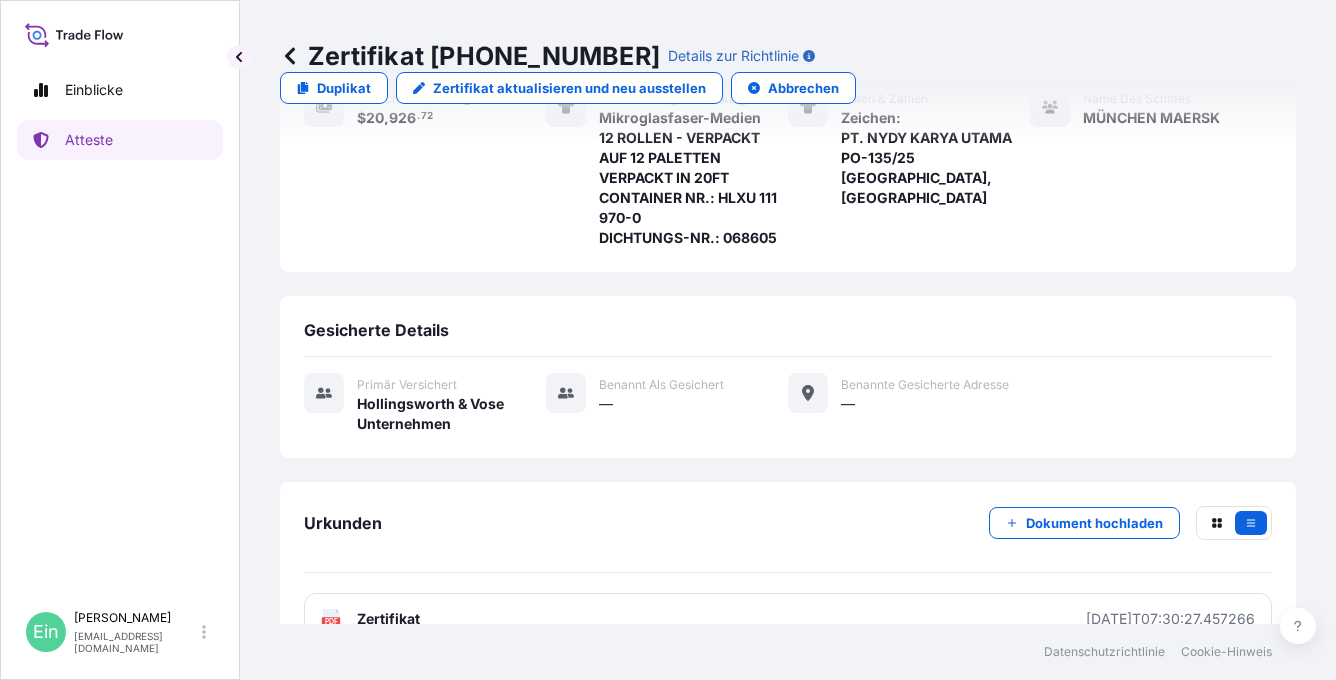 click 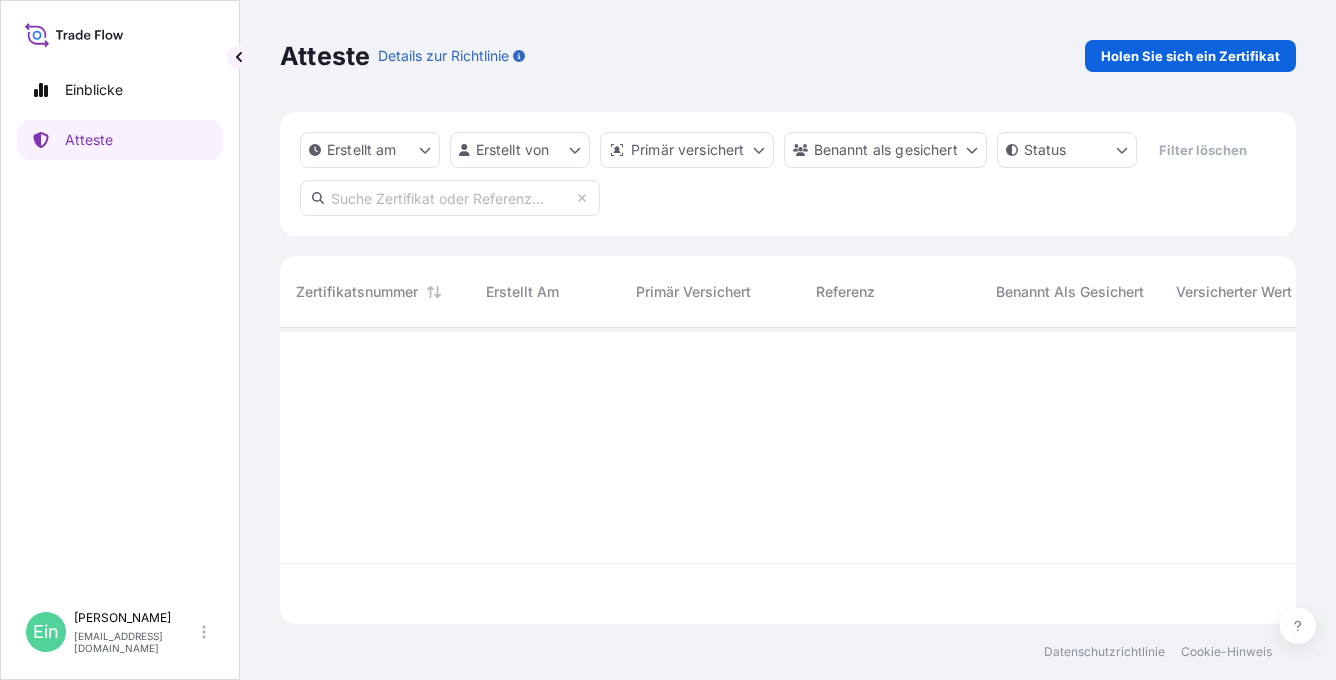 scroll, scrollTop: 16, scrollLeft: 16, axis: both 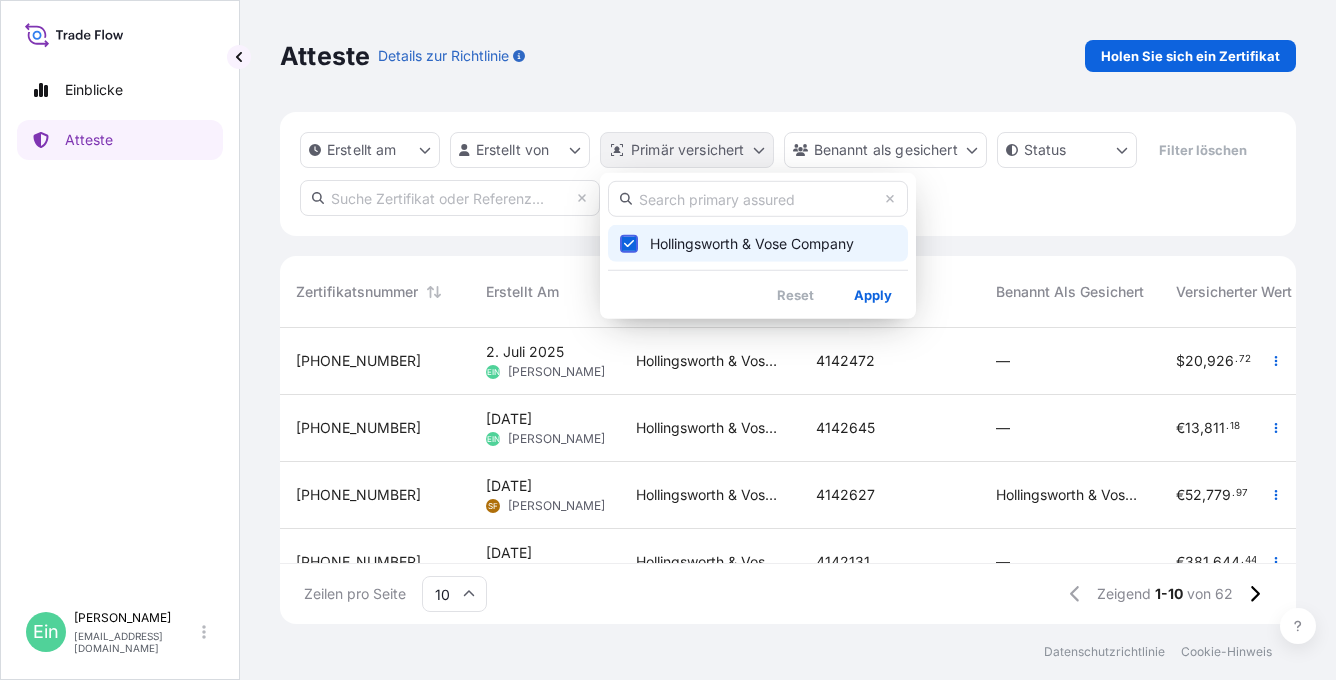 click on "Einblicke Atteste Ein [PERSON_NAME] [EMAIL_ADDRESS][DOMAIN_NAME] Atteste Details zur Richtlinie Holen Sie sich ein Zertifikat Erstellt am Erstellt von Primär versichert Benannt als gesichert Status Filter löschen Zertifikatsnummer Erstellt am Primär versichert Referenz Benannt als gesichert Versicherter Wert Abfahrt Ankunft Status [PHONE_NUMBER] [DATE] EIN [PERSON_NAME] Hollingsworth & Vose Unternehmen 4142472 — $ 20 , 926 . 72 DEHAM [DATE] IDJKT —/—/— Ausgestellt 31506-61-1 [DATE] EIN [PERSON_NAME] Hollingsworth & Vose Unternehmen 4142645 — € 13 , 811 . 18 DEHAM [DATE] JPTYO —/—/— Ausgestellt 31506-60-1 [DATE] SF [PERSON_NAME] & Vose Unternehmen 4142627 Hollingsworth & Vose GmbH € 52 , 779 . 97 DEHAM [DATE] TRISK —/—/— Ausgestellt 31506-59-1 [DATE] EIN [PERSON_NAME] Hollingsworth & Vose Unternehmen 4142131 — € 381 , 644 . 44 DEHAM [DATE] CNSGH —/—/— Ausgestellt 31506-58-1 [DATE] EIN [PERSON_NAME] 4142279 — € 221" at bounding box center (668, 340) 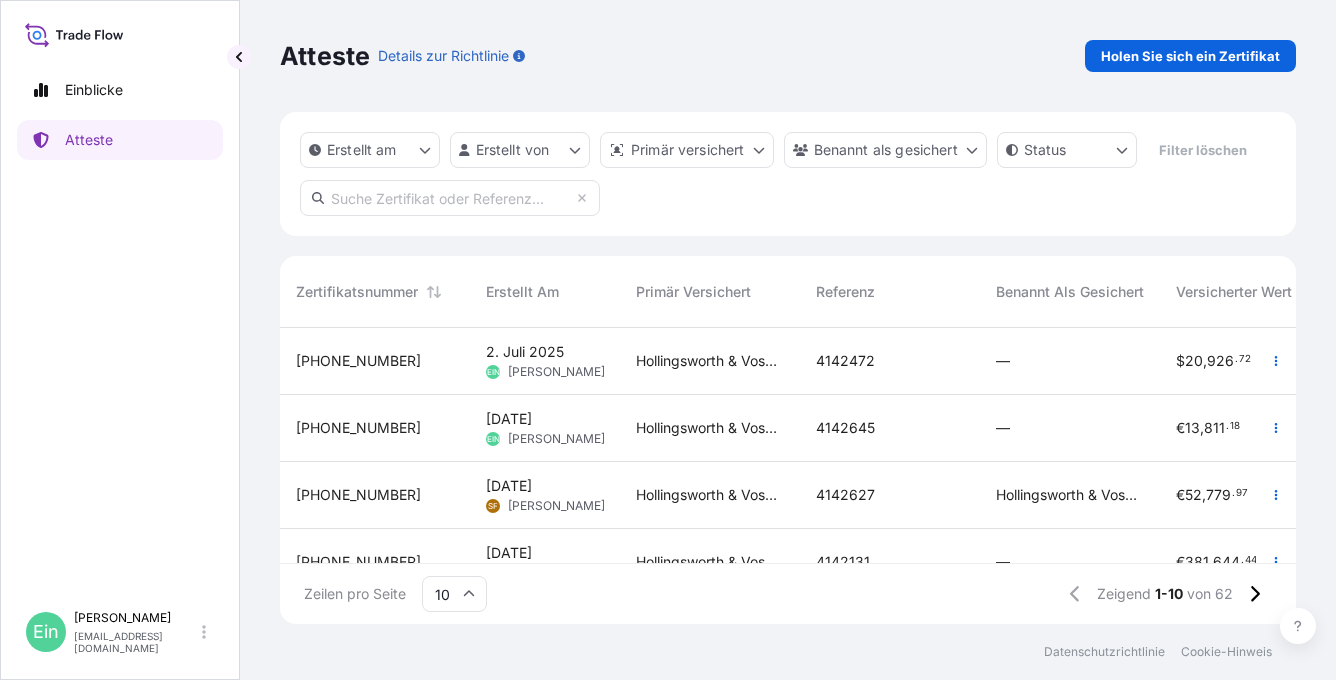 click on "Einblicke Atteste Ein [PERSON_NAME] [EMAIL_ADDRESS][DOMAIN_NAME] Atteste Details zur Richtlinie Holen Sie sich ein Zertifikat Erstellt am Erstellt von Primär versichert Benannt als gesichert Status Filter löschen Zertifikatsnummer Erstellt am Primär versichert Referenz Benannt als gesichert Versicherter Wert Abfahrt Ankunft Status [PHONE_NUMBER] [DATE] EIN [PERSON_NAME] Hollingsworth & Vose Unternehmen 4142472 — $ 20 , 926 . 72 DEHAM [DATE] IDJKT —/—/— Ausgestellt 31506-61-1 [DATE] EIN [PERSON_NAME] Hollingsworth & Vose Unternehmen 4142645 — € 13 , 811 . 18 DEHAM [DATE] JPTYO —/—/— Ausgestellt 31506-60-1 [DATE] SF [PERSON_NAME] & Vose Unternehmen 4142627 Hollingsworth & Vose GmbH € 52 , 779 . 97 DEHAM [DATE] TRISK —/—/— Ausgestellt 31506-59-1 [DATE] EIN [PERSON_NAME] Hollingsworth & Vose Unternehmen 4142131 — € 381 , 644 . 44 DEHAM [DATE] CNSGH —/—/— Ausgestellt 31506-58-1 [DATE] EIN [PERSON_NAME] 4142279 — € 221" at bounding box center [668, 340] 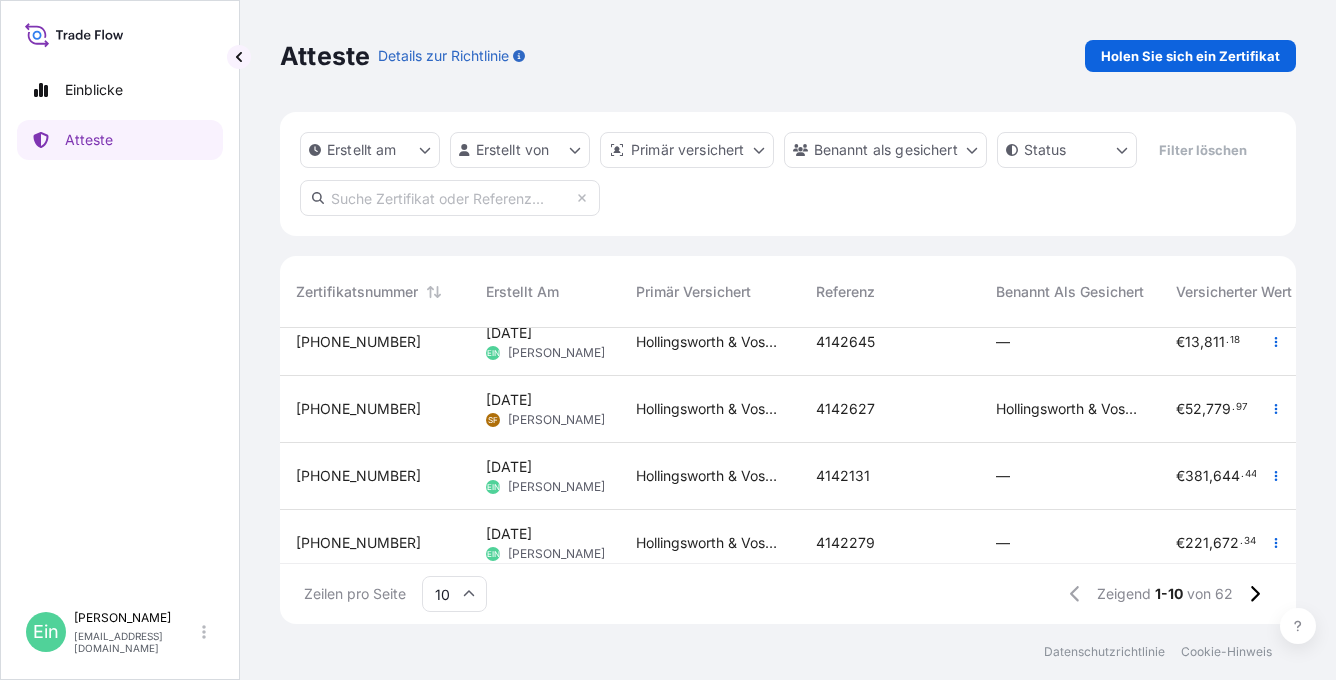 scroll, scrollTop: 0, scrollLeft: 0, axis: both 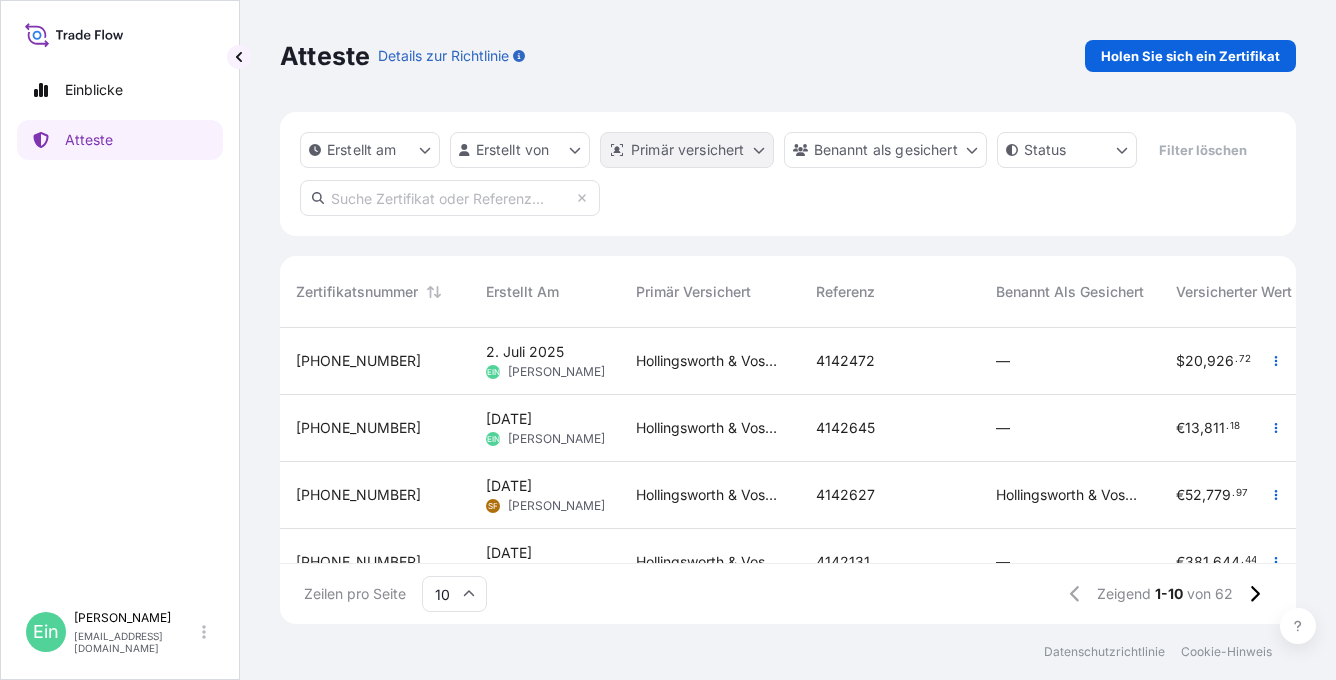 click on "Einblicke Atteste Ein [PERSON_NAME] [EMAIL_ADDRESS][DOMAIN_NAME] Atteste Details zur Richtlinie Holen Sie sich ein Zertifikat Erstellt am Erstellt von Primär versichert Benannt als gesichert Status Filter löschen Zertifikatsnummer Erstellt am Primär versichert Referenz Benannt als gesichert Versicherter Wert Abfahrt Ankunft Status [PHONE_NUMBER] [DATE] EIN [PERSON_NAME] Hollingsworth & Vose Unternehmen 4142472 — $ 20 , 926 . 72 DEHAM [DATE] IDJKT —/—/— Ausgestellt 31506-61-1 [DATE] EIN [PERSON_NAME] Hollingsworth & Vose Unternehmen 4142645 — € 13 , 811 . 18 DEHAM [DATE] JPTYO —/—/— Ausgestellt 31506-60-1 [DATE] SF [PERSON_NAME] & Vose Unternehmen 4142627 Hollingsworth & Vose GmbH € 52 , 779 . 97 DEHAM [DATE] TRISK —/—/— Ausgestellt 31506-59-1 [DATE] EIN [PERSON_NAME] Hollingsworth & Vose Unternehmen 4142131 — € 381 , 644 . 44 DEHAM [DATE] CNSGH —/—/— Ausgestellt 31506-58-1 [DATE] EIN [PERSON_NAME] 4142279 — € 221" at bounding box center [668, 340] 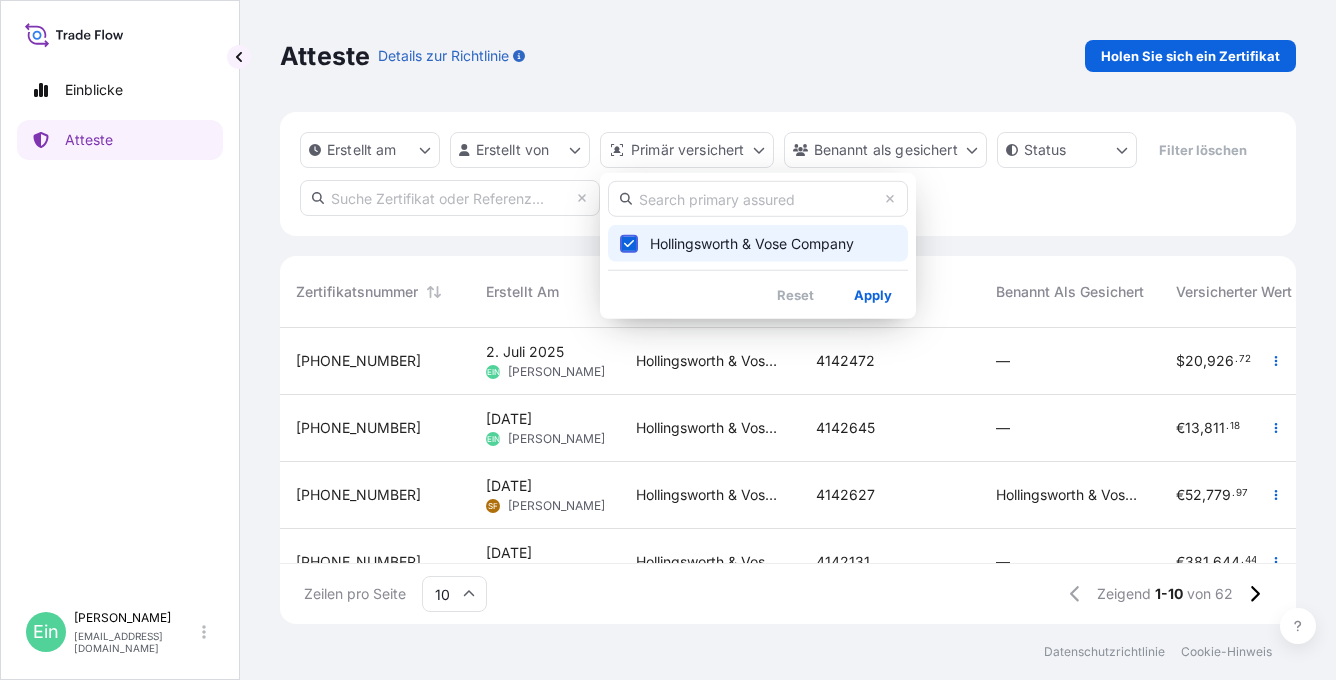 click on "Einblicke Atteste Ein [PERSON_NAME] [EMAIL_ADDRESS][DOMAIN_NAME] Atteste Details zur Richtlinie Holen Sie sich ein Zertifikat Erstellt am Erstellt von Primär versichert Benannt als gesichert Status Filter löschen Zertifikatsnummer Erstellt am Primär versichert Referenz Benannt als gesichert Versicherter Wert Abfahrt Ankunft Status [PHONE_NUMBER] [DATE] EIN [PERSON_NAME] Hollingsworth & Vose Unternehmen 4142472 — $ 20 , 926 . 72 DEHAM [DATE] IDJKT —/—/— Ausgestellt 31506-61-1 [DATE] EIN [PERSON_NAME] Hollingsworth & Vose Unternehmen 4142645 — € 13 , 811 . 18 DEHAM [DATE] JPTYO —/—/— Ausgestellt 31506-60-1 [DATE] SF [PERSON_NAME] & Vose Unternehmen 4142627 Hollingsworth & Vose GmbH € 52 , 779 . 97 DEHAM [DATE] TRISK —/—/— Ausgestellt 31506-59-1 [DATE] EIN [PERSON_NAME] Hollingsworth & Vose Unternehmen 4142131 — € 381 , 644 . 44 DEHAM [DATE] CNSGH —/—/— Ausgestellt 31506-58-1 [DATE] EIN [PERSON_NAME] 4142279 — € 221" at bounding box center (668, 340) 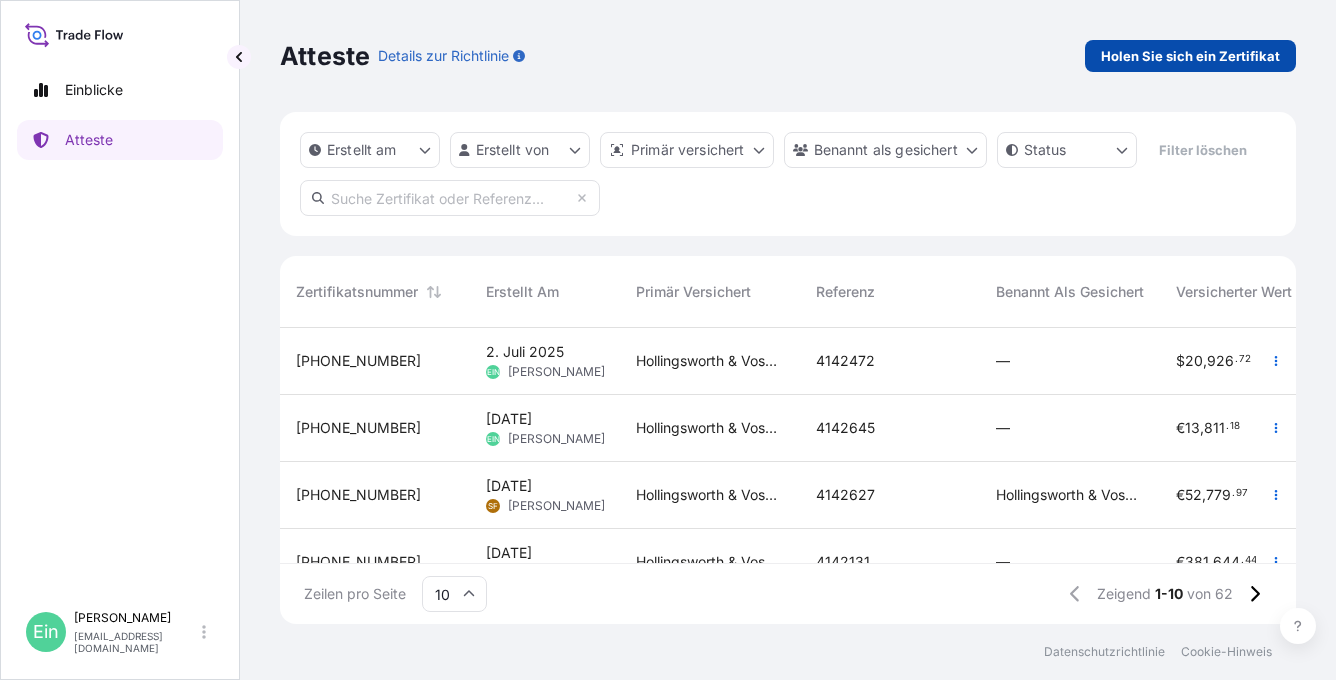 click on "Holen Sie sich ein Zertifikat" at bounding box center [1190, 56] 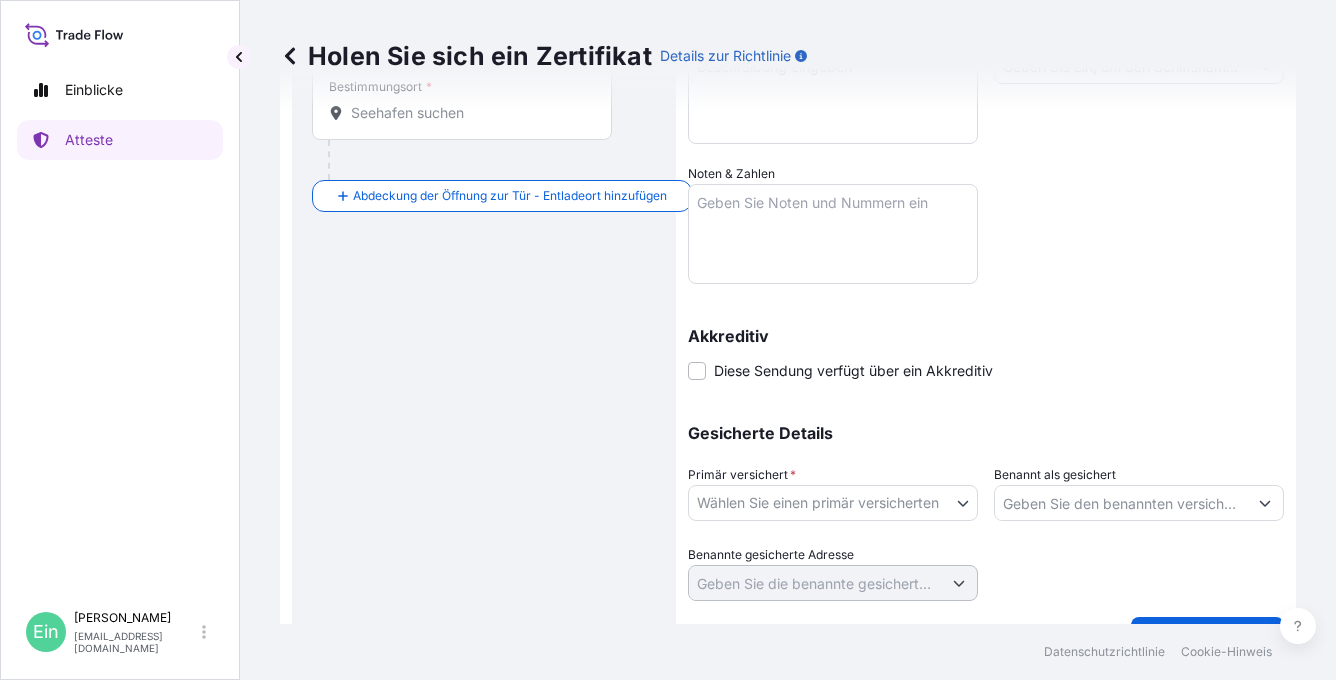 scroll, scrollTop: 444, scrollLeft: 0, axis: vertical 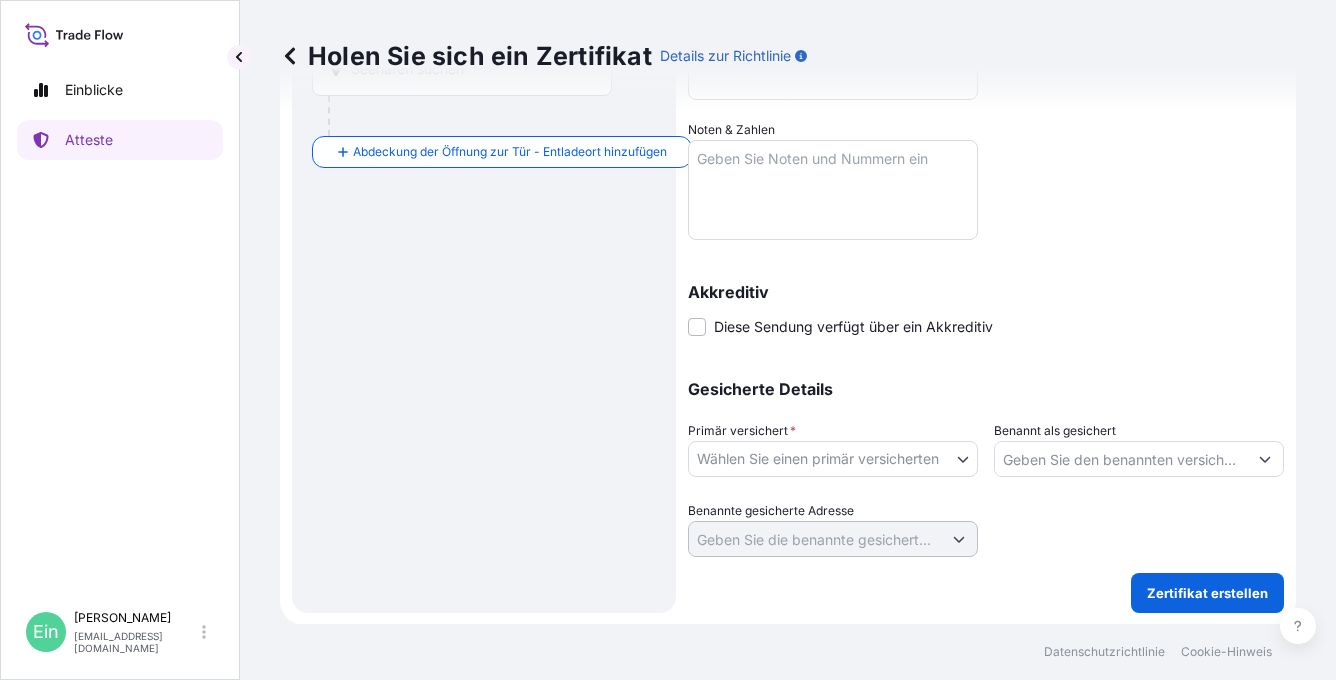 click on "Einblicke Atteste Ein Anke Nitsche anke.nitsche@hovo.de Holen Sie sich ein Zertifikat Details zur Richtlinie Route Details   Deckeltür zum Backbord - Ladeplatz hinzufügen Place of loading Road / Inland Road / Inland Ursprung * Hauptverkehrsträger Hochseeschiff Luft Straße Hochseeschiff Hochseeschiff - An Deck Bestimmungsort * Abdeckung der Öffnung zur Tür - Entladeort hinzufügen Road / Inland Road / Inland Place of Discharge Details zur Sendung Ausgabedatum * 7 / 2 / 2025 Datum der Abreise * Mm / Dd / yyyy Datum der Ankunft Mm / Dd / yyyy Ware * Packing Category Kommerzieller Rechnungswert    * $ USD Referenz Beschreibung von Cargo * Name des Schiffes Noten & Zahlen Akkreditiv Diese Sendung verfügt über ein Akkreditiv Letter of credit * Letter of credit may not exceed 12000 characters Gesicherte Details Primär versichert * Wählen Sie einen primär versicherten Hollingsworth & Vose Unternehmen Benannt als gesichert Benannte gesicherte Adresse Zertifikat erstellen Datenschutzrichtlinie" at bounding box center (668, 340) 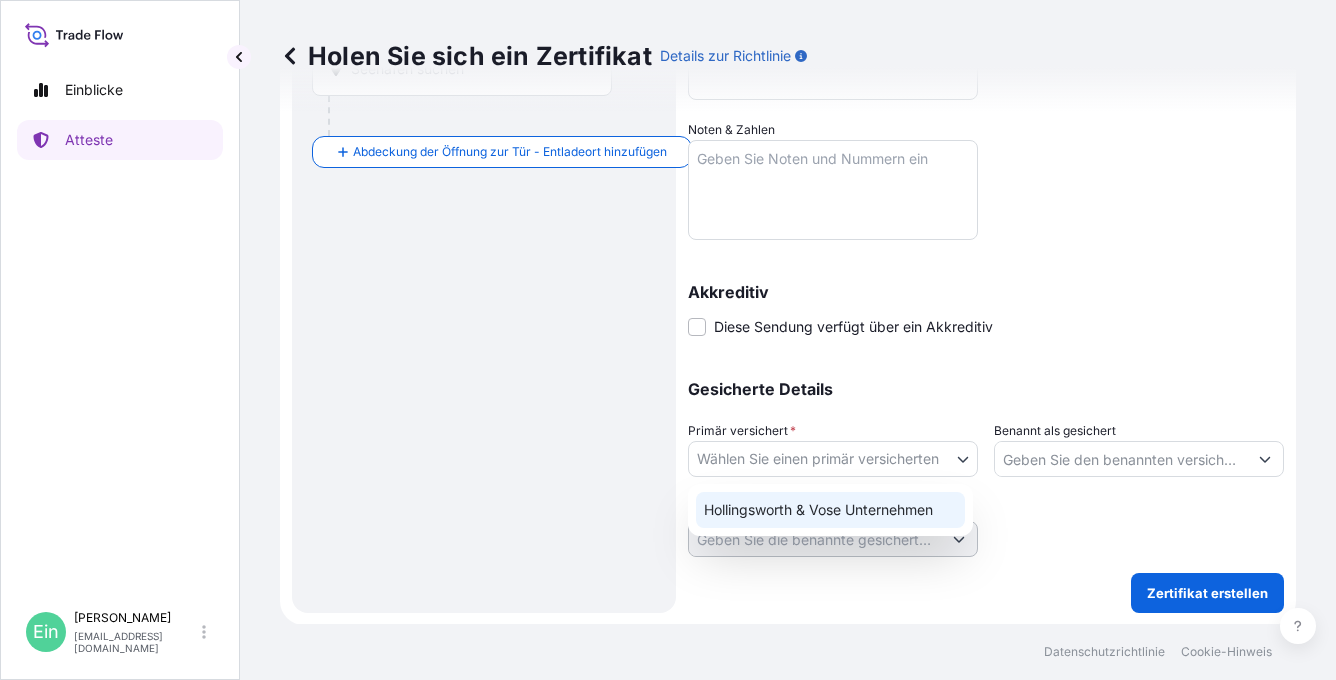 click on "Hollingsworth & Vose Unternehmen" at bounding box center (830, 510) 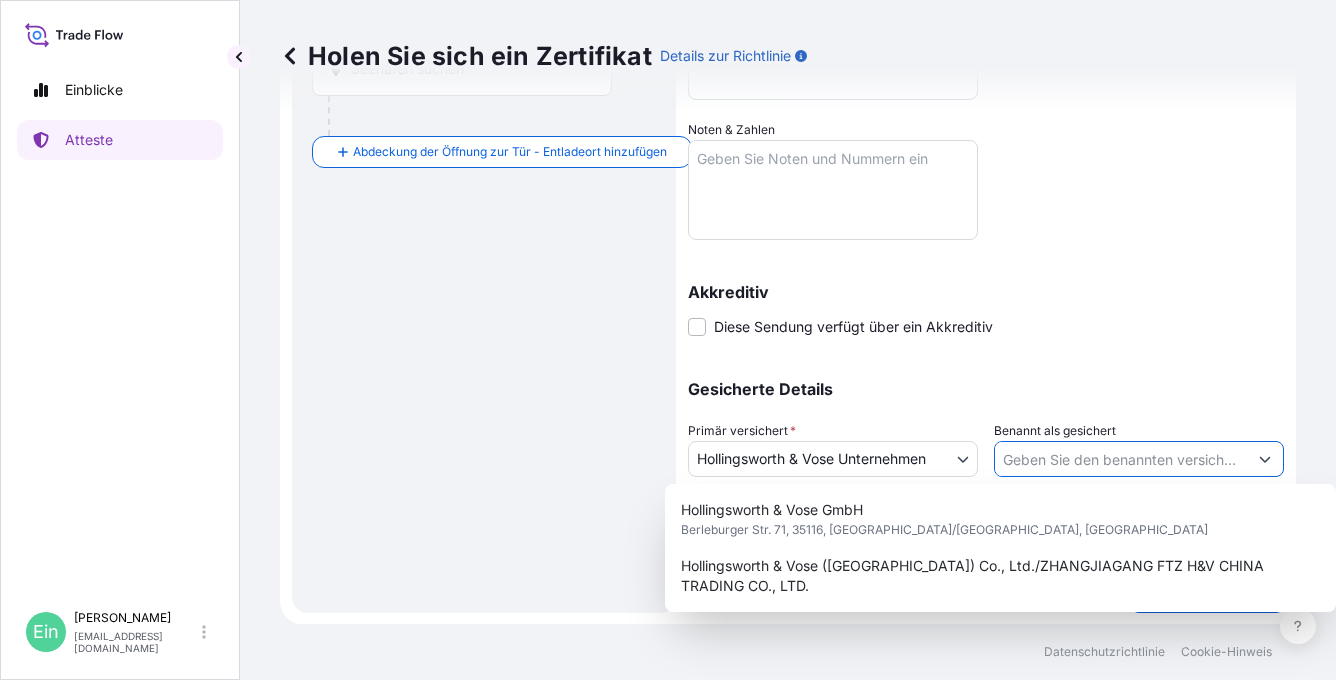 click 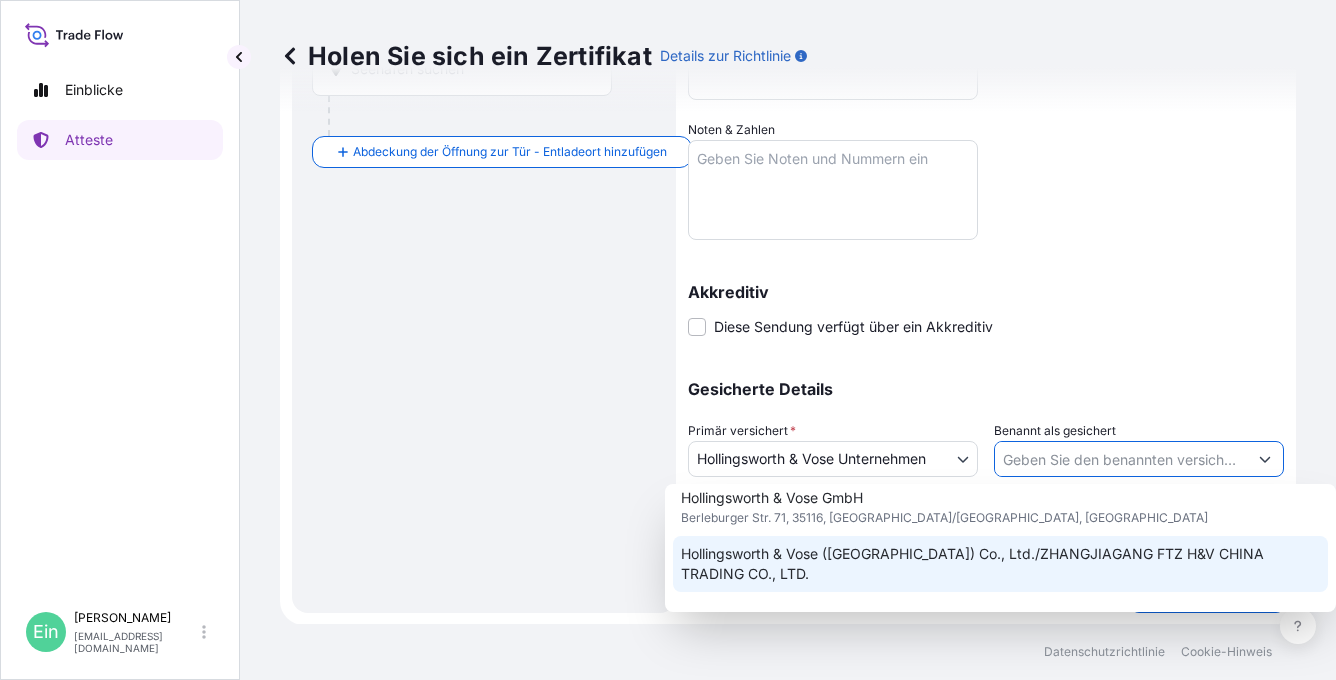scroll, scrollTop: 0, scrollLeft: 0, axis: both 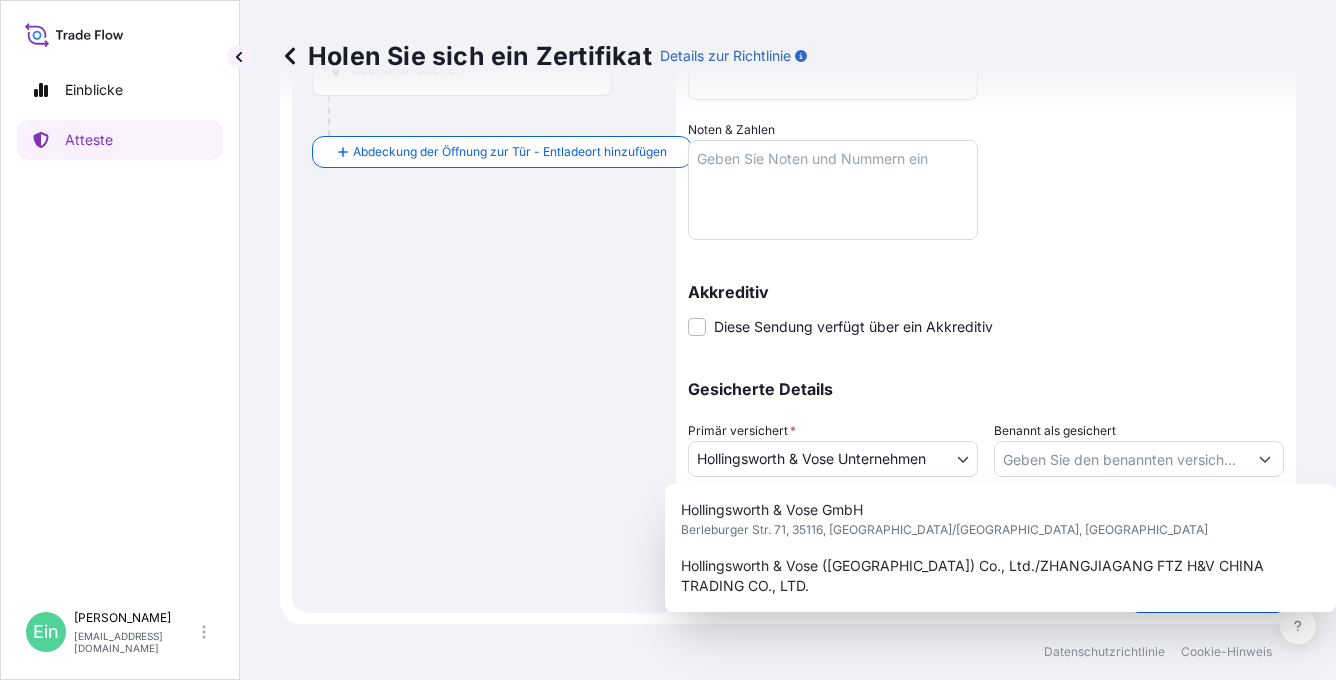 click on "Akkreditiv Diese Sendung verfügt über ein Akkreditiv Letter of credit * Letter of credit may not exceed 12000 characters" at bounding box center [986, 310] 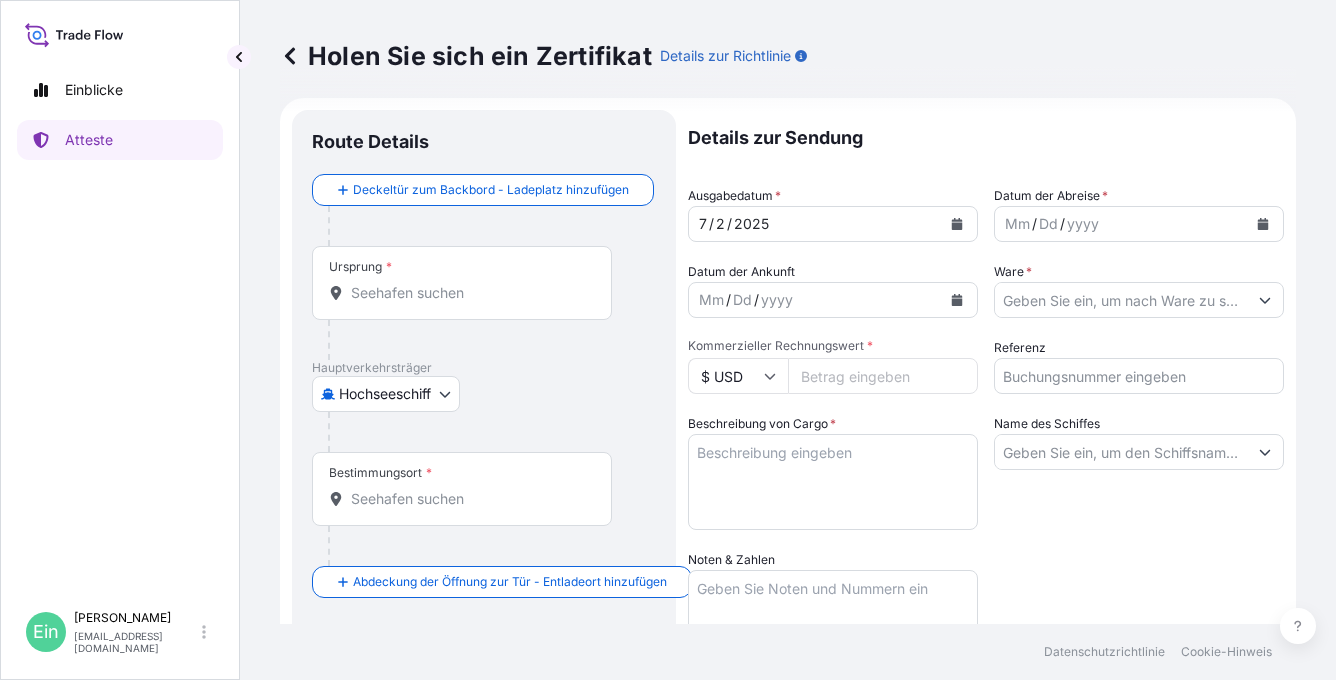 scroll, scrollTop: 0, scrollLeft: 0, axis: both 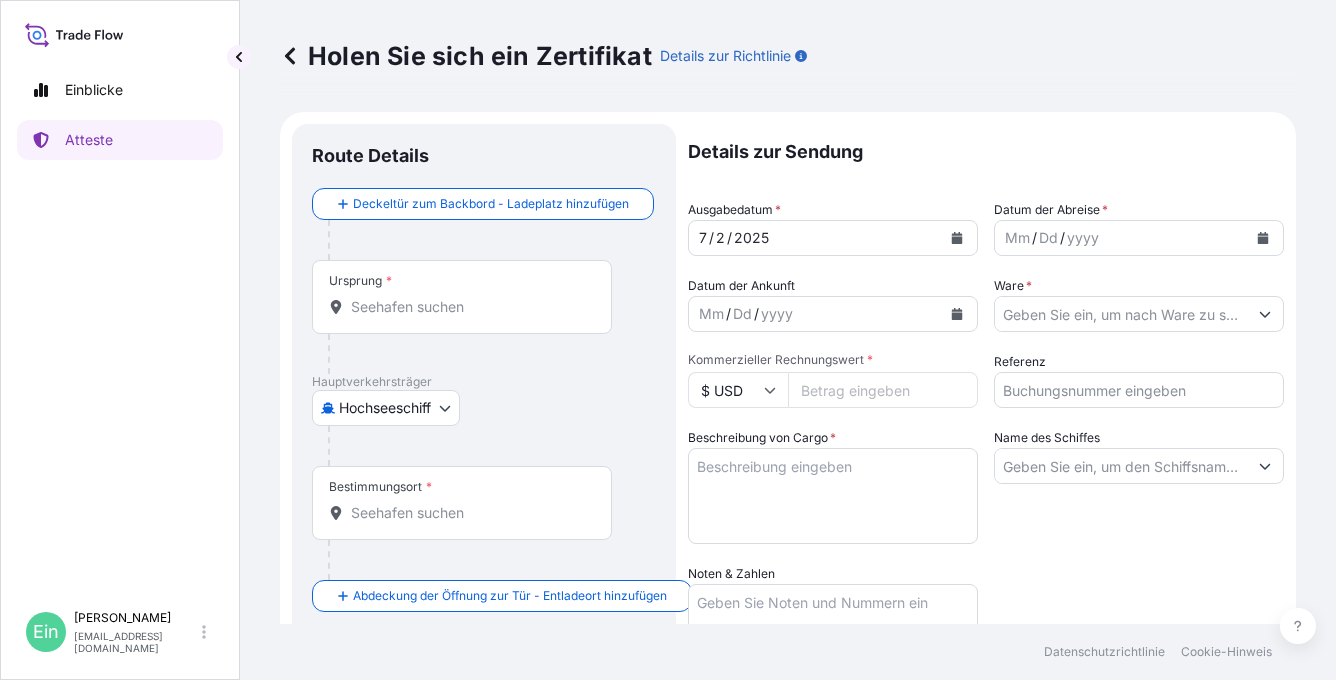 click 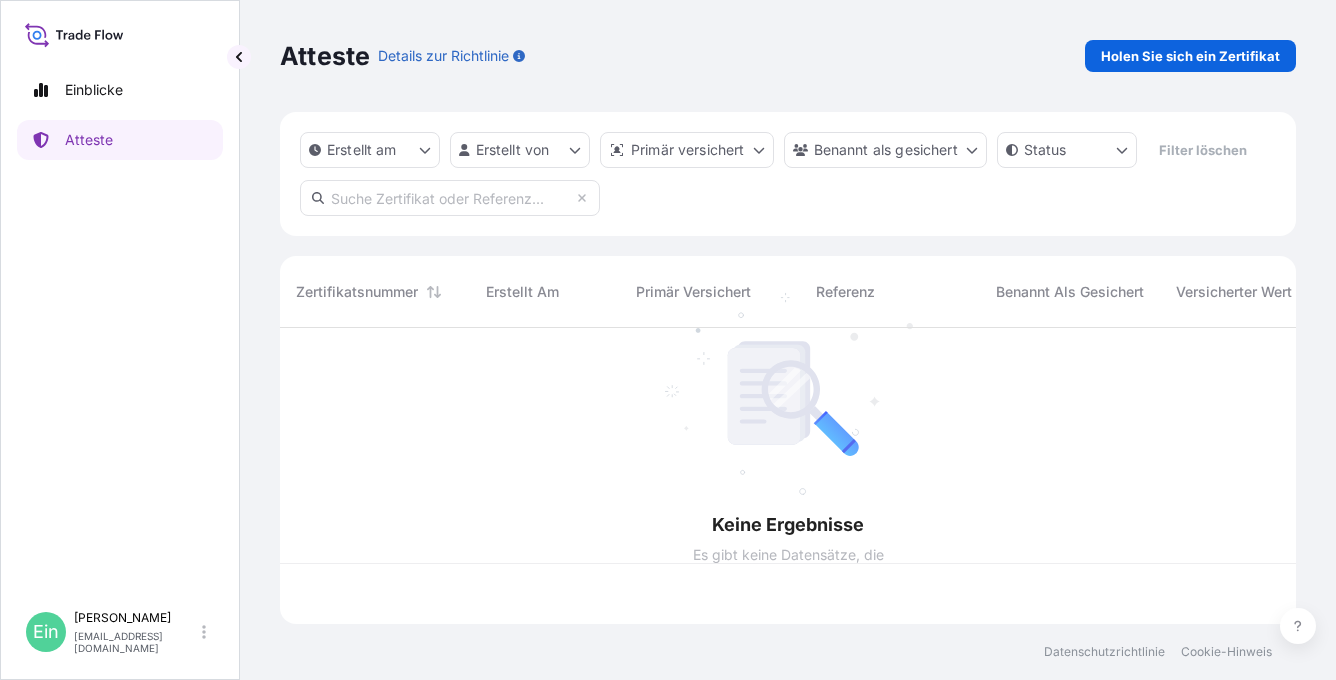 scroll, scrollTop: 16, scrollLeft: 16, axis: both 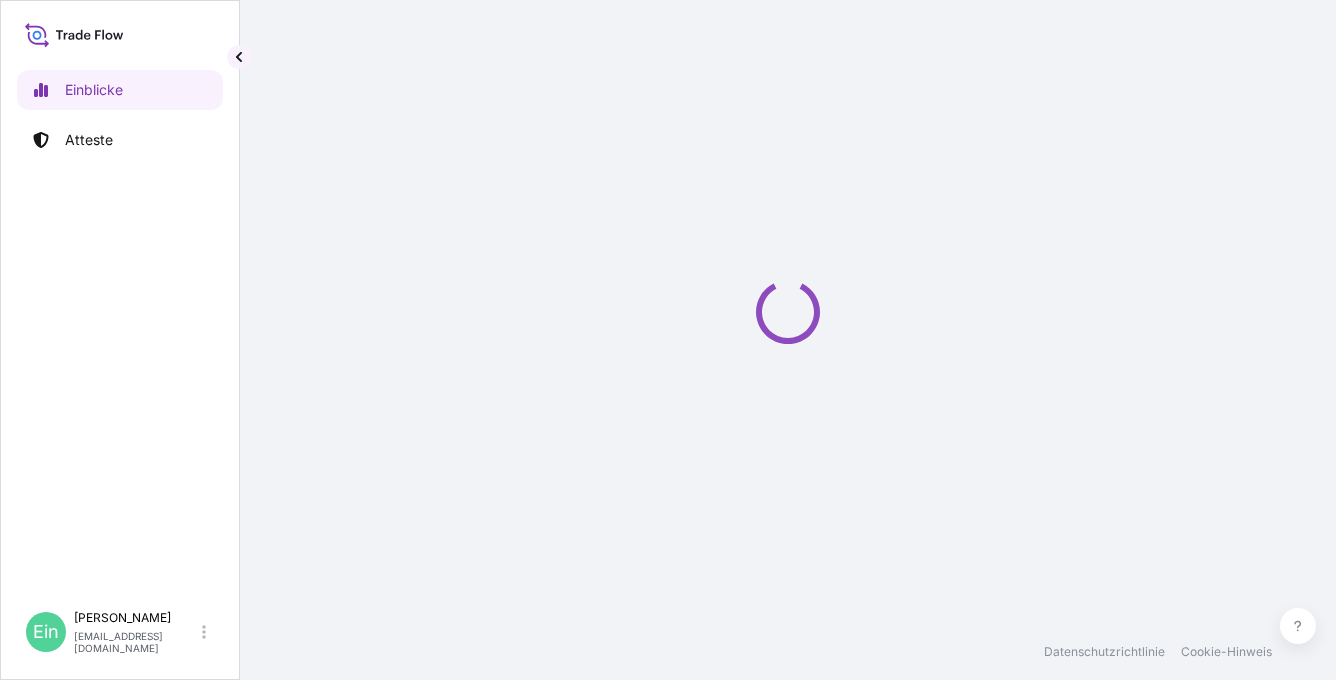 select on "2025" 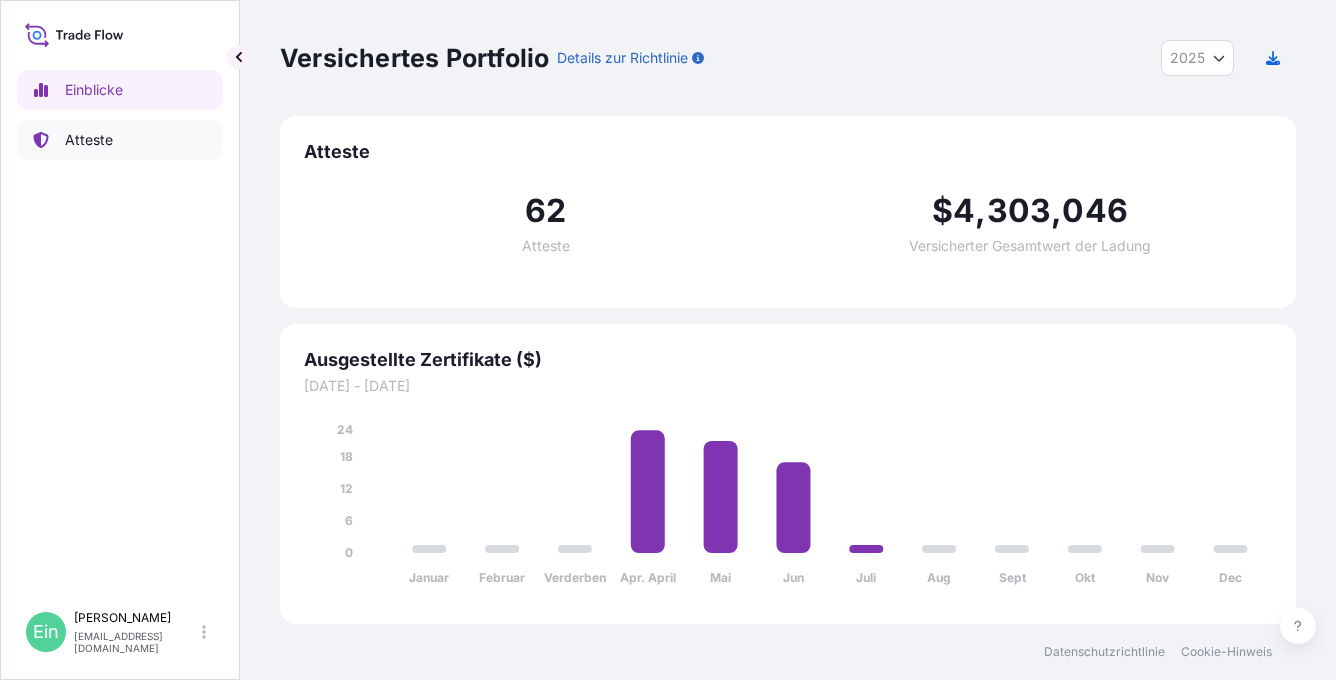 click on "Atteste" at bounding box center (89, 140) 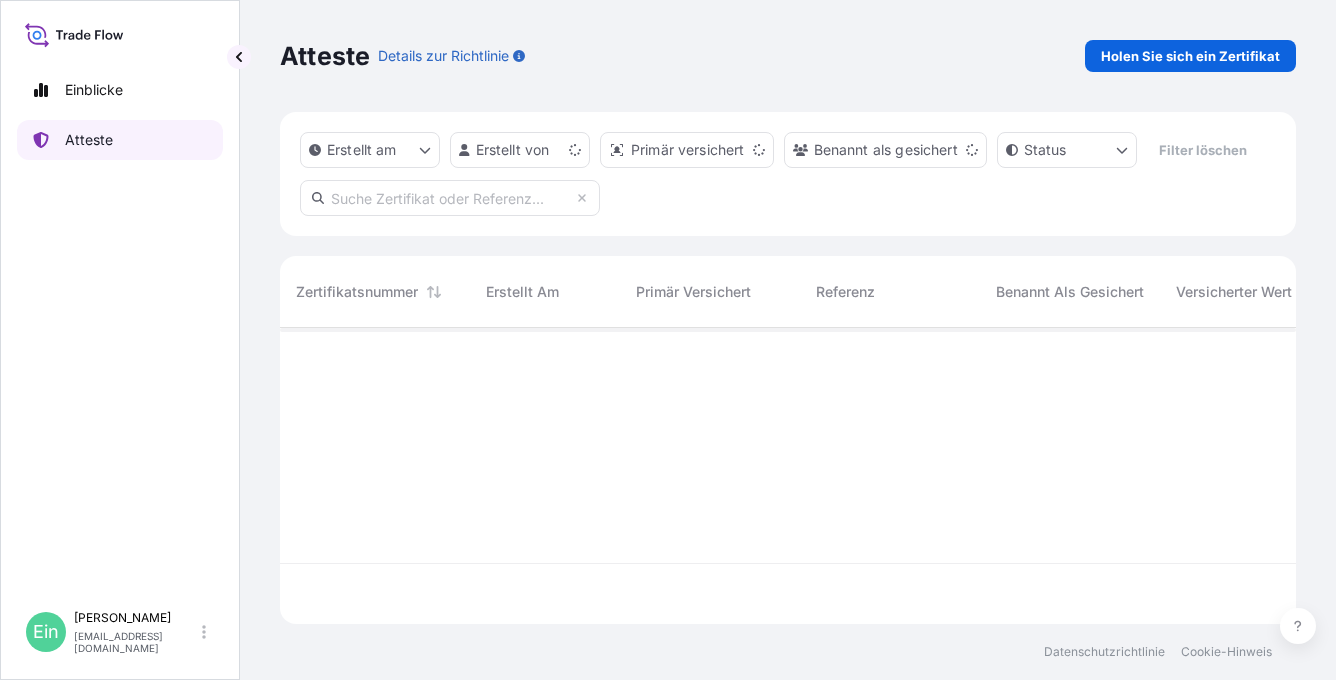 scroll, scrollTop: 16, scrollLeft: 16, axis: both 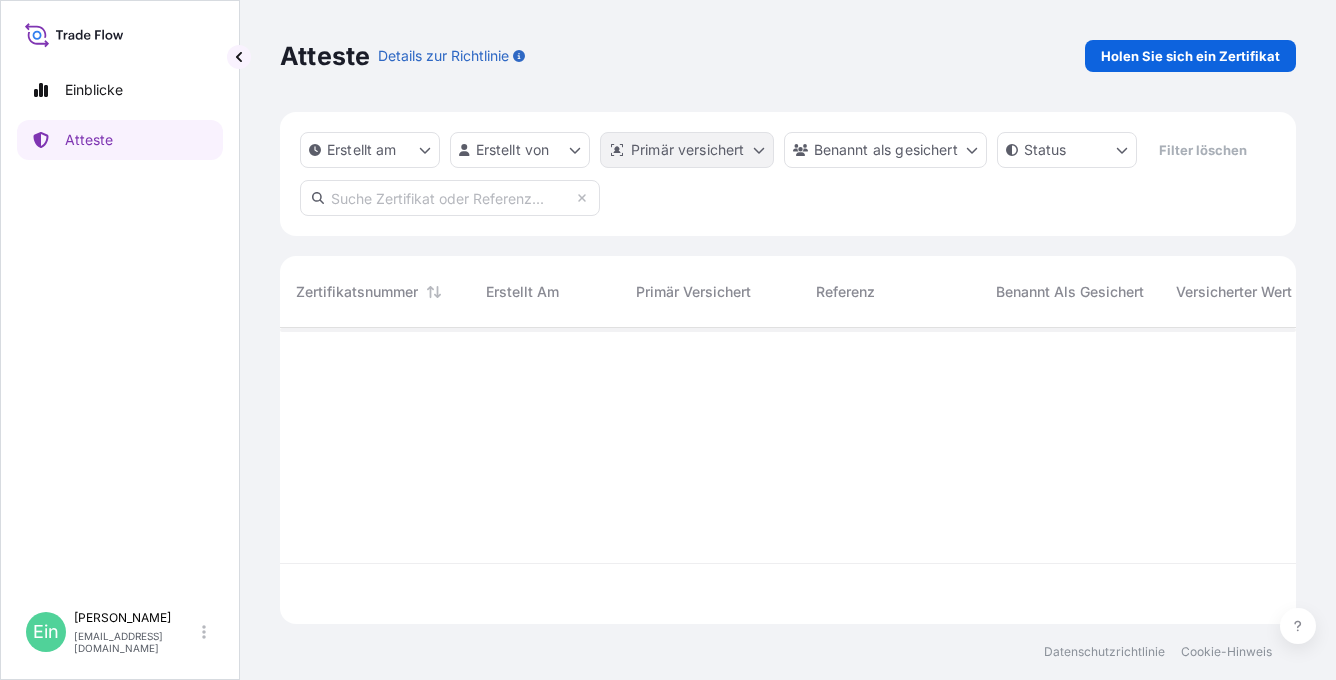 click on "Einblicke Atteste Ein [PERSON_NAME] [EMAIL_ADDRESS][DOMAIN_NAME] Atteste Details zur Richtlinie Holen Sie sich ein Zertifikat Erstellt am Erstellt von Primär versichert Benannt als gesichert Status Filter löschen Zertifikatsnummer Erstellt am Primär versichert Referenz Benannt als gesichert Versicherter Wert Abfahrt Ankunft Status Datenschutzrichtlinie Cookie-Hinweis
0" at bounding box center (668, 340) 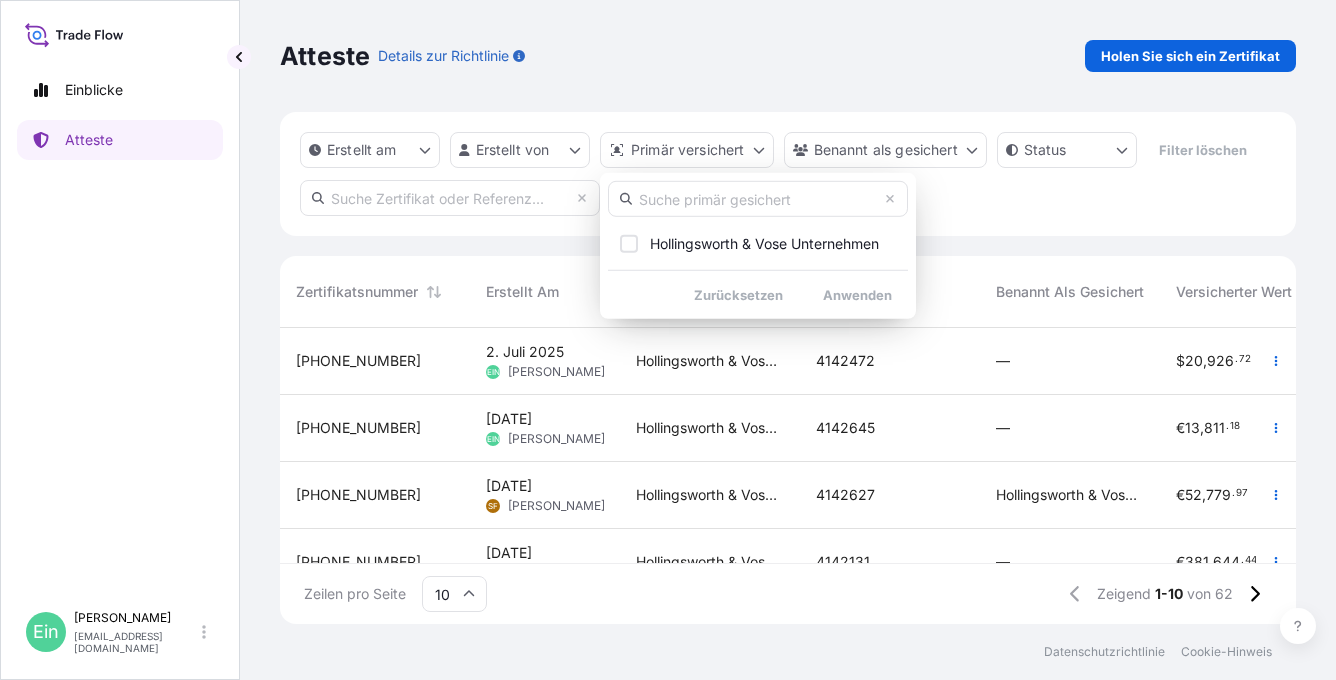 click on "Einblicke Atteste Ein [PERSON_NAME] [EMAIL_ADDRESS][DOMAIN_NAME] Atteste Details zur Richtlinie Holen Sie sich ein Zertifikat Erstellt am Erstellt von Primär versichert Benannt als gesichert Status Filter löschen Zertifikatsnummer Erstellt am Primär versichert Referenz Benannt als gesichert Versicherter Wert Abfahrt Ankunft Status [PHONE_NUMBER] [DATE] EIN [PERSON_NAME] Hollingsworth & Vose Unternehmen 4142472 — $ 20 , 926 . 72 DEHAM [DATE] IDJKT —/—/— Ausgestellt 31506-61-1 [DATE] EIN [PERSON_NAME] Hollingsworth & Vose Unternehmen 4142645 — € 13 , 811 . 18 DEHAM [DATE] JPTYO —/—/— Ausgestellt 31506-60-1 [DATE] SF [PERSON_NAME] & Vose Unternehmen 4142627 Hollingsworth & Vose GmbH € 52 , 779 . 97 DEHAM [DATE] TRISK —/—/— Ausgestellt 31506-59-1 [DATE] EIN [PERSON_NAME] Hollingsworth & Vose Unternehmen 4142131 — € 381 , 644 . 44 DEHAM [DATE] CNSGH —/—/— Ausgestellt 31506-58-1 [DATE] EIN [PERSON_NAME] 4142279 — € 221" at bounding box center [668, 340] 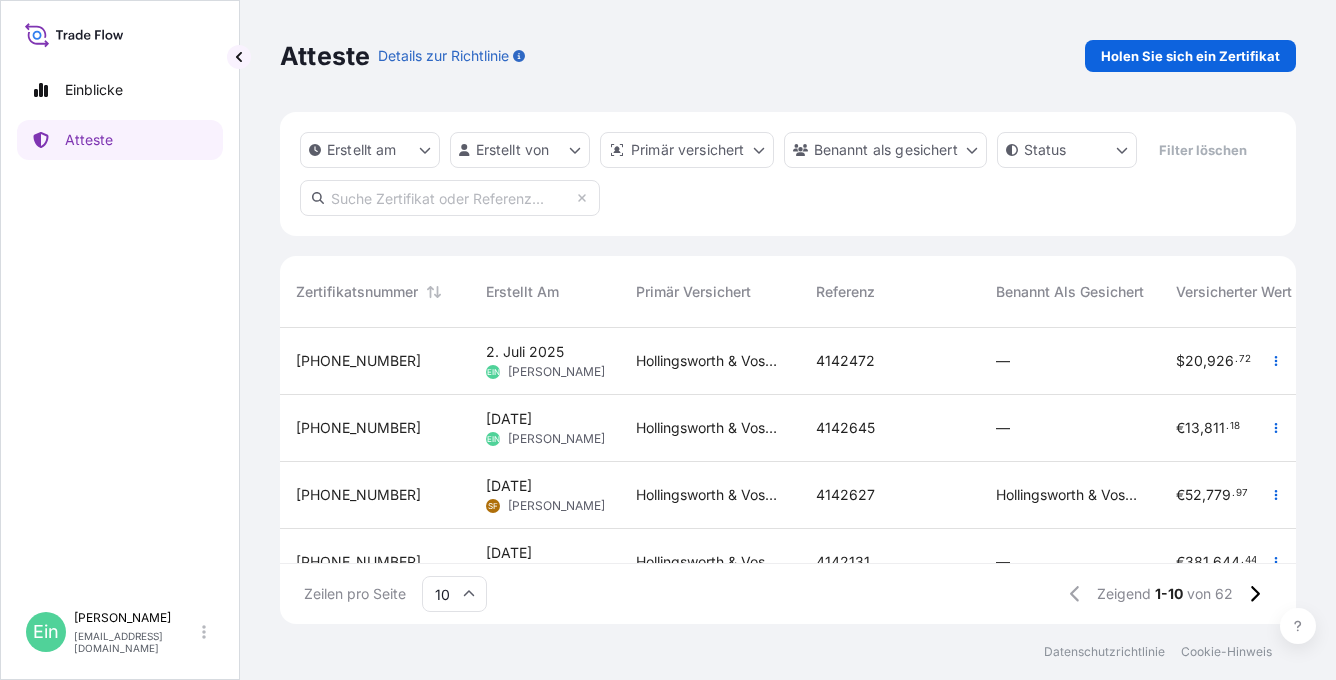 scroll, scrollTop: 16, scrollLeft: 16, axis: both 